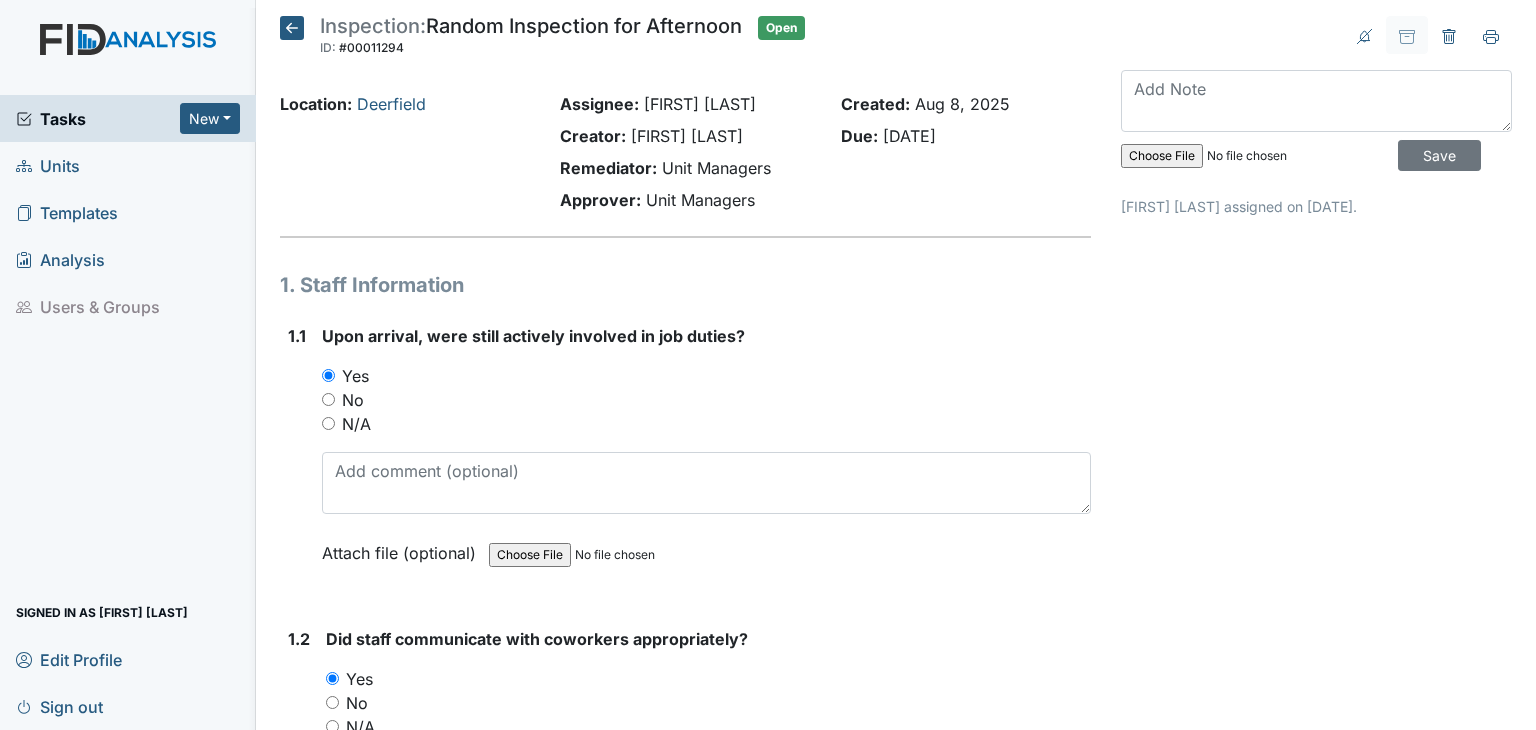 scroll, scrollTop: 0, scrollLeft: 0, axis: both 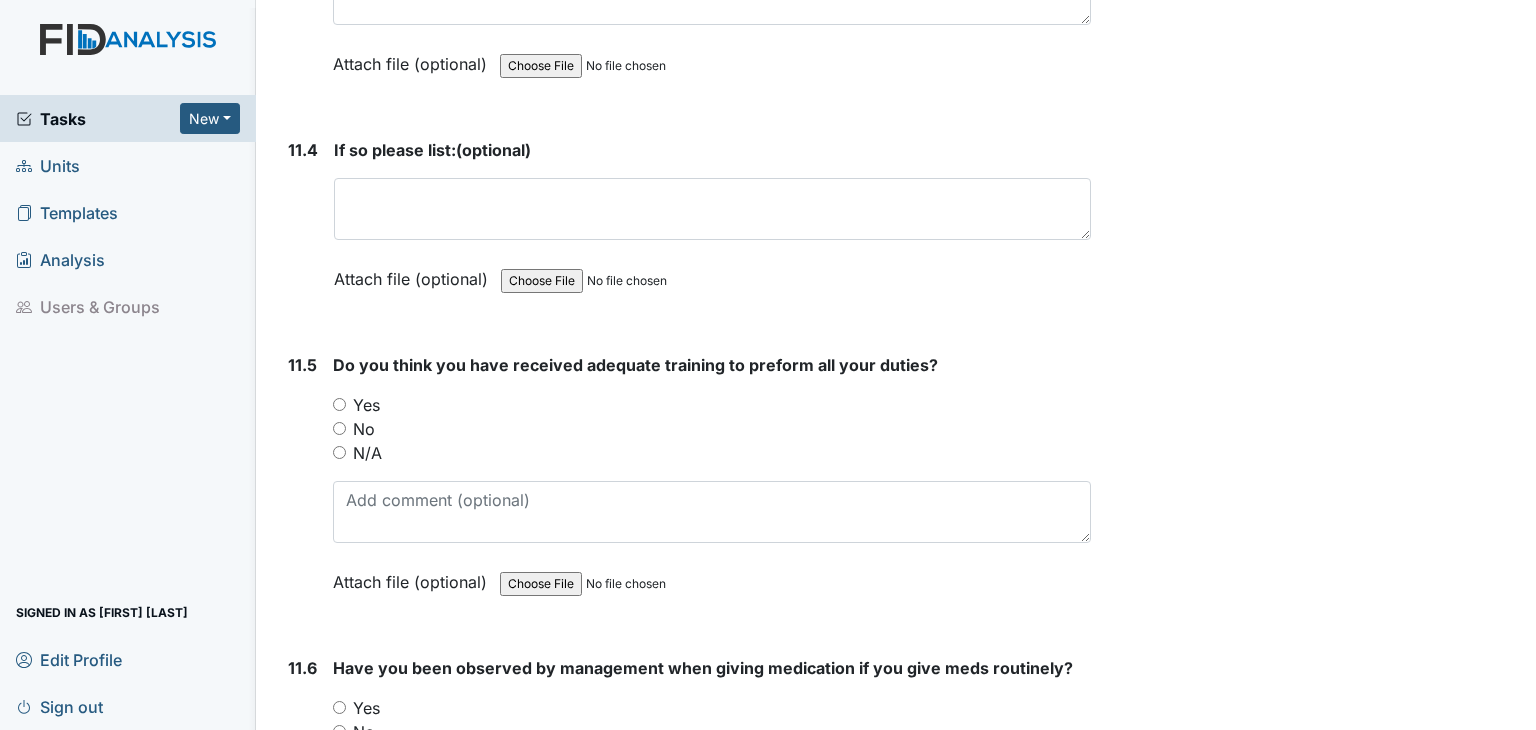 click on "Yes" at bounding box center [339, 404] 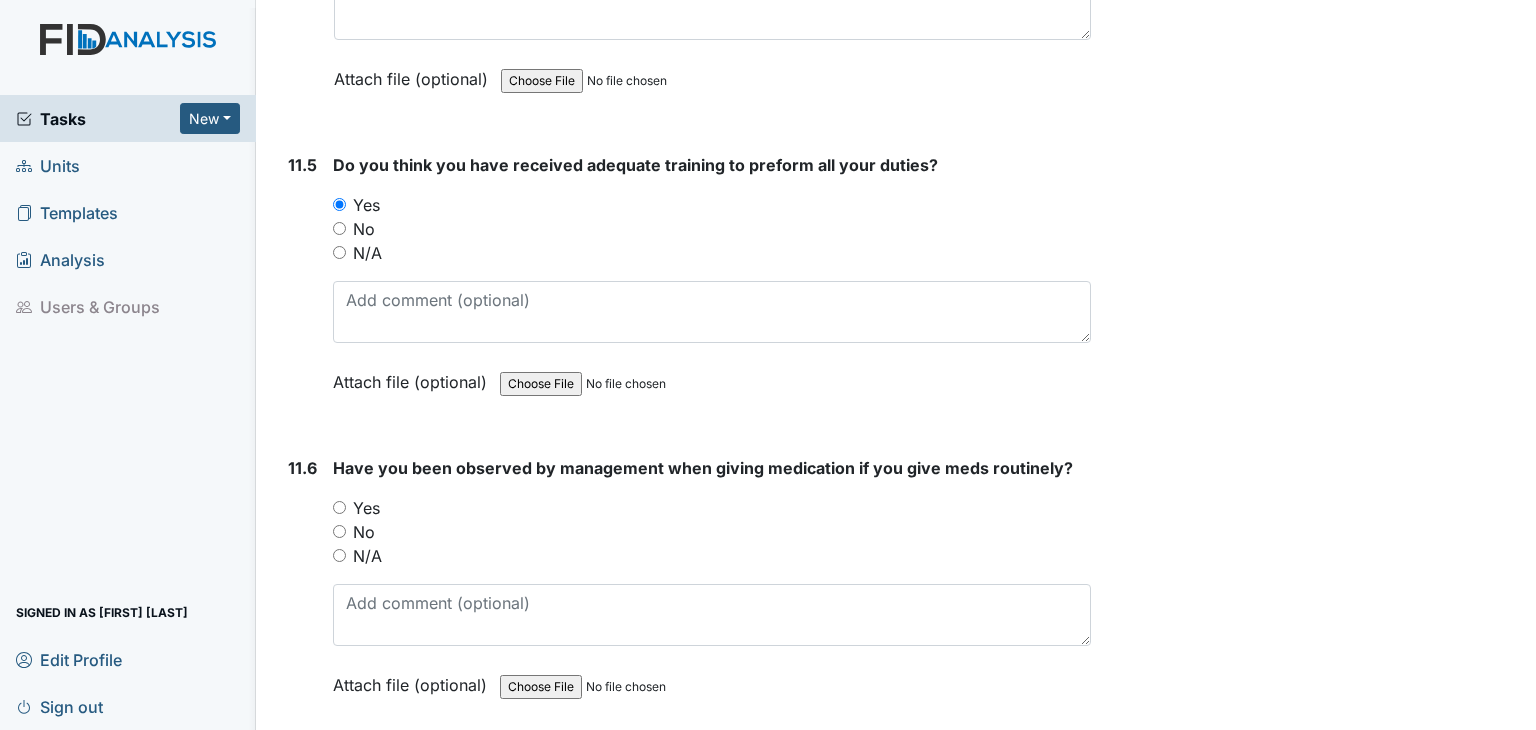 scroll, scrollTop: 33117, scrollLeft: 0, axis: vertical 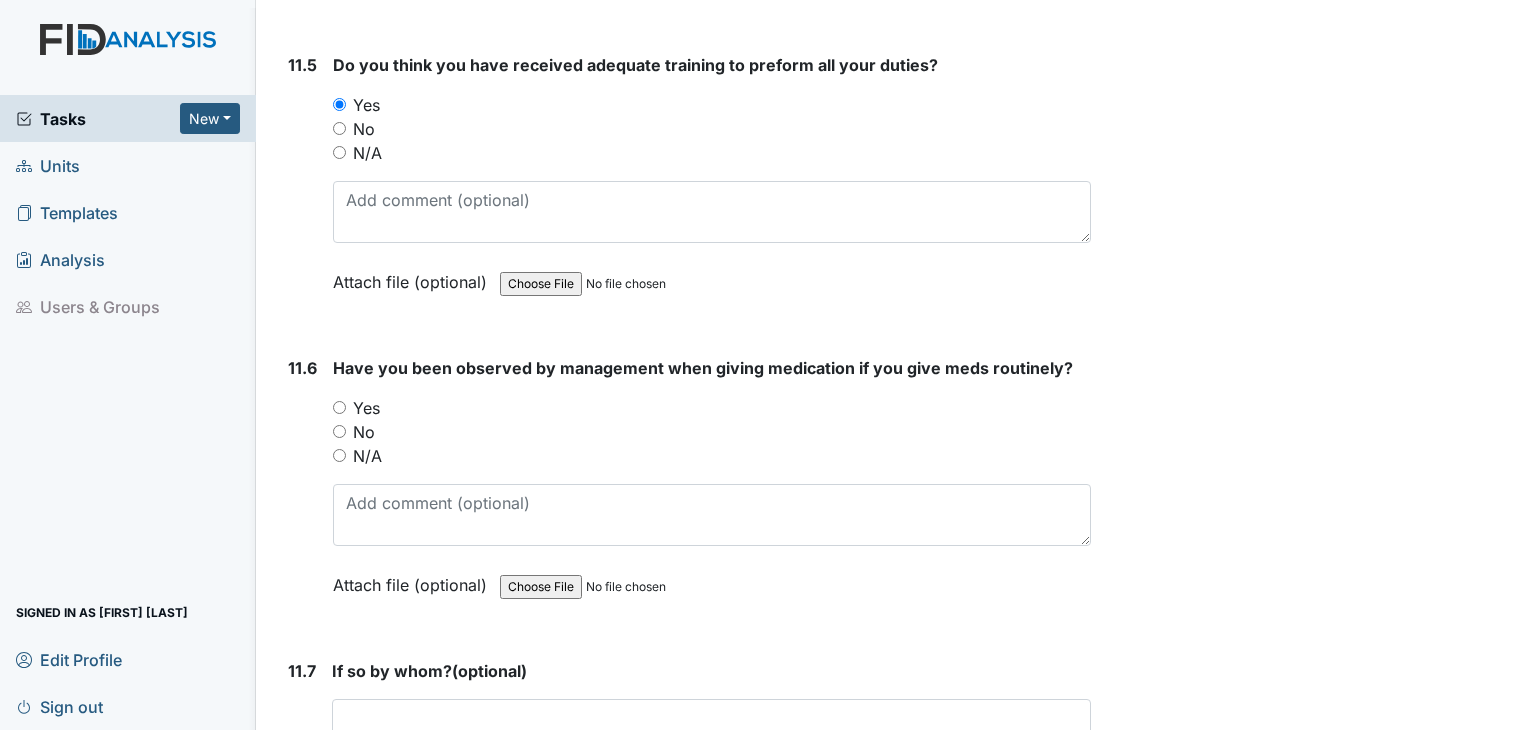 click on "Yes" at bounding box center (339, 407) 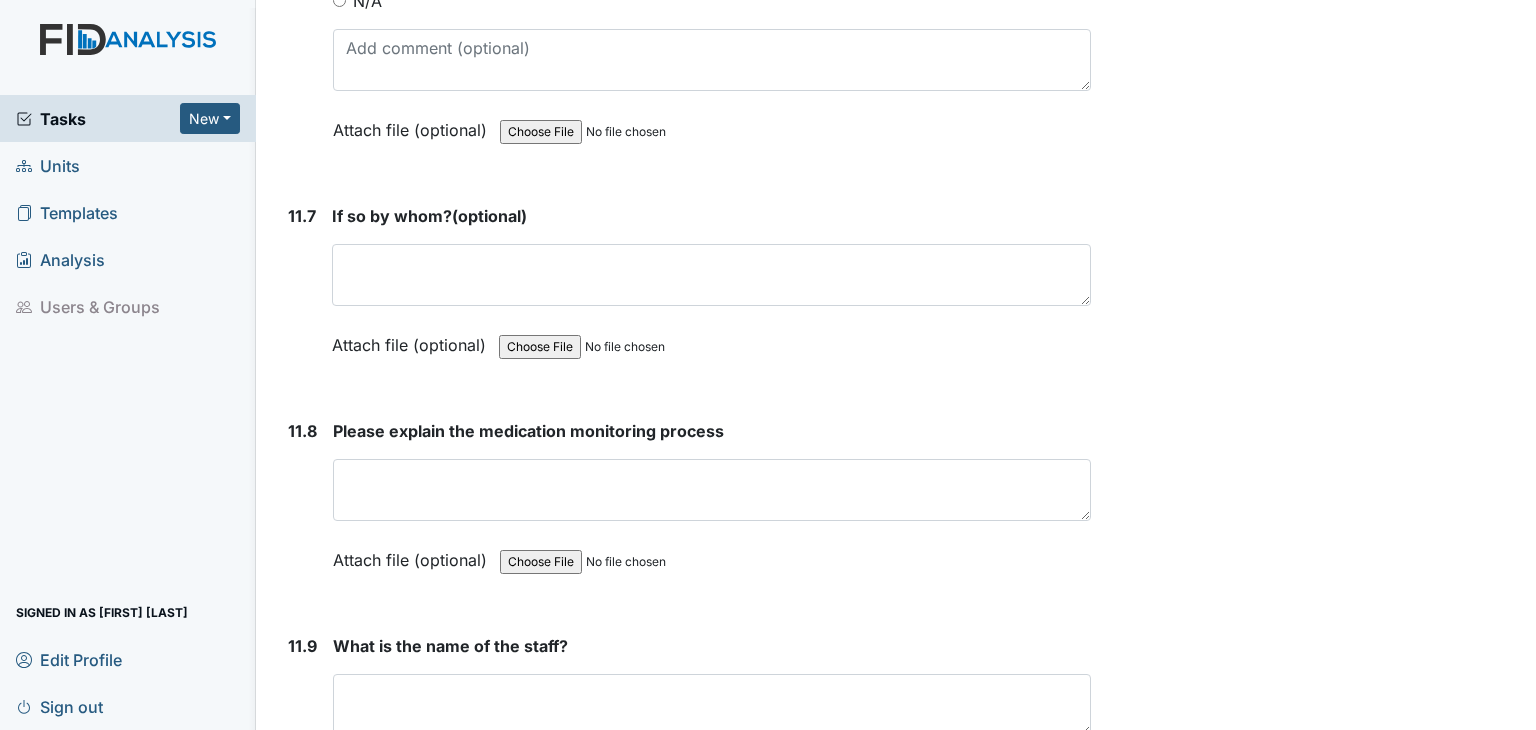 scroll, scrollTop: 33617, scrollLeft: 0, axis: vertical 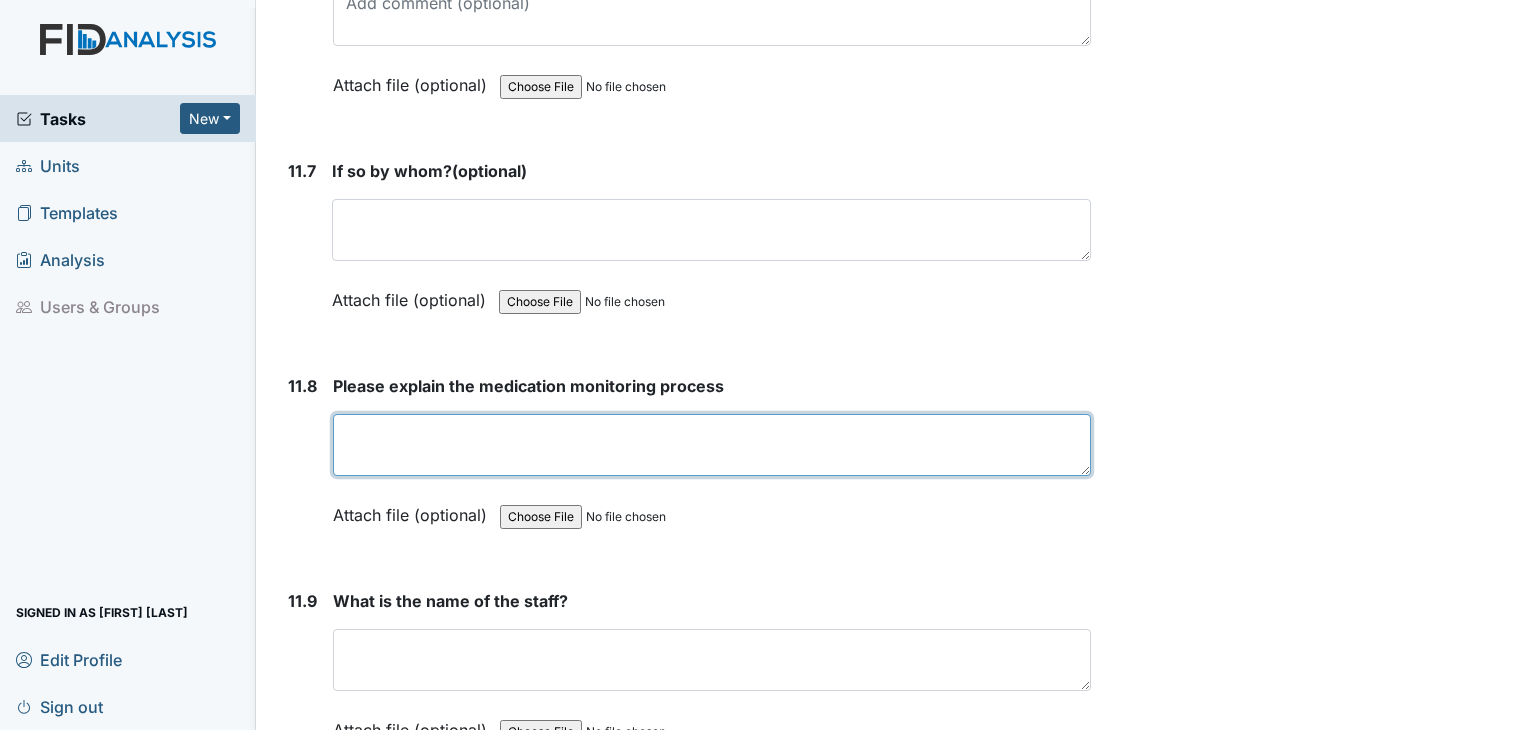 click at bounding box center (712, 445) 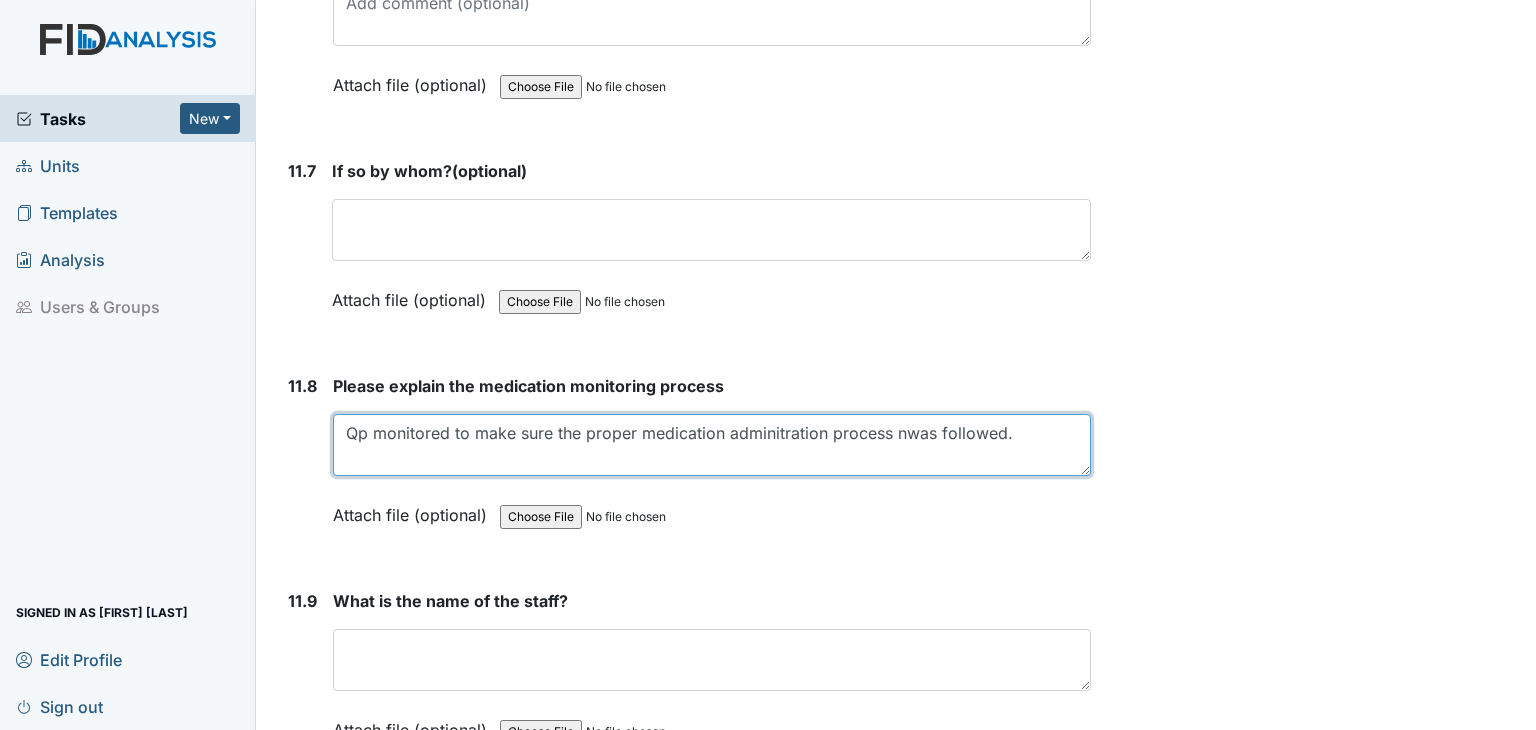 click on "Qp monitored to make sure the proper medication adminitration process nwas followed." at bounding box center (712, 445) 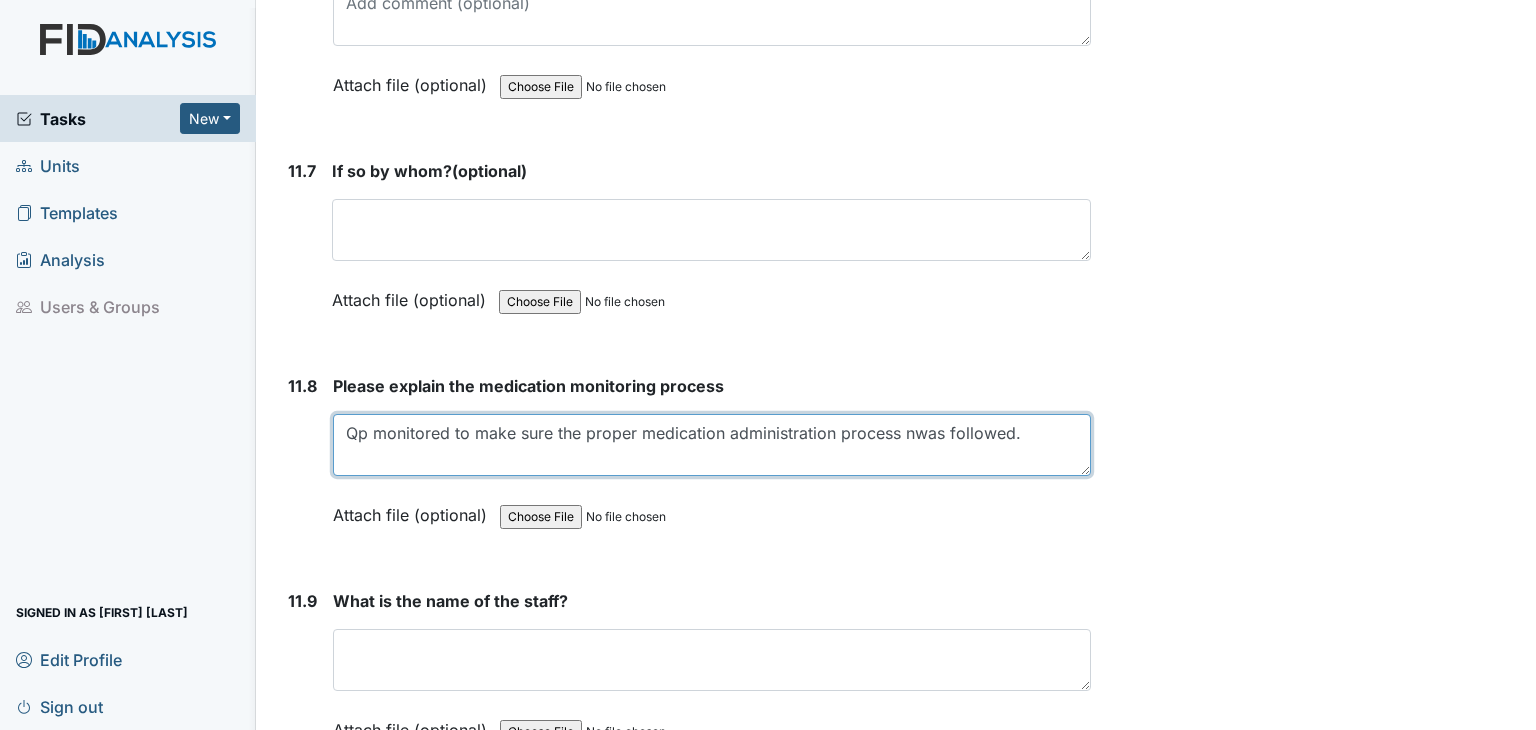 click on "Qp monitored to make sure the proper medication administration process nwas followed." at bounding box center [712, 445] 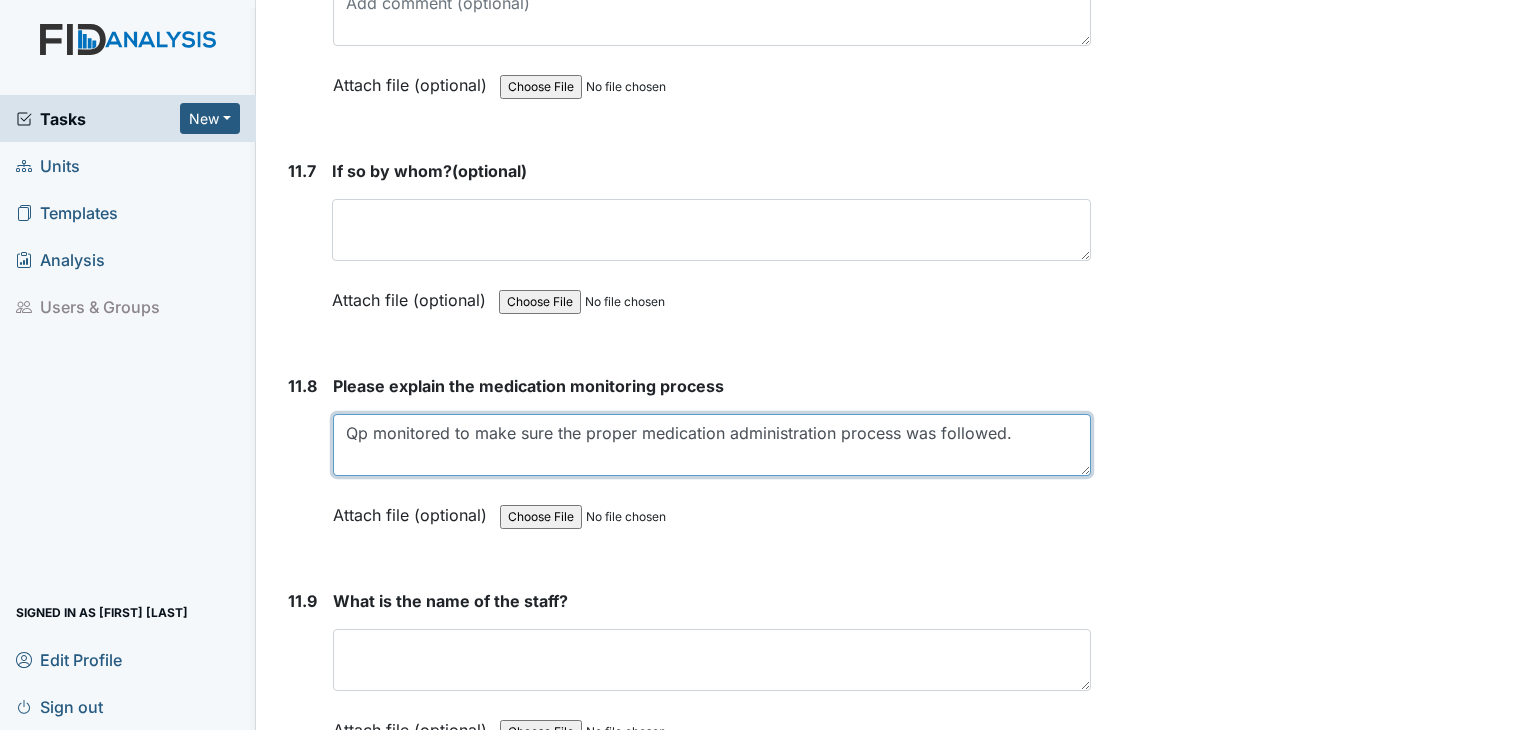 type on "Qp monitored to make sure the proper medication administration process was followed." 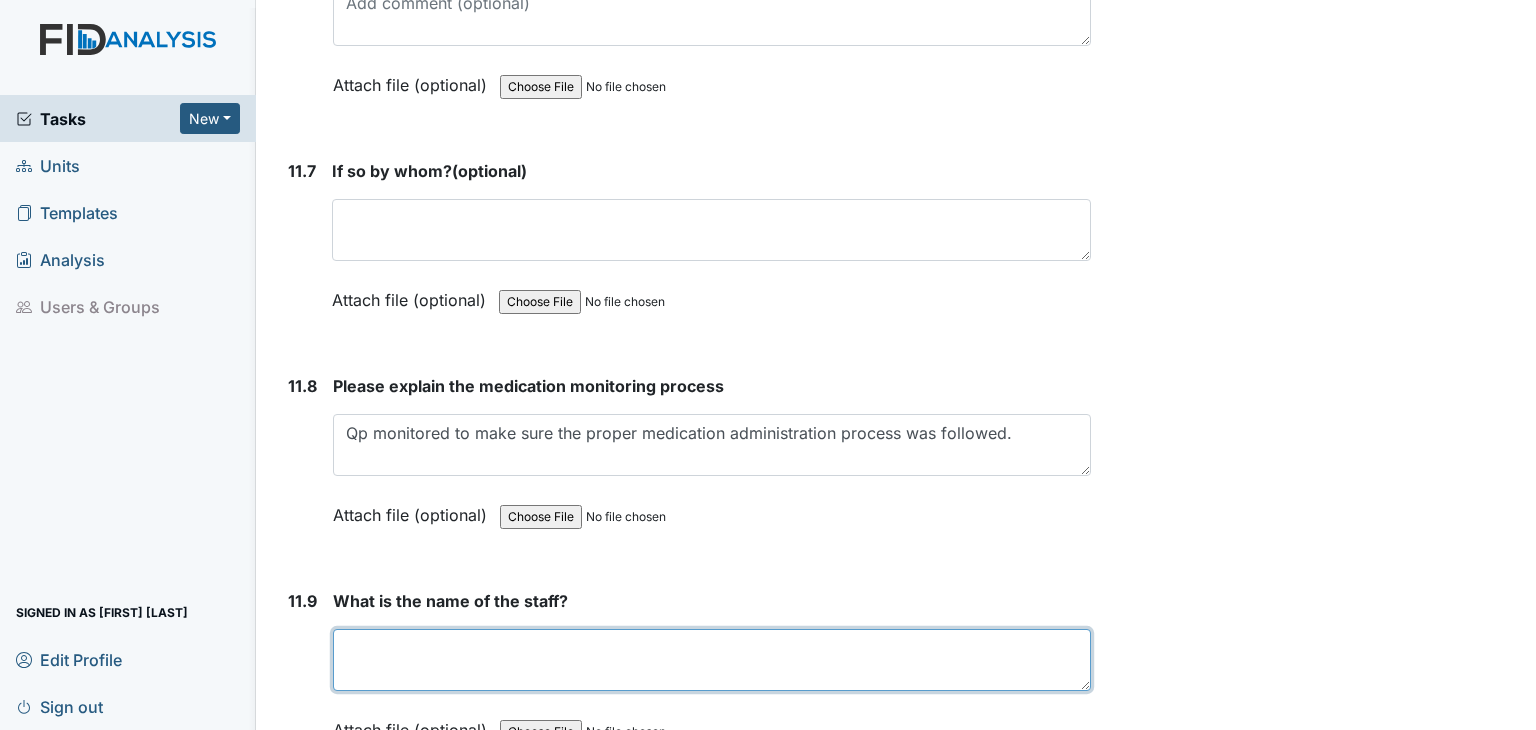 click at bounding box center (712, 660) 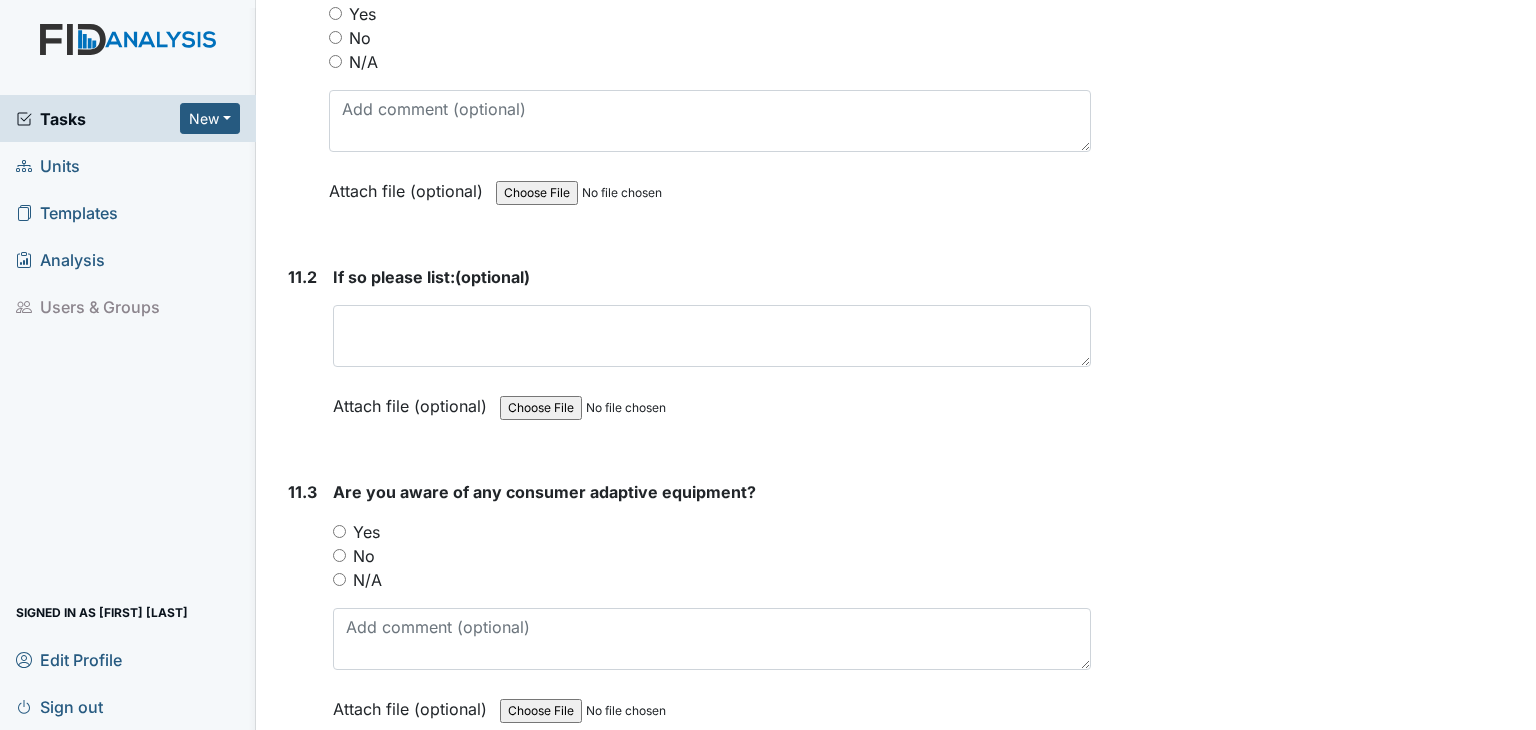 scroll, scrollTop: 32117, scrollLeft: 0, axis: vertical 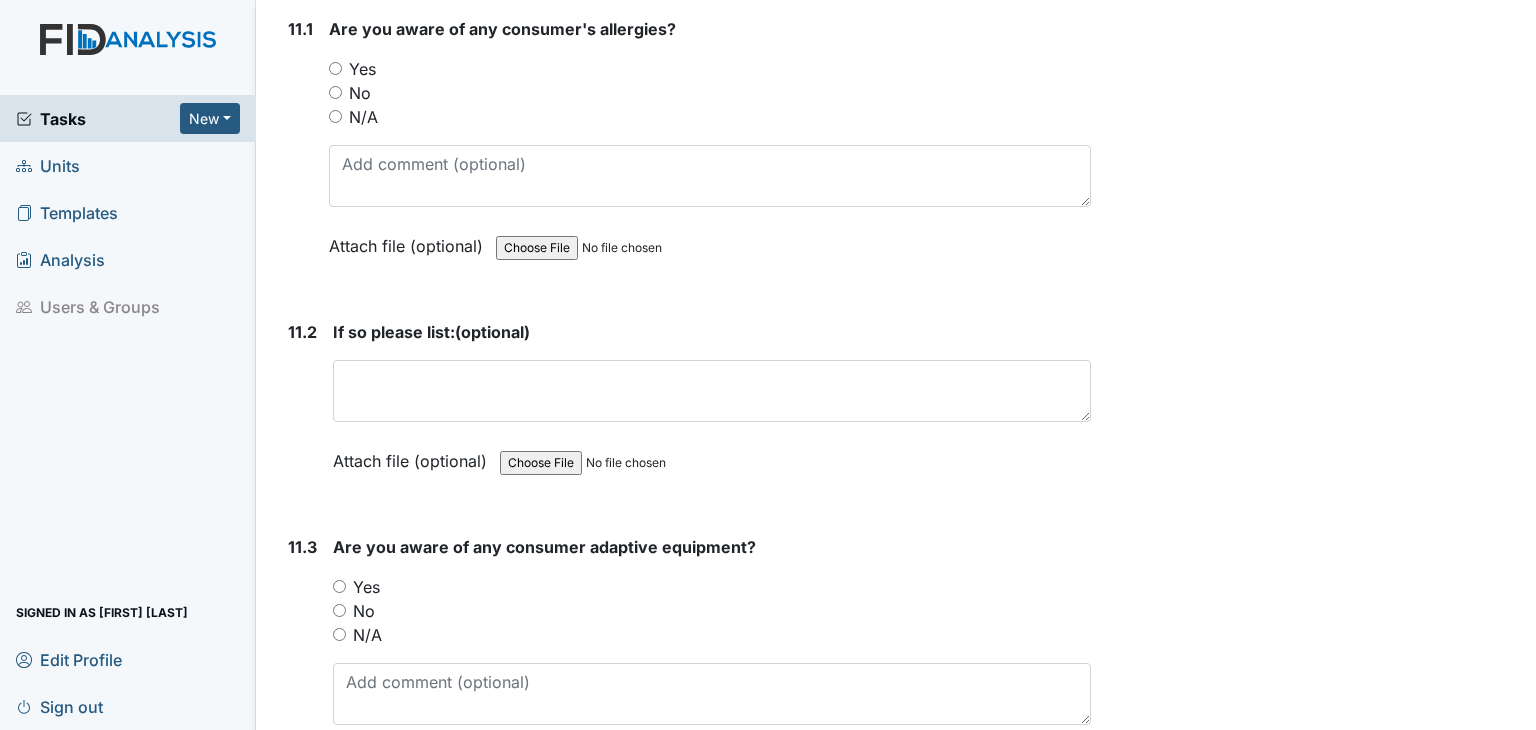 type on "[FIRST] [LAST]" 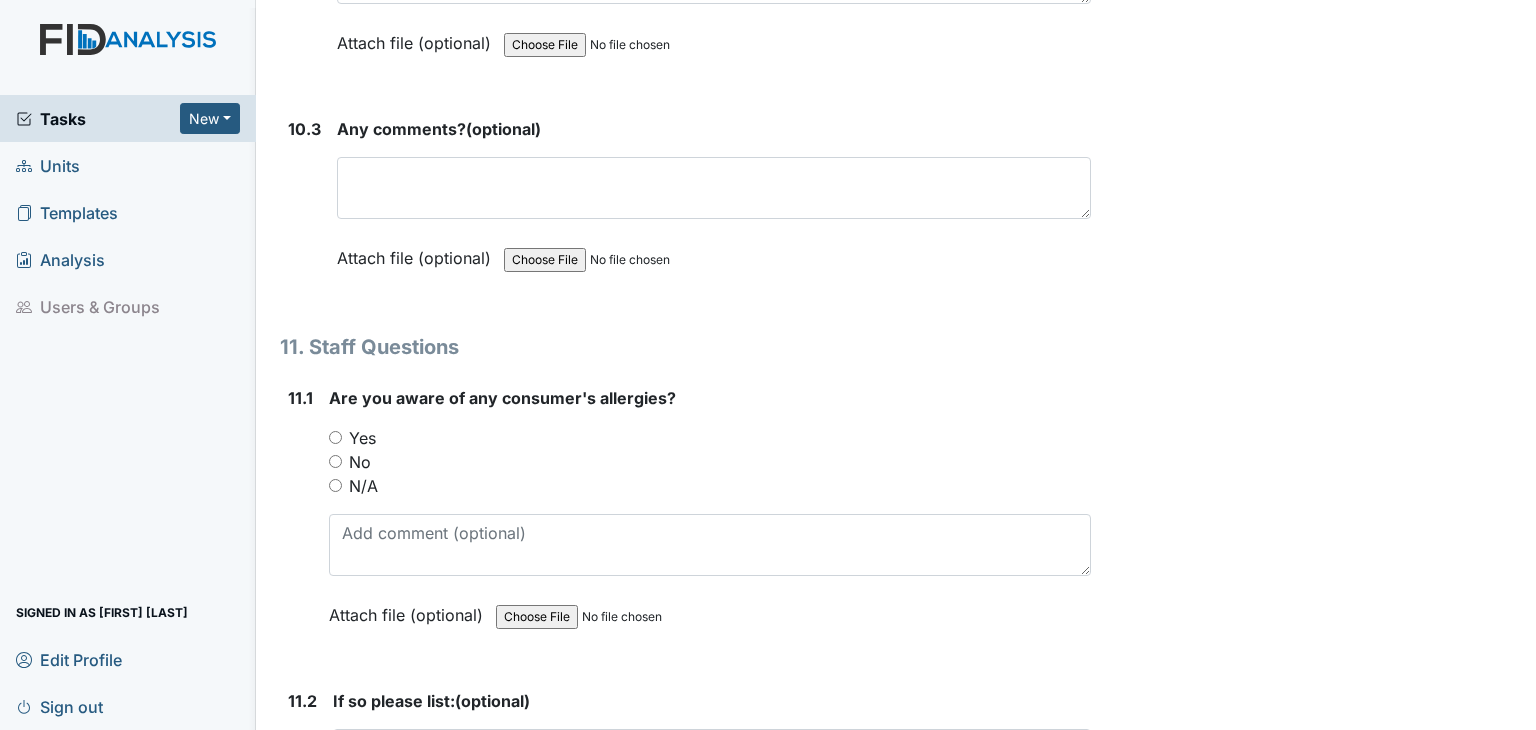 scroll, scrollTop: 31717, scrollLeft: 0, axis: vertical 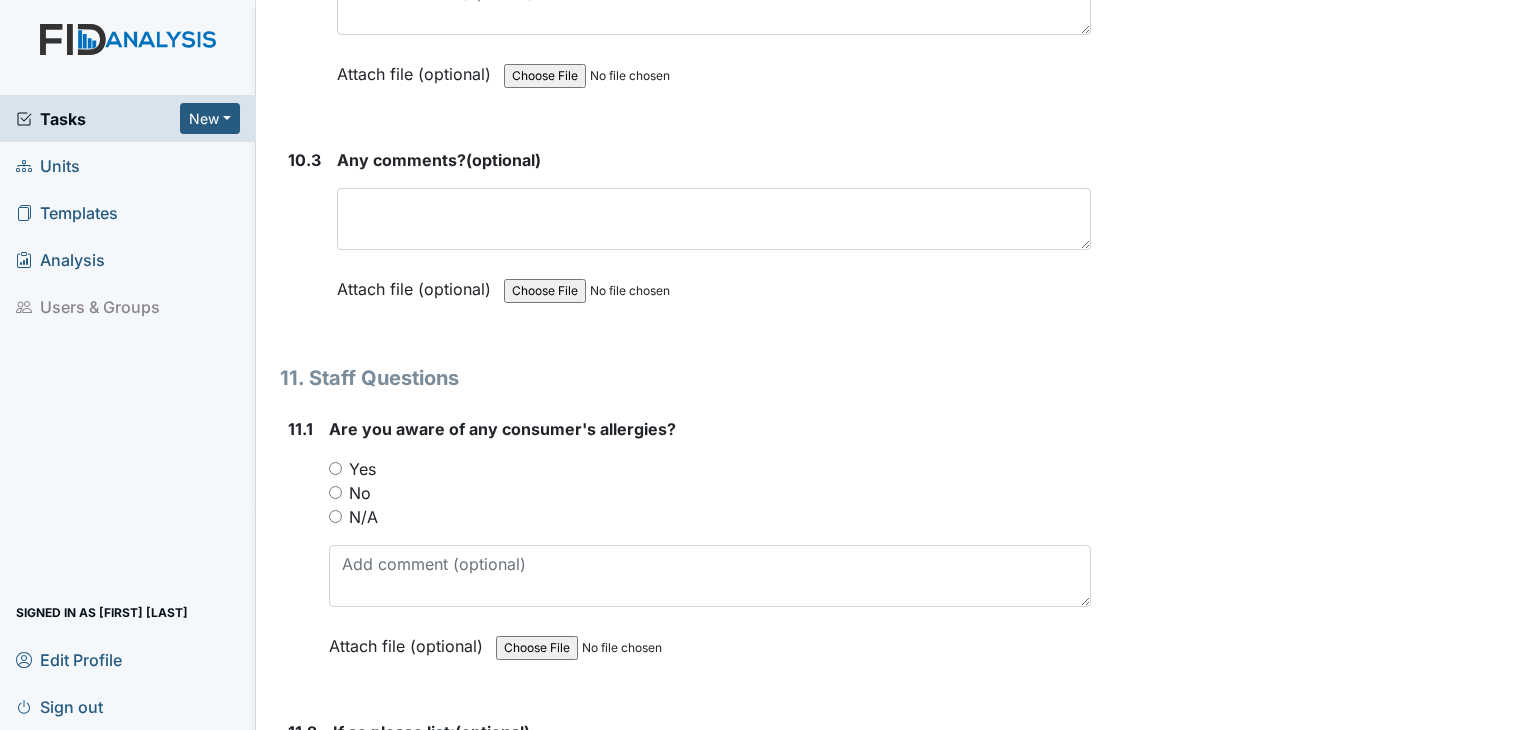 click on "N/A" at bounding box center [335, 516] 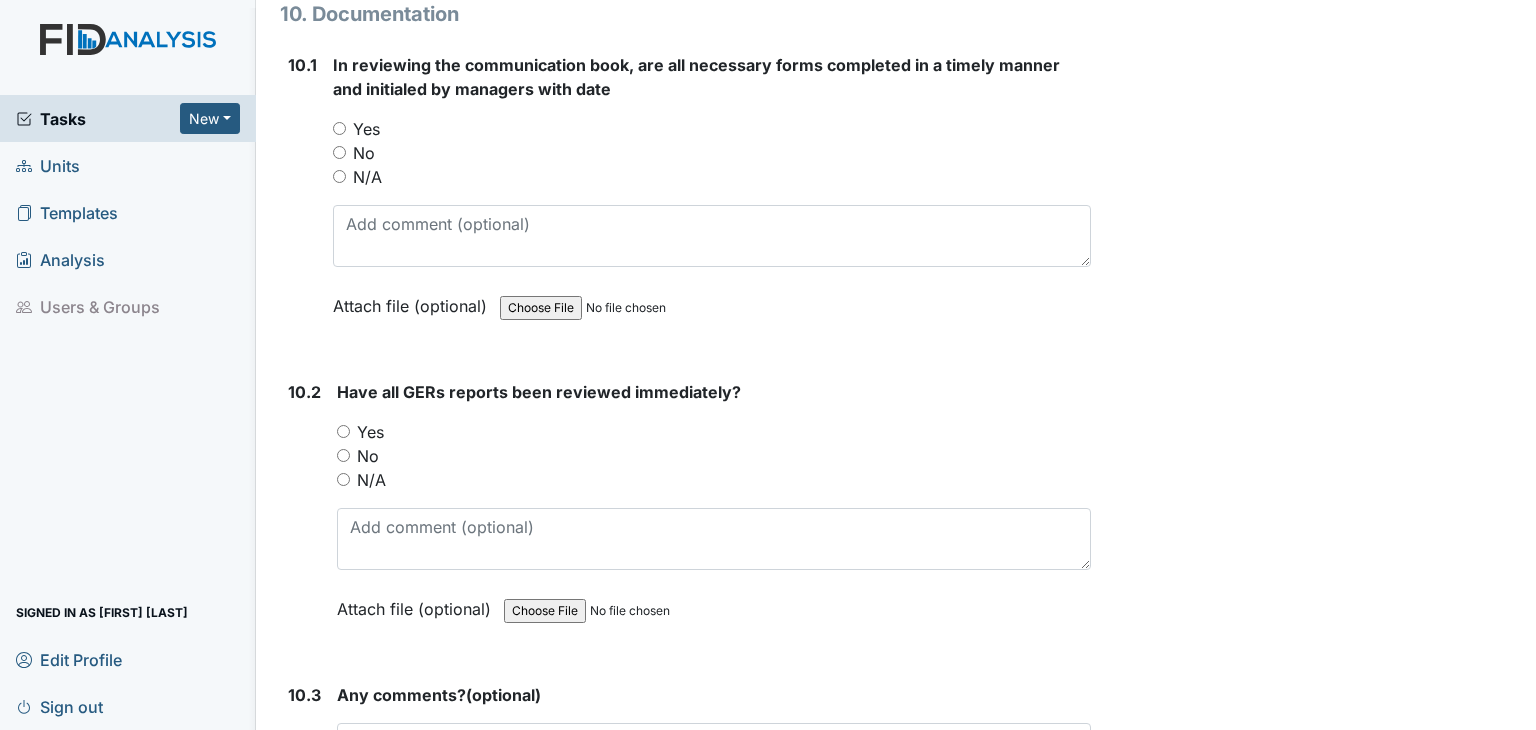 scroll, scrollTop: 31217, scrollLeft: 0, axis: vertical 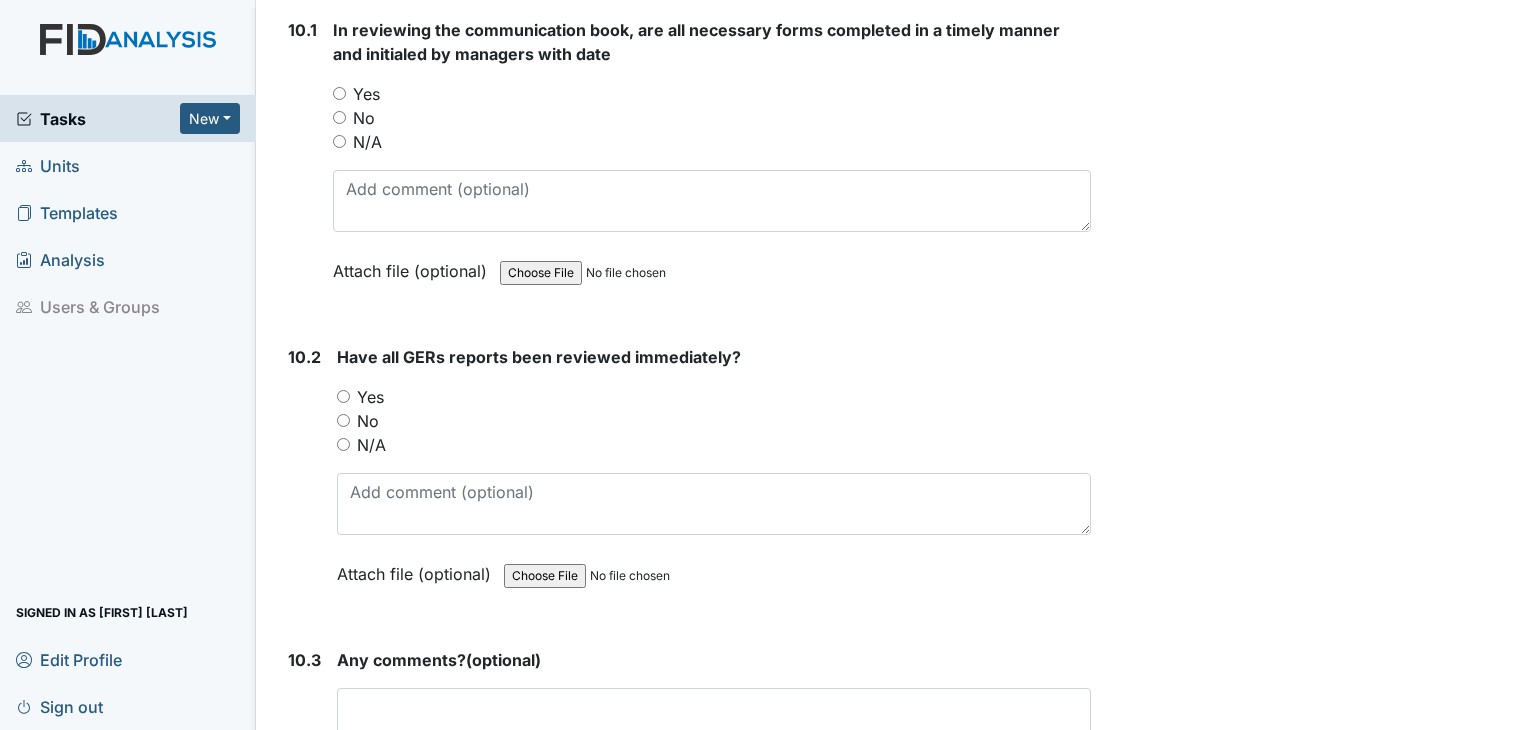 click on "Yes" at bounding box center (343, 396) 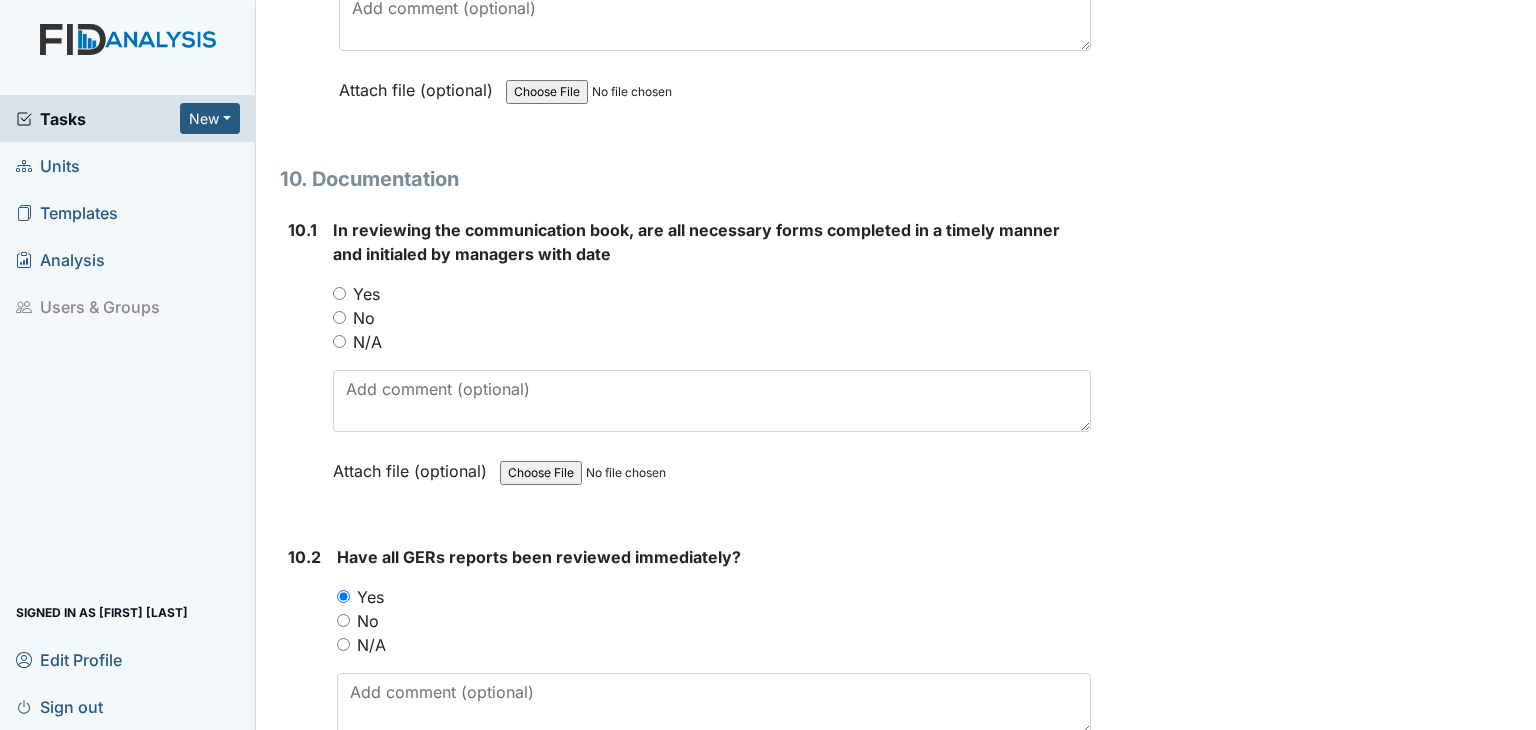scroll, scrollTop: 30917, scrollLeft: 0, axis: vertical 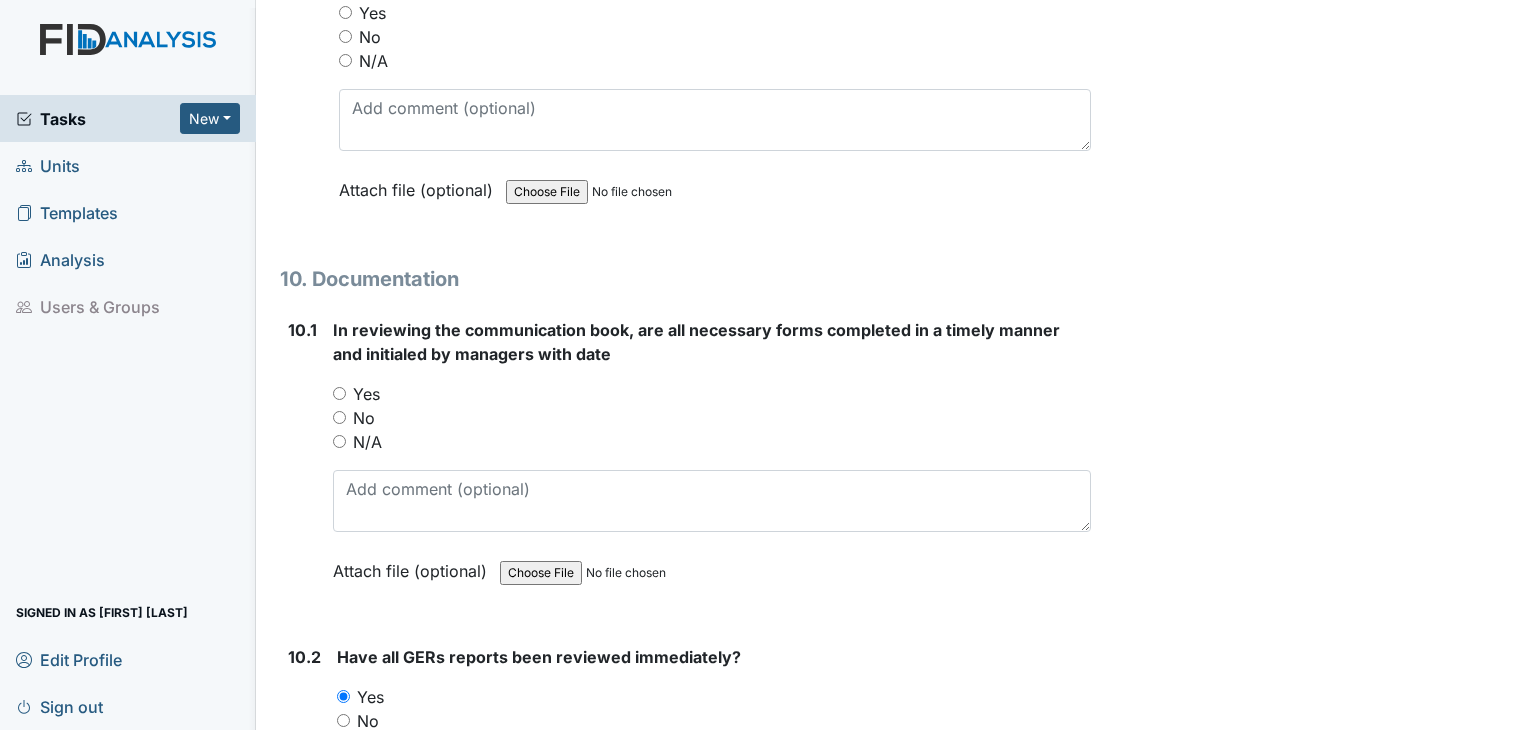 click on "Yes" at bounding box center [339, 393] 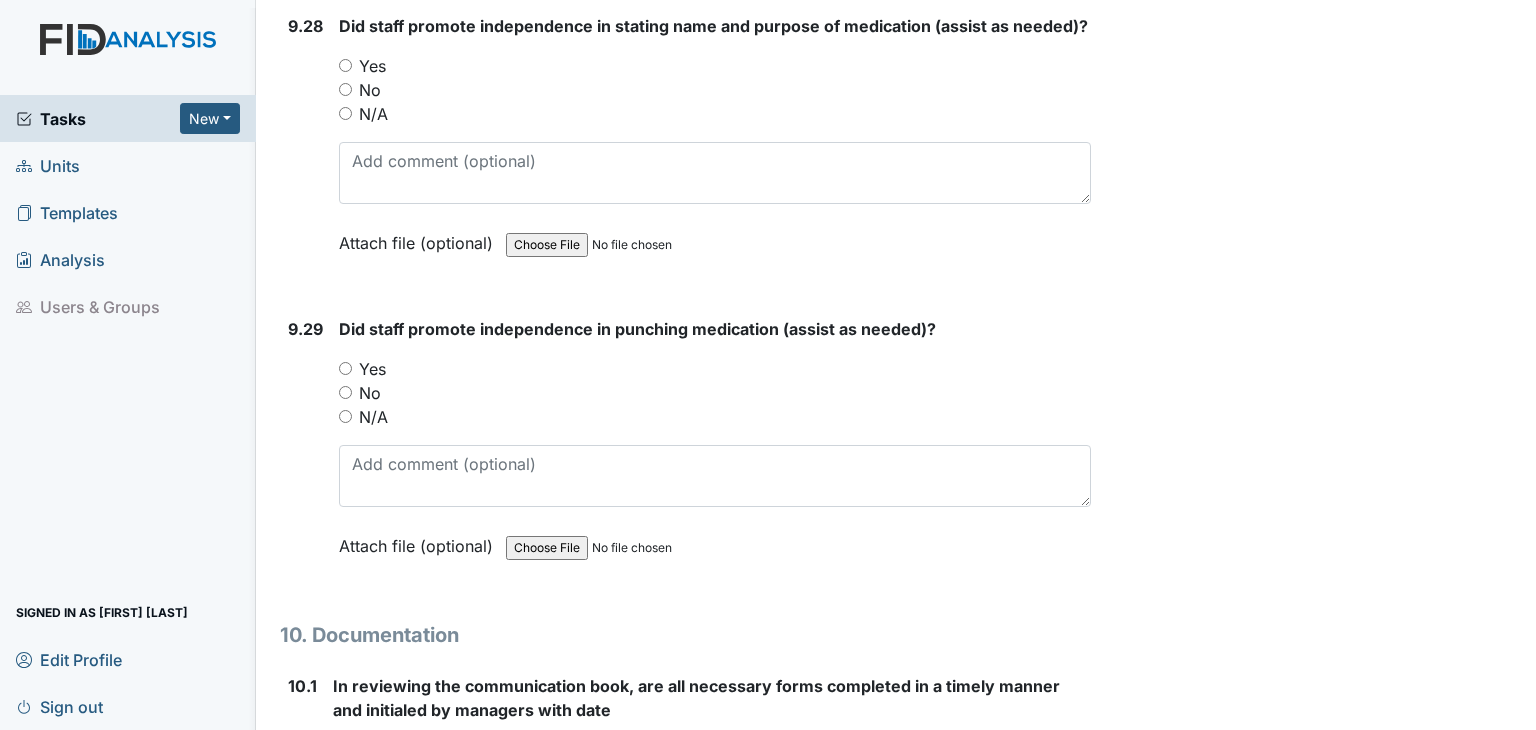 scroll, scrollTop: 30517, scrollLeft: 0, axis: vertical 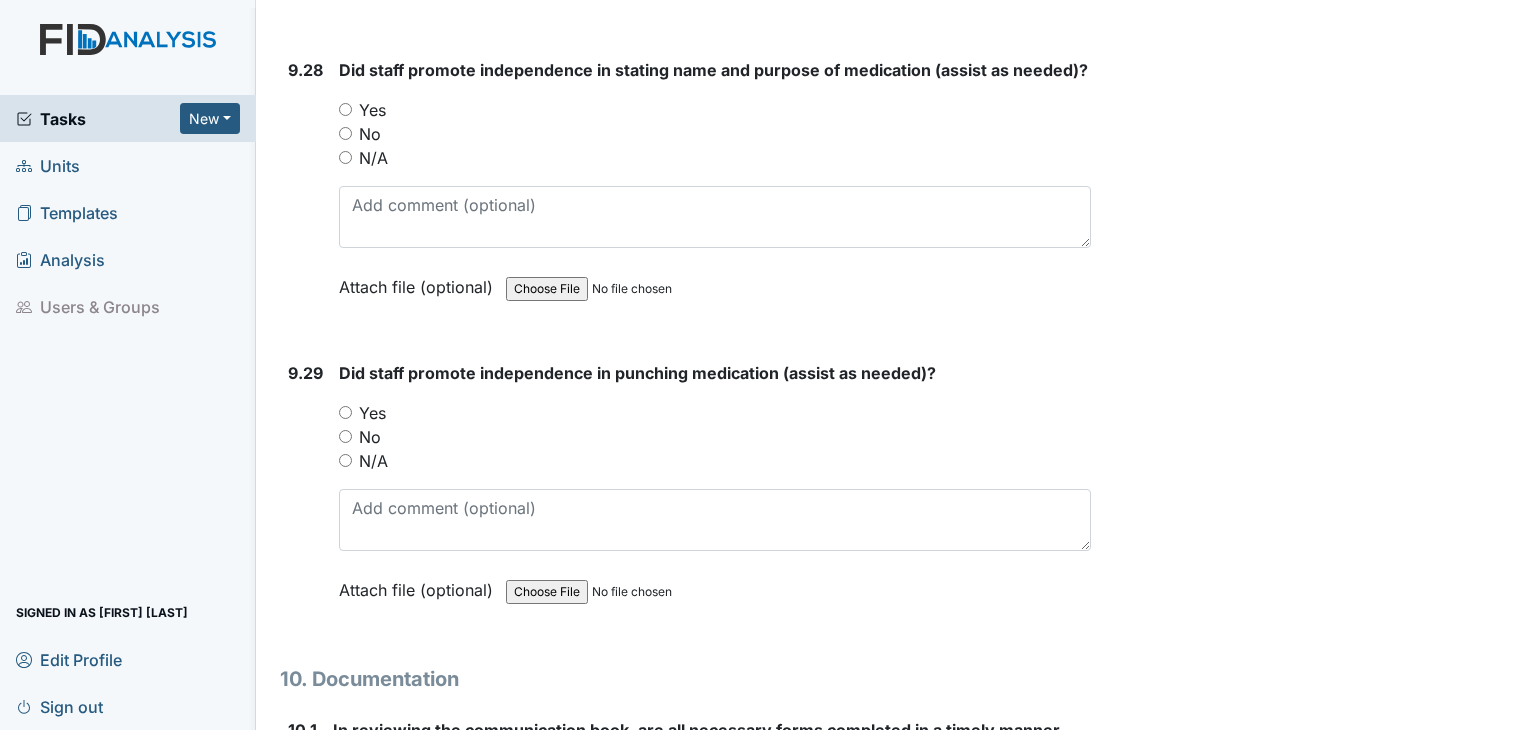 click on "Yes" at bounding box center (345, 412) 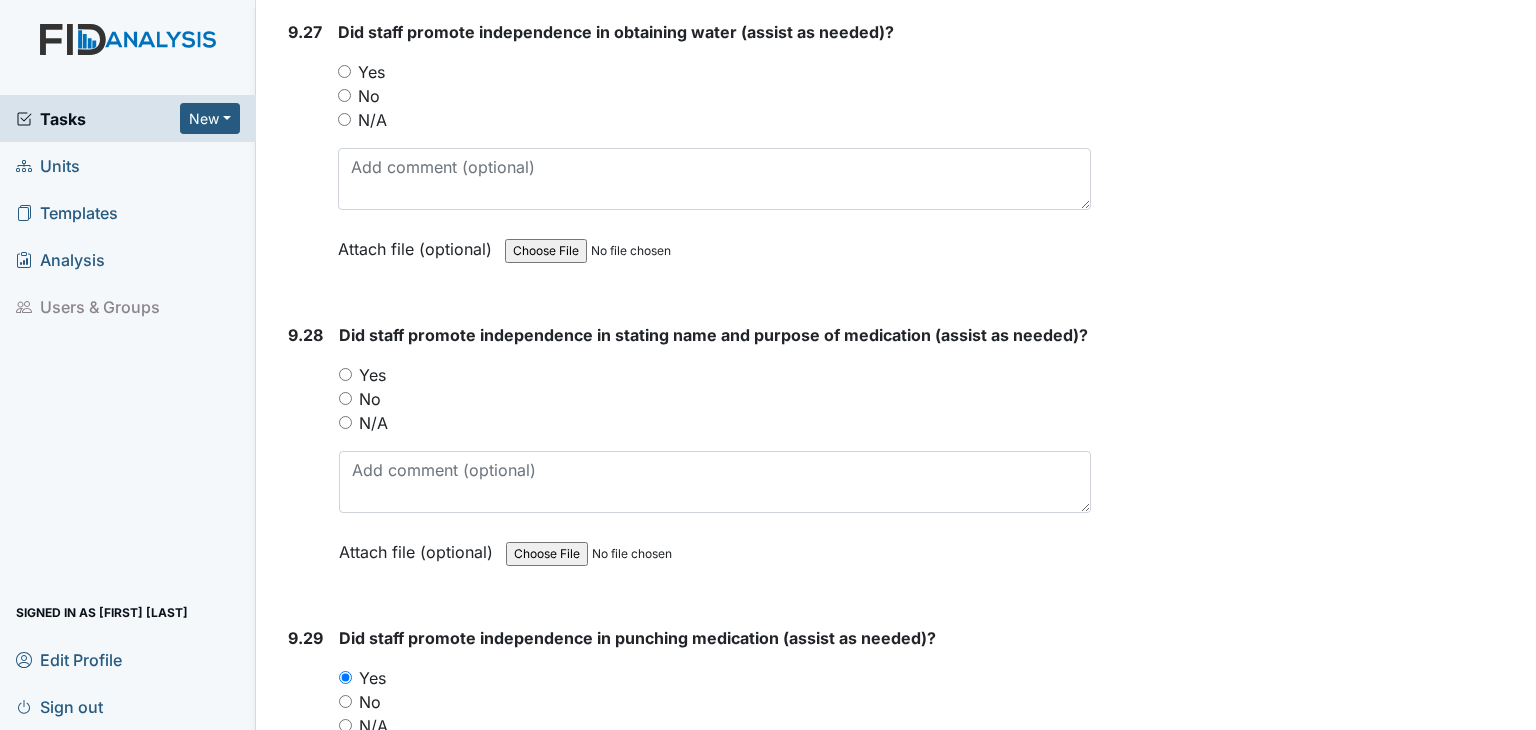 scroll, scrollTop: 30217, scrollLeft: 0, axis: vertical 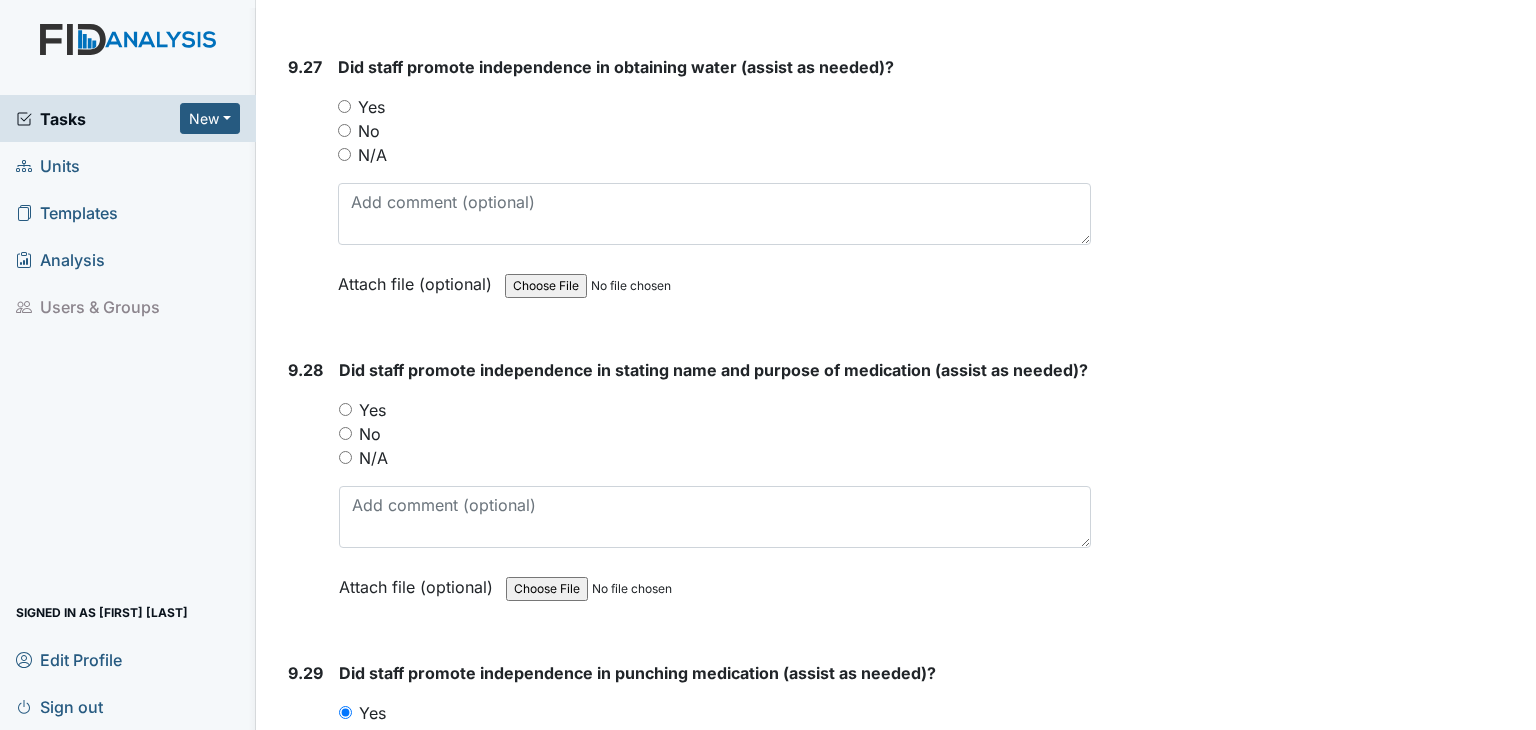 click on "Yes" at bounding box center (345, 409) 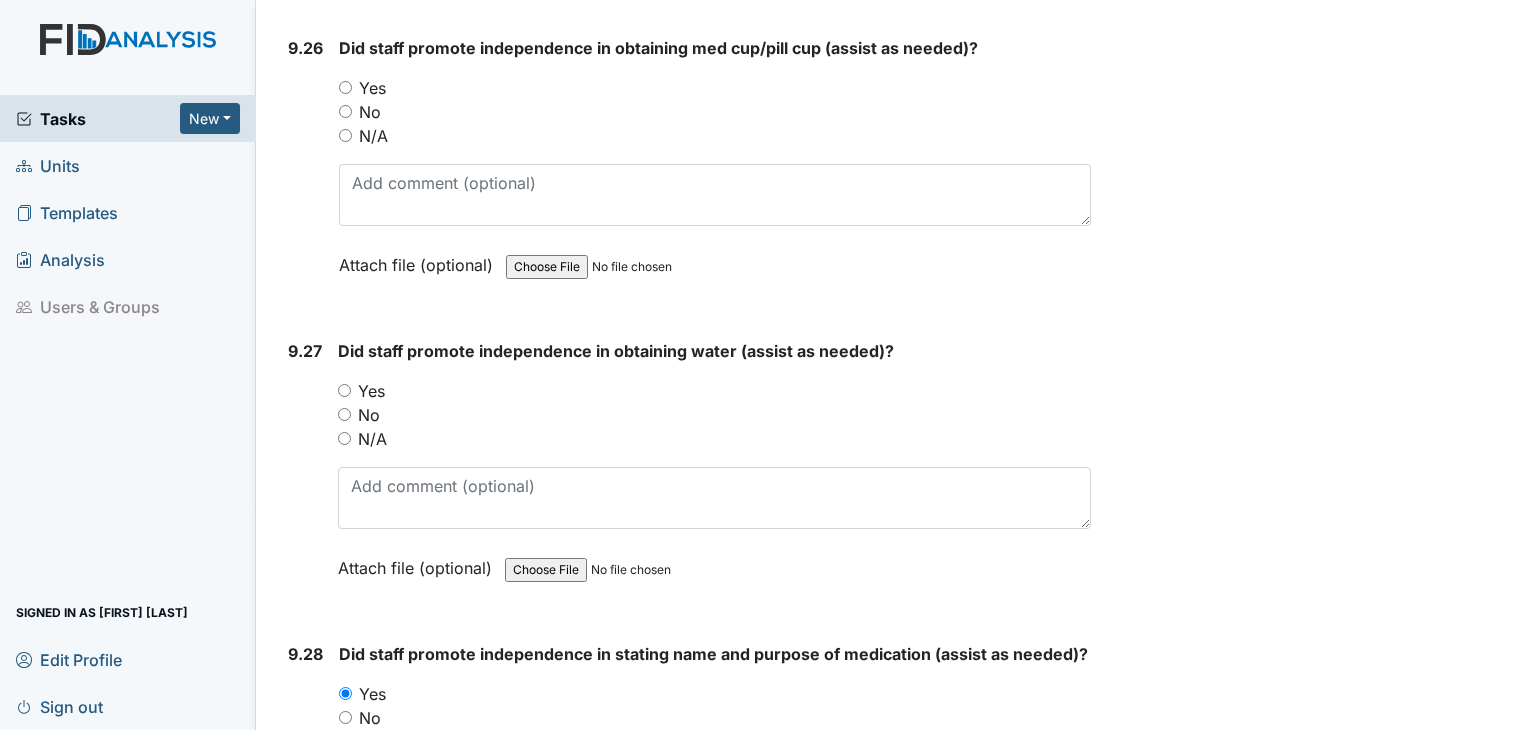 scroll, scrollTop: 29917, scrollLeft: 0, axis: vertical 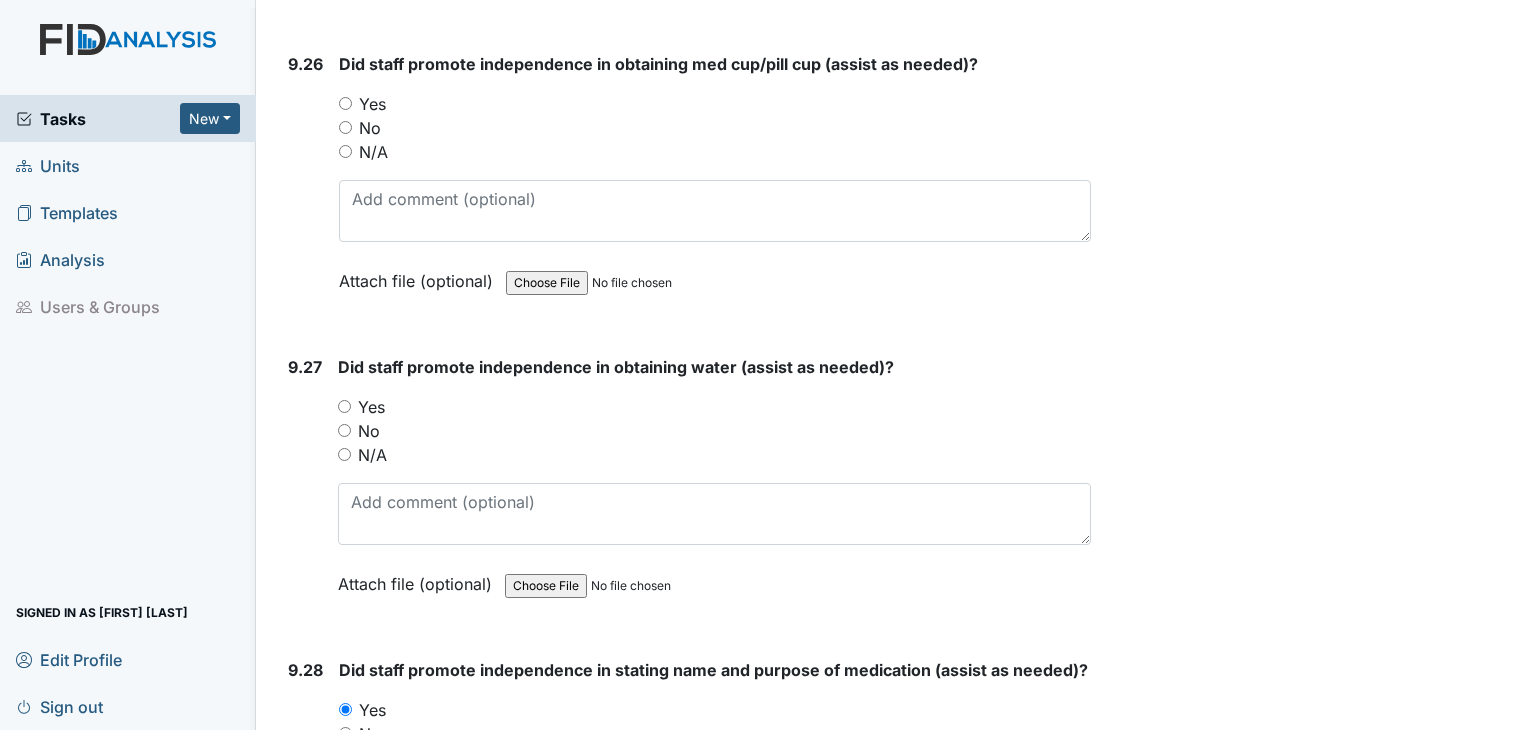 click on "Yes" at bounding box center [344, 406] 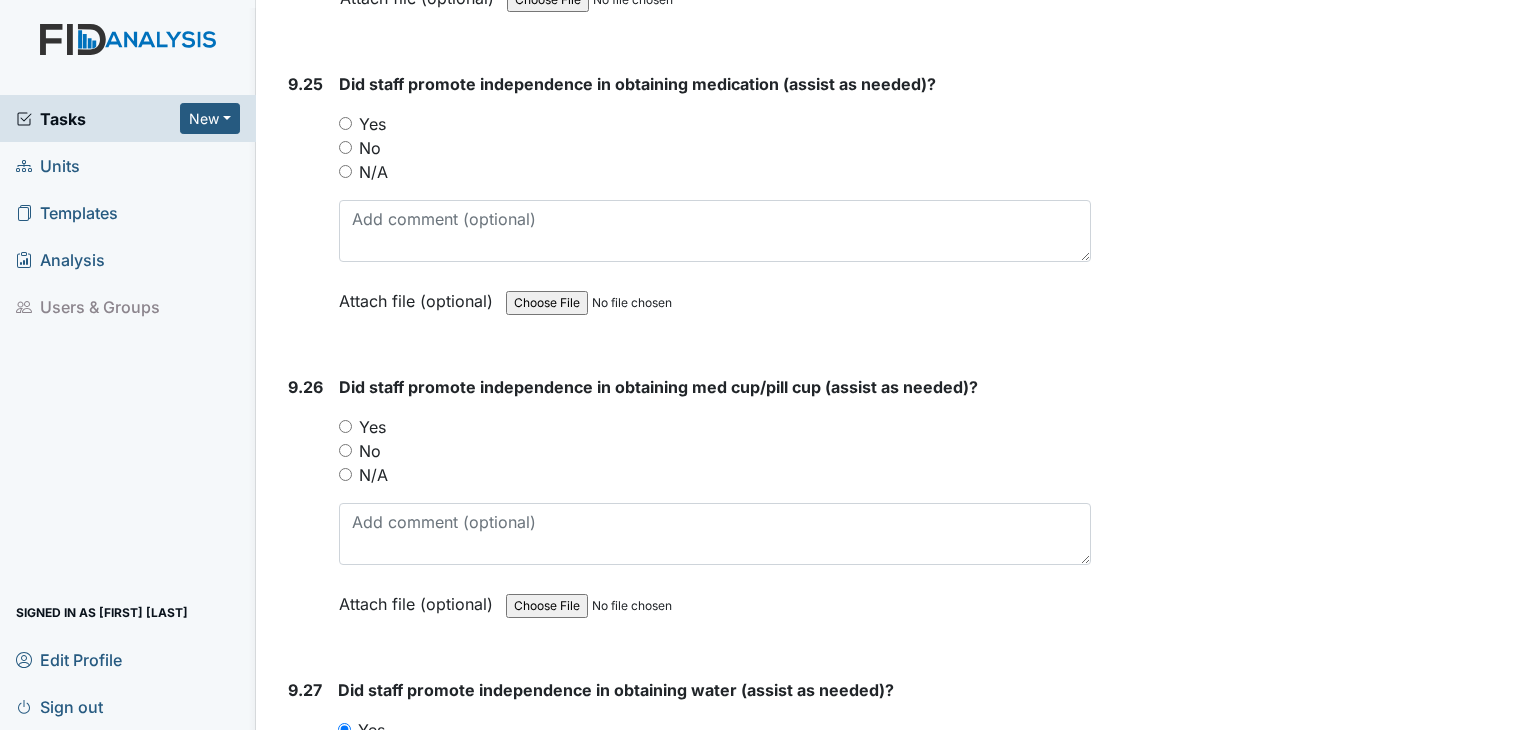scroll, scrollTop: 29517, scrollLeft: 0, axis: vertical 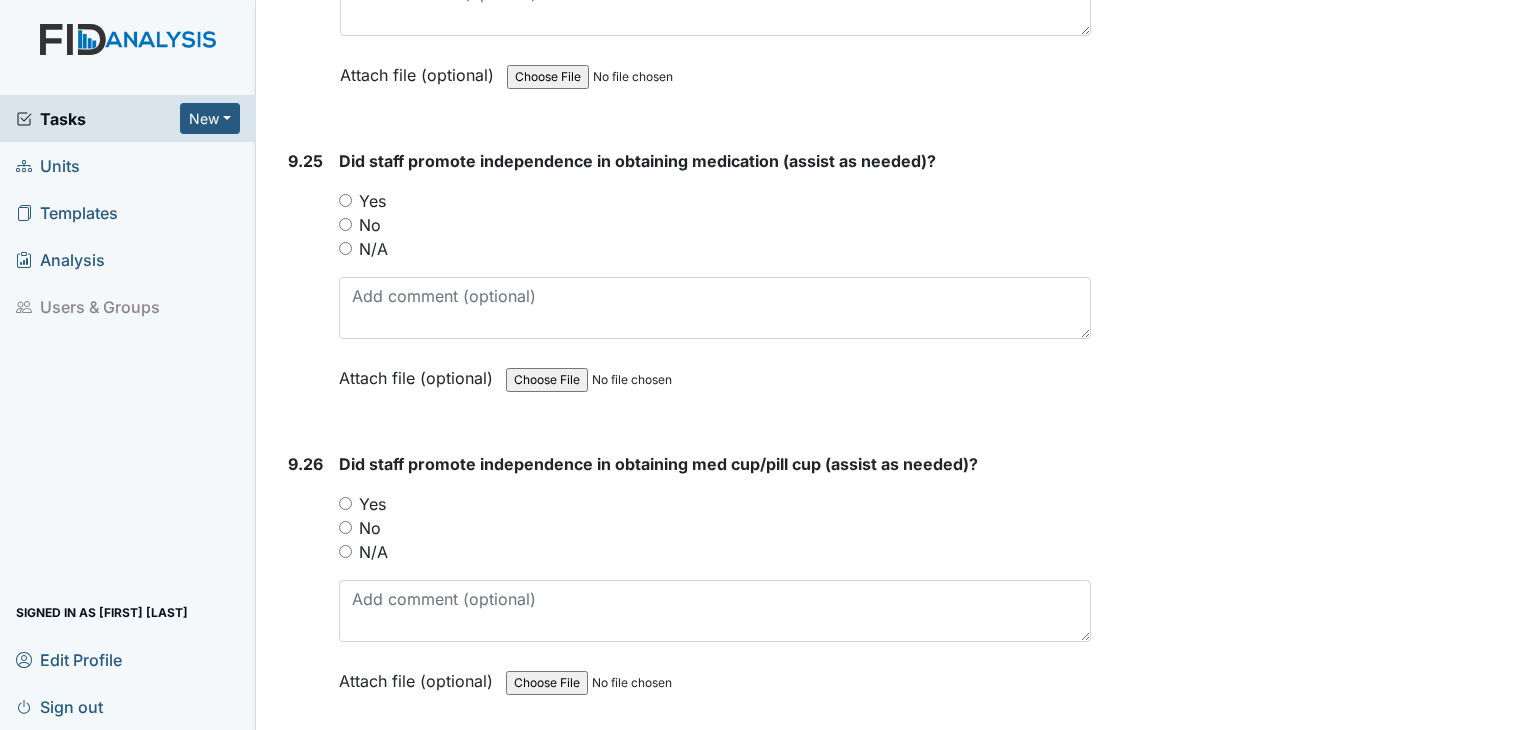click on "Yes" at bounding box center [345, 503] 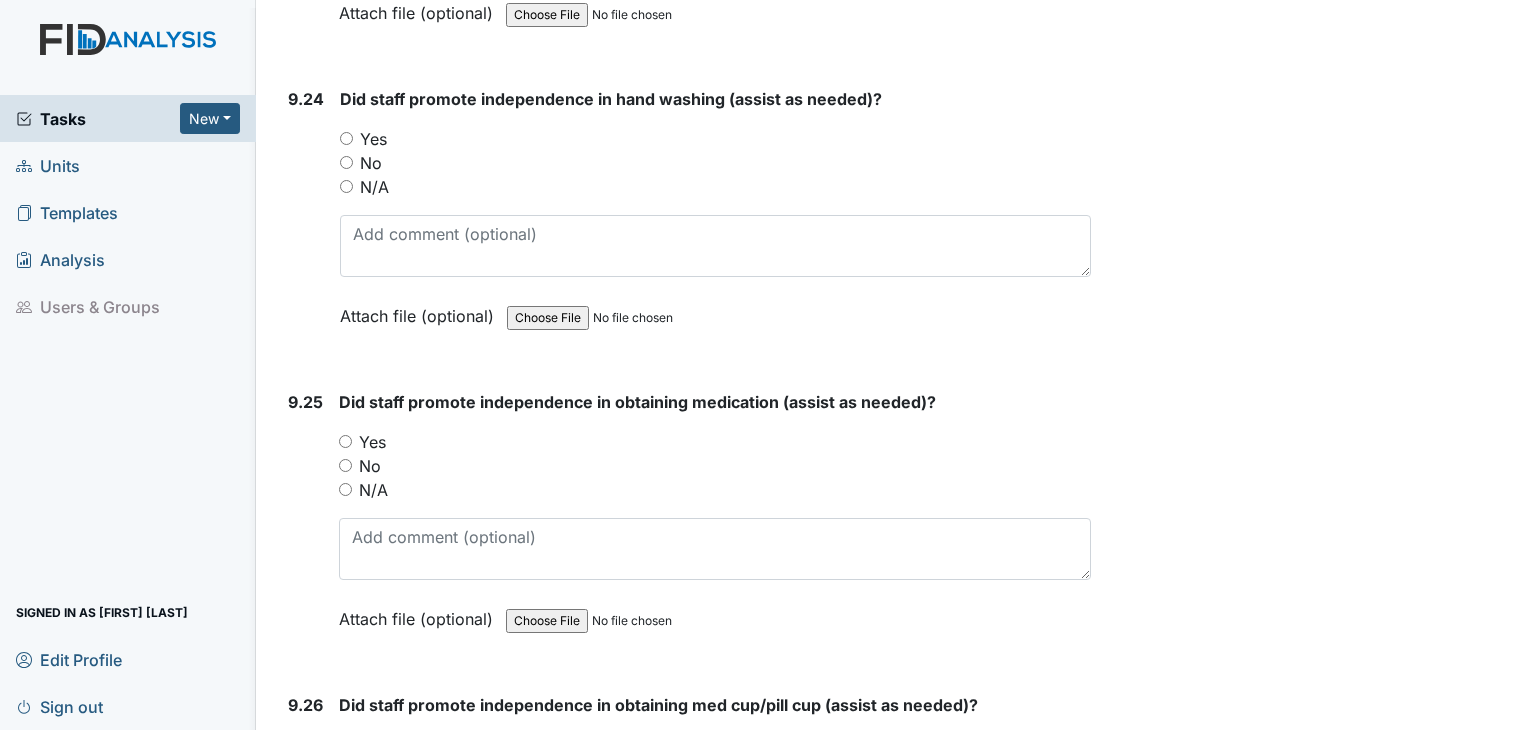 scroll, scrollTop: 29217, scrollLeft: 0, axis: vertical 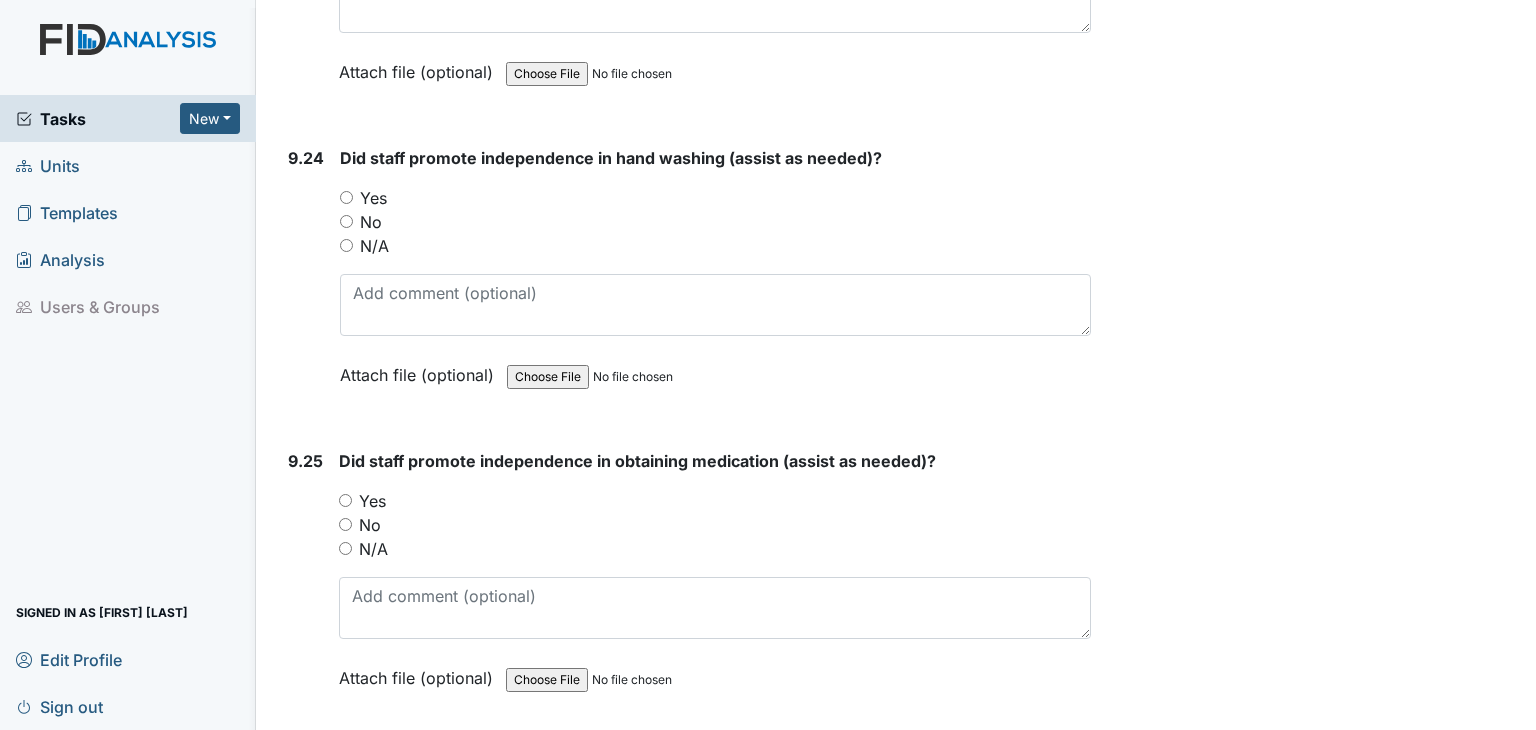 click on "Yes" at bounding box center [345, 500] 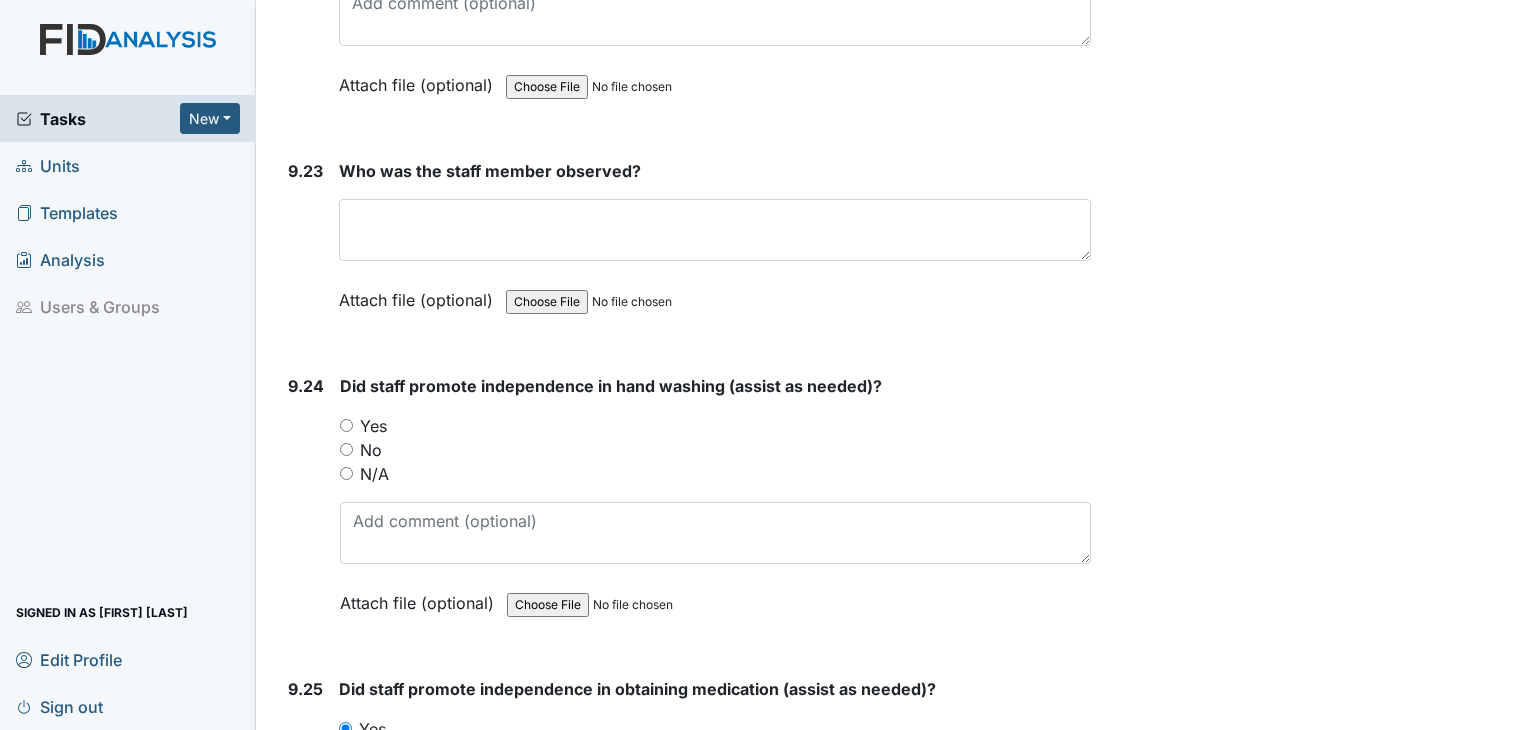 scroll, scrollTop: 28917, scrollLeft: 0, axis: vertical 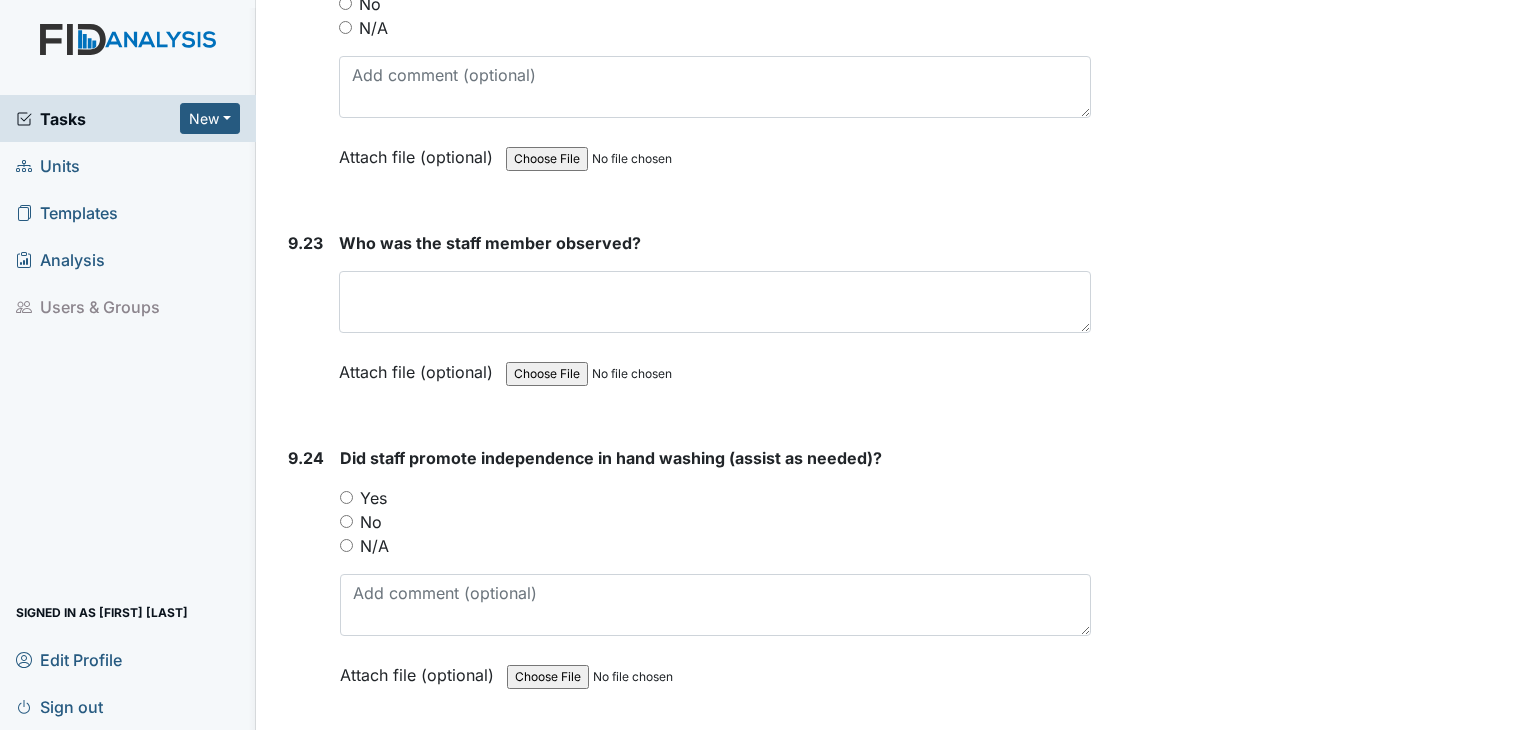 click on "Yes" at bounding box center (346, 497) 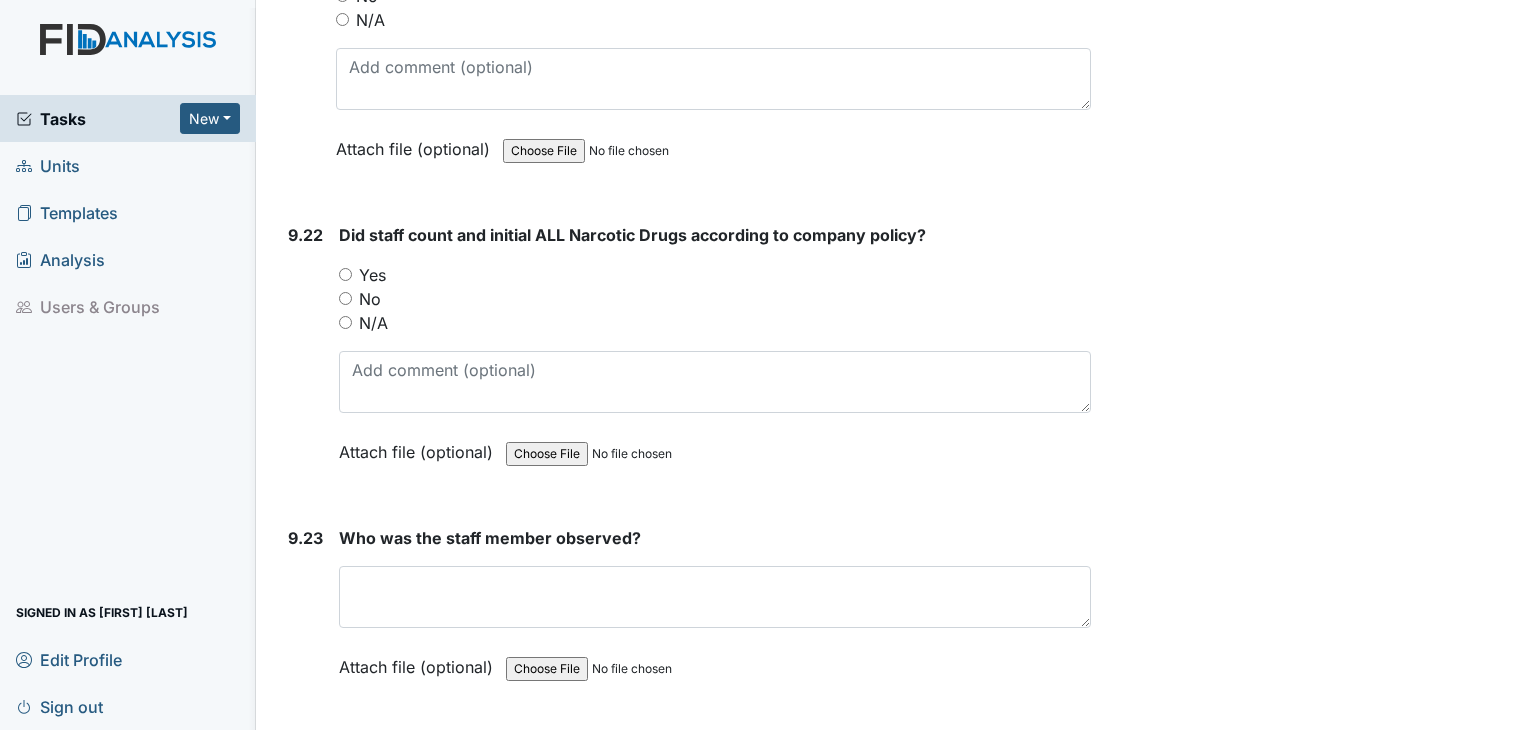 scroll, scrollTop: 28617, scrollLeft: 0, axis: vertical 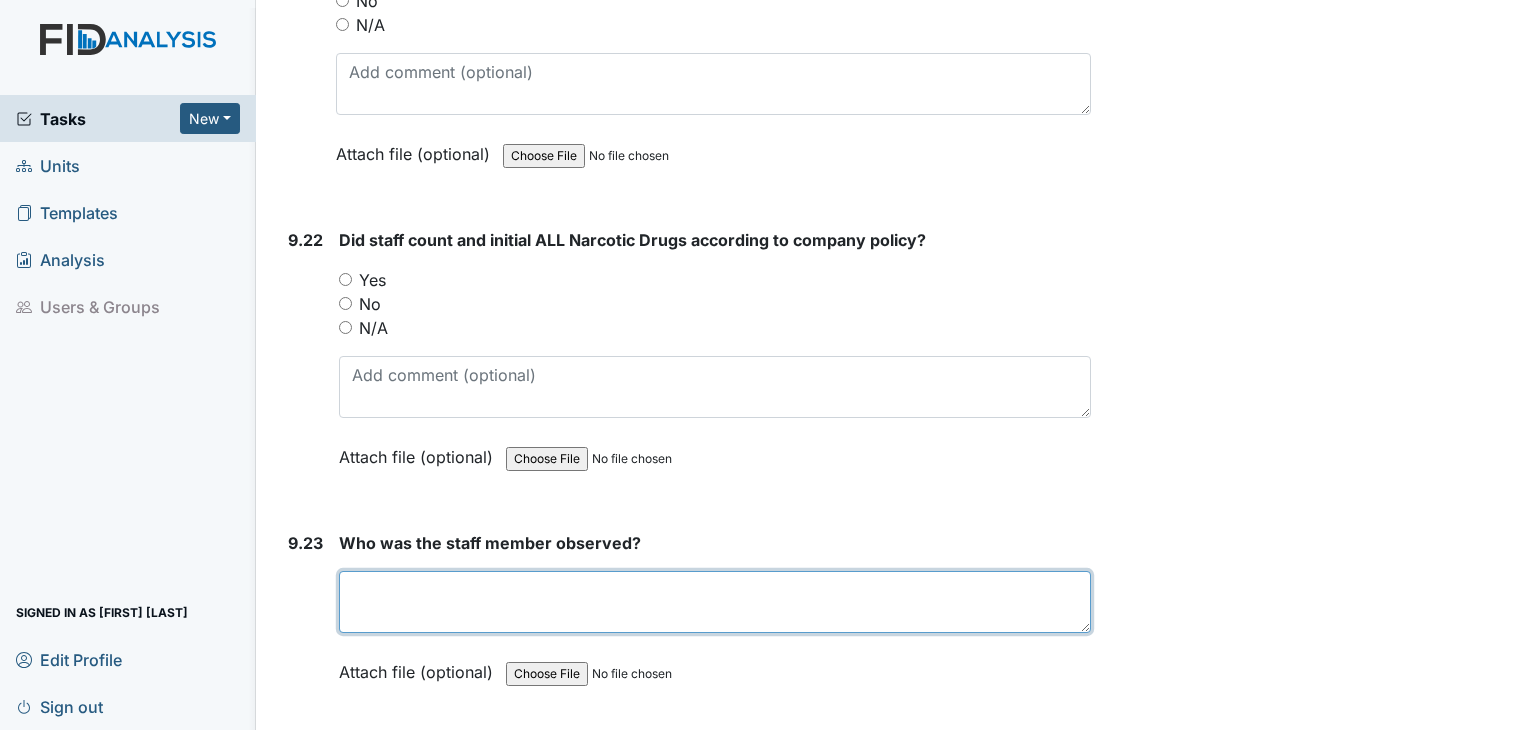 click at bounding box center (715, 602) 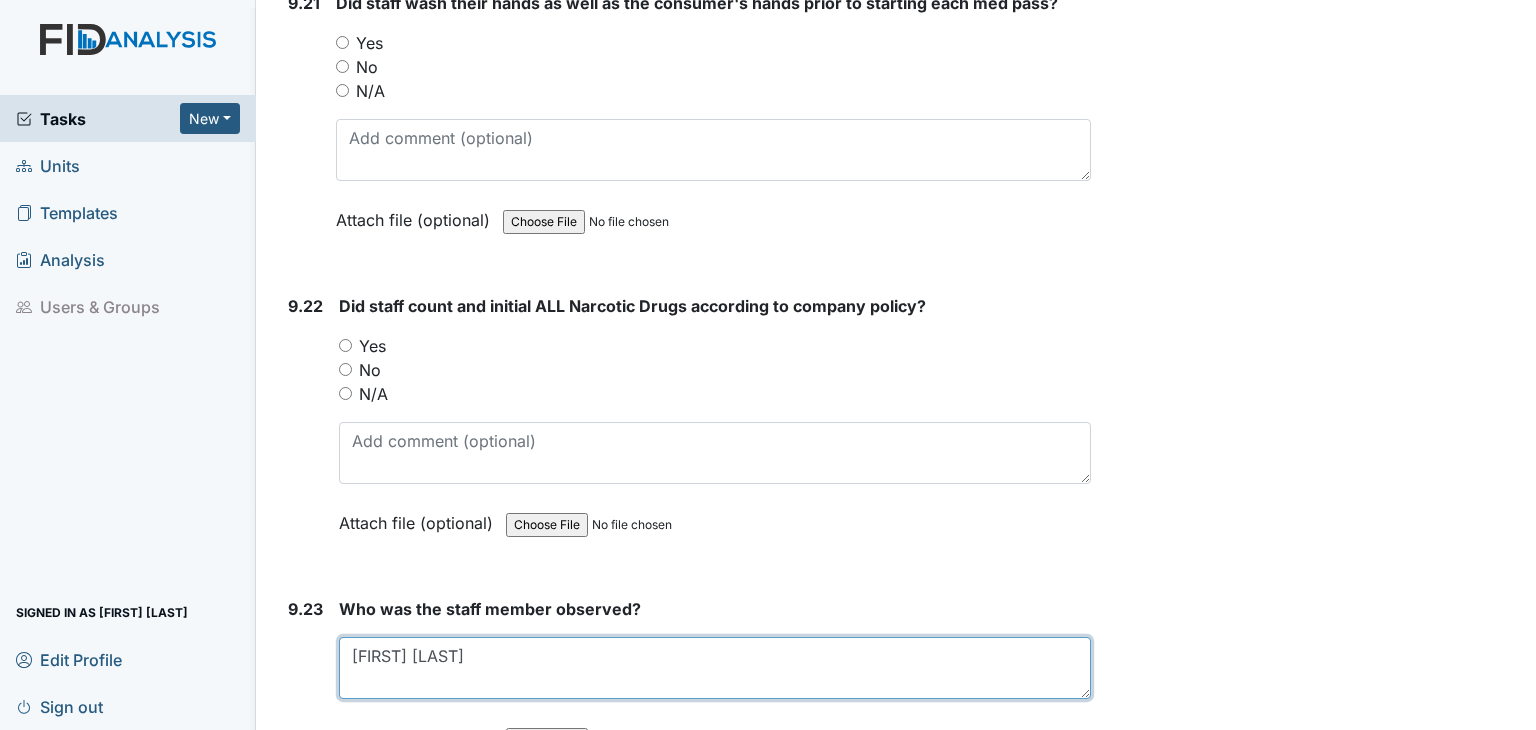 scroll, scrollTop: 28517, scrollLeft: 0, axis: vertical 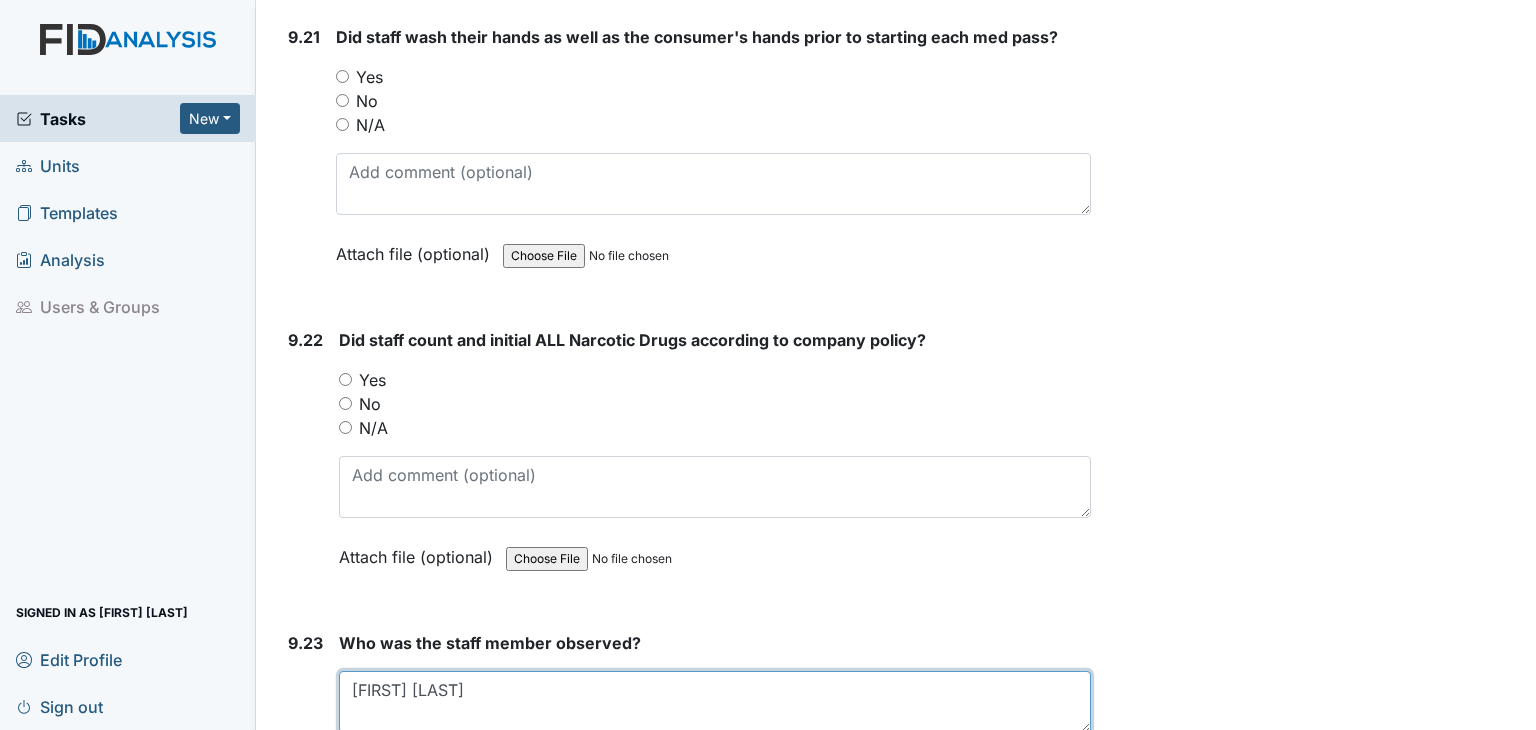 type on "[FIRST] [LAST]" 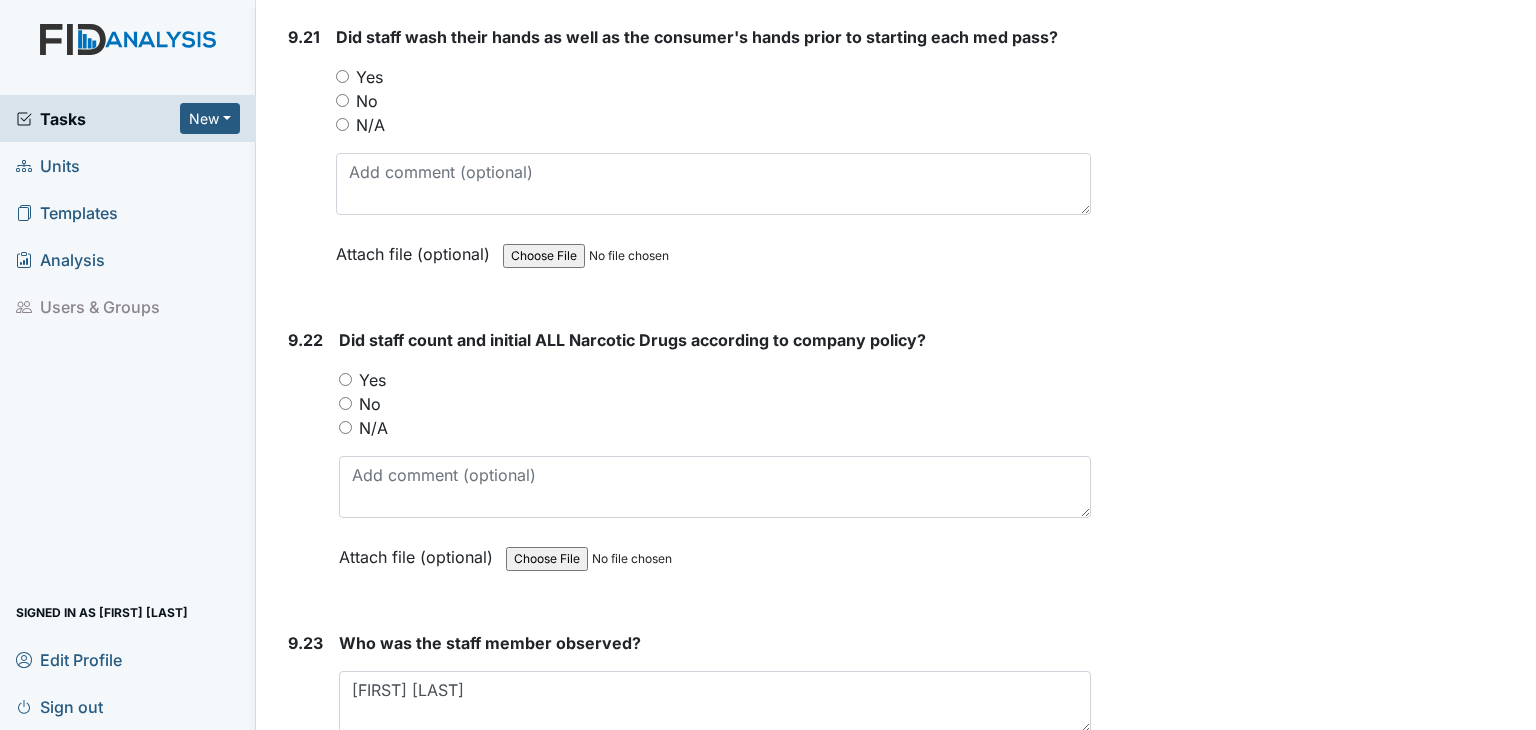 click on "N/A" at bounding box center (345, 427) 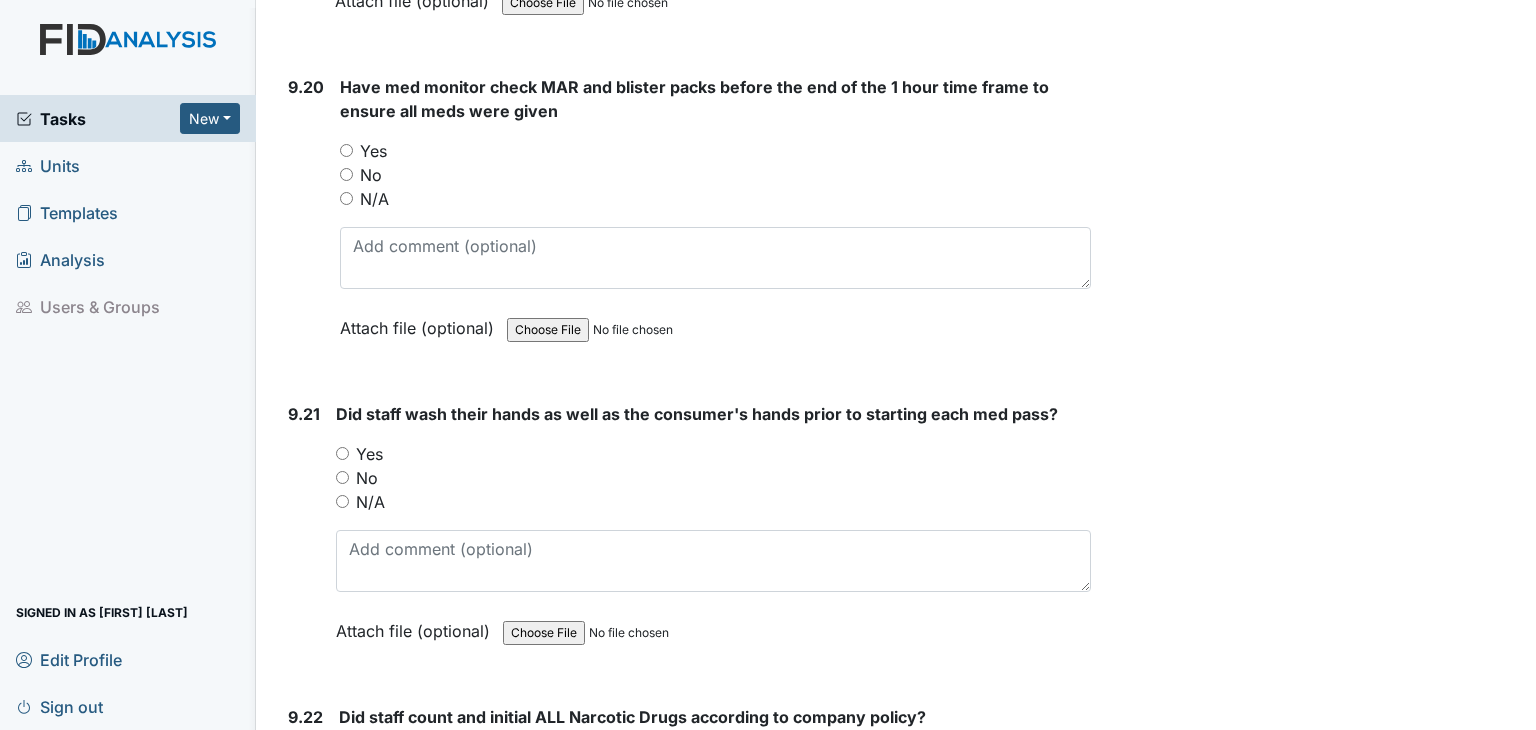 scroll, scrollTop: 28117, scrollLeft: 0, axis: vertical 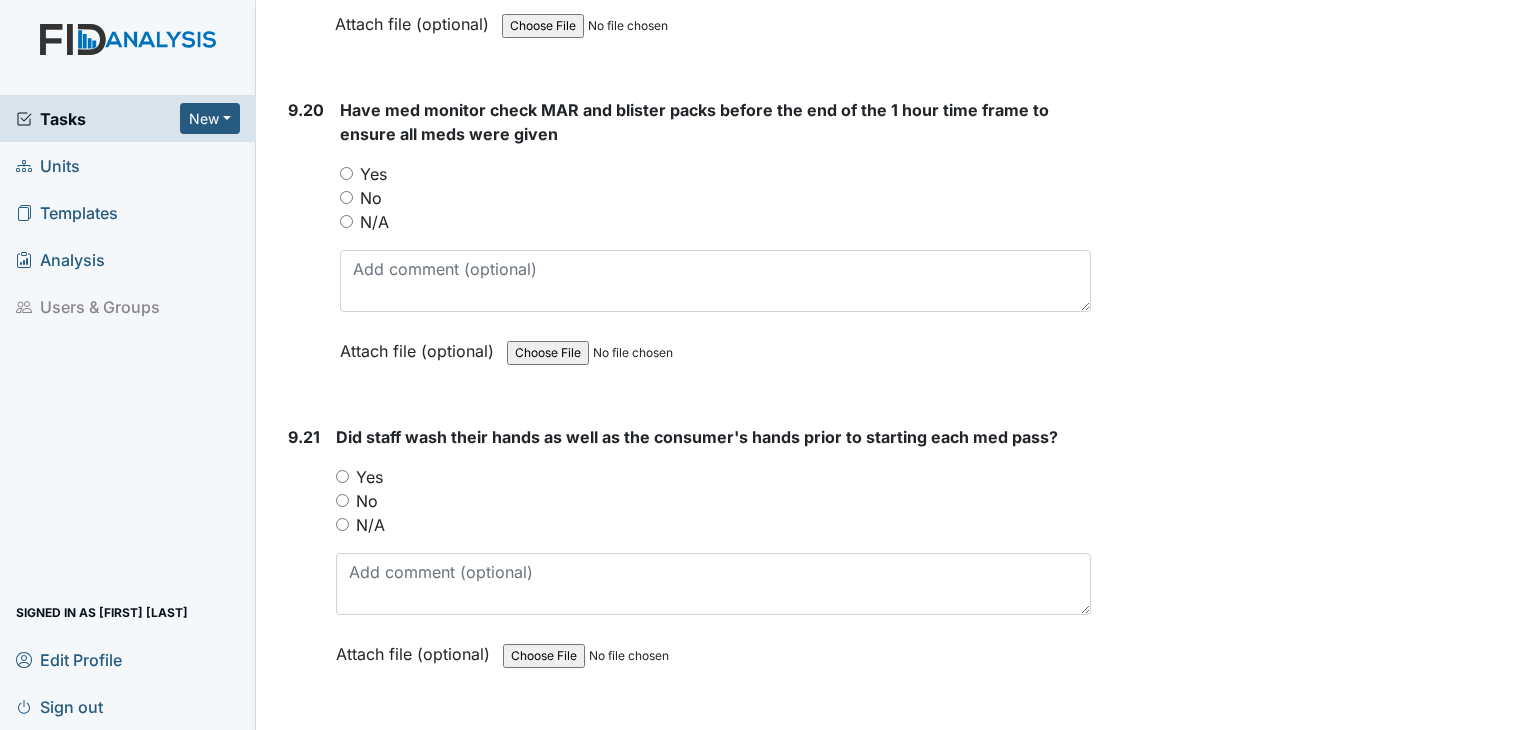 click on "Yes" at bounding box center (342, 476) 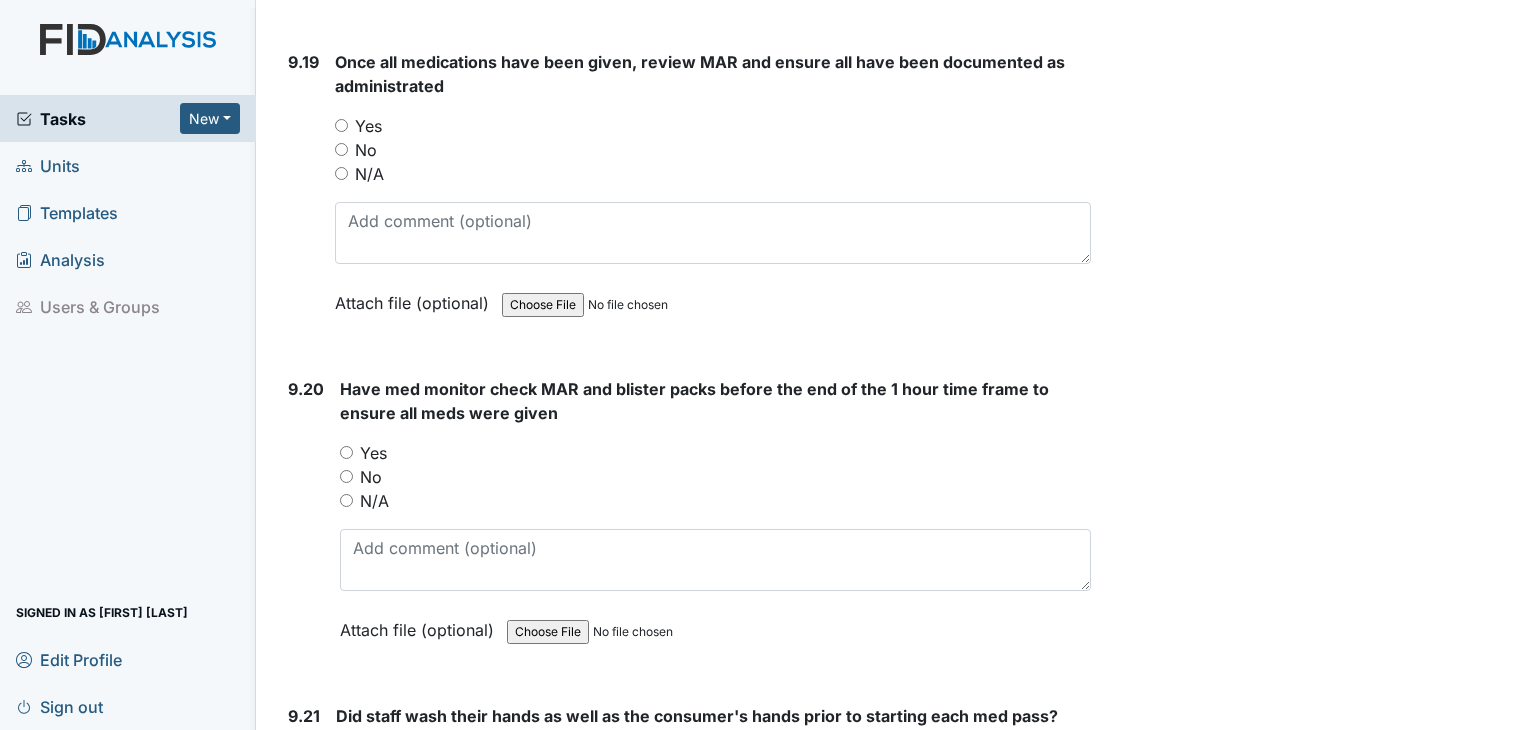 scroll, scrollTop: 27817, scrollLeft: 0, axis: vertical 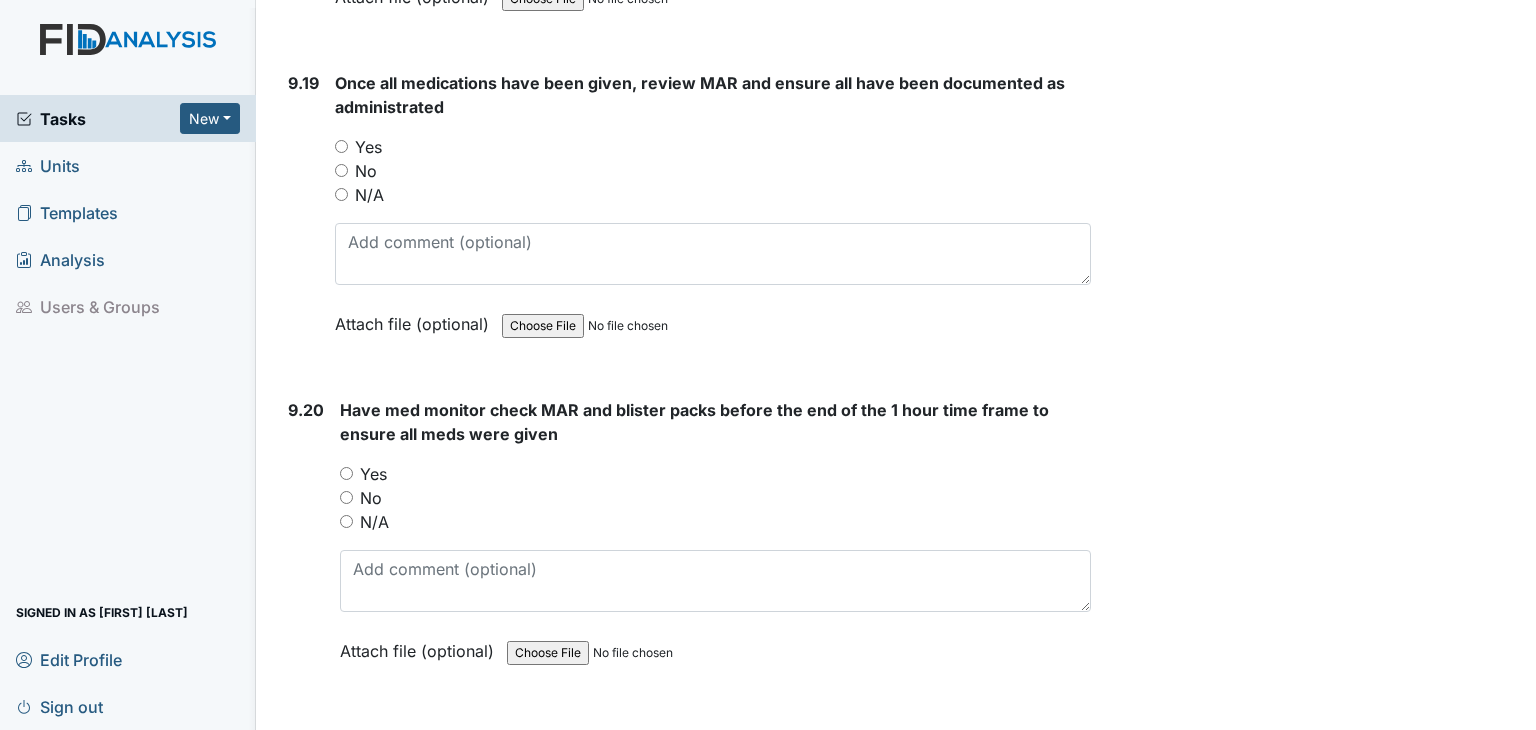 click on "Yes" at bounding box center (346, 473) 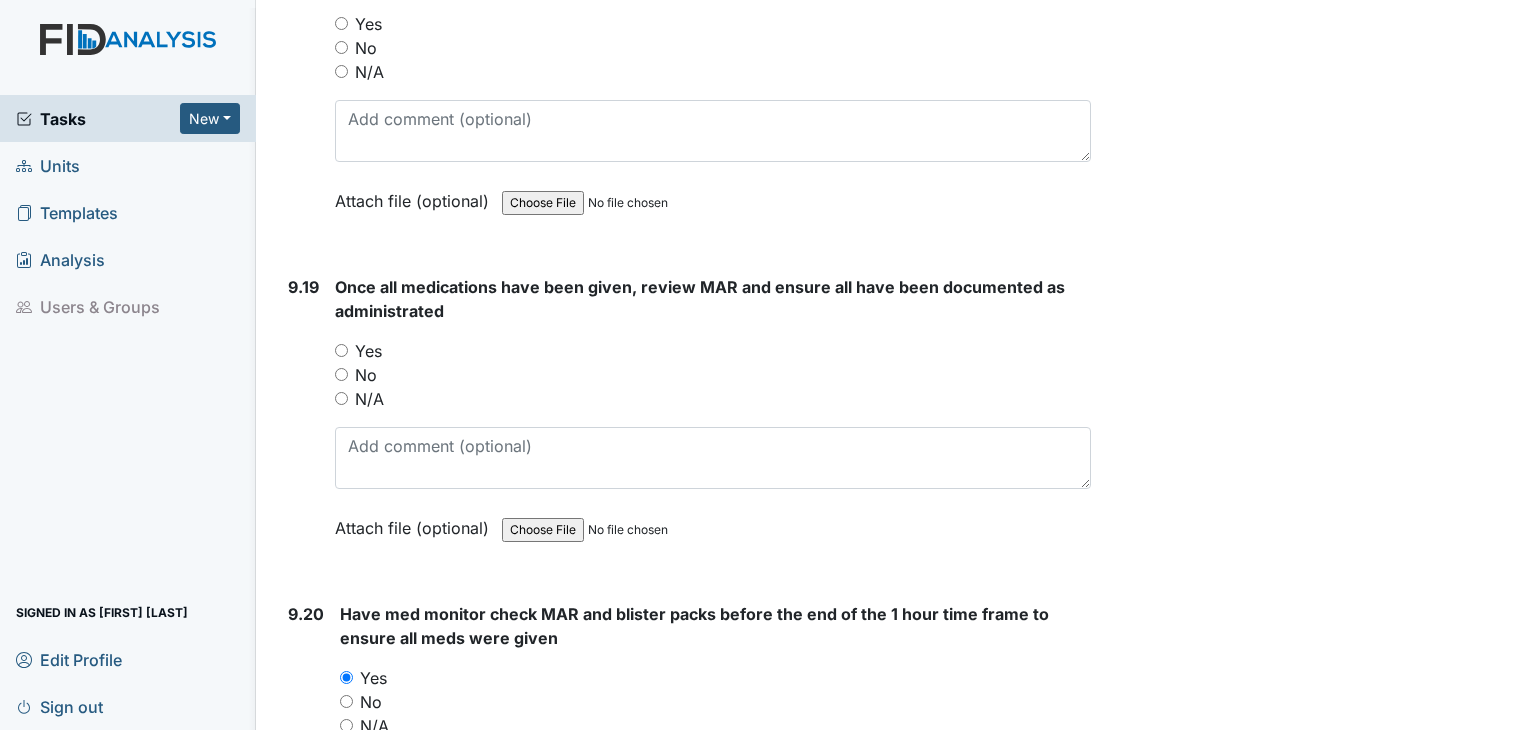 scroll, scrollTop: 27517, scrollLeft: 0, axis: vertical 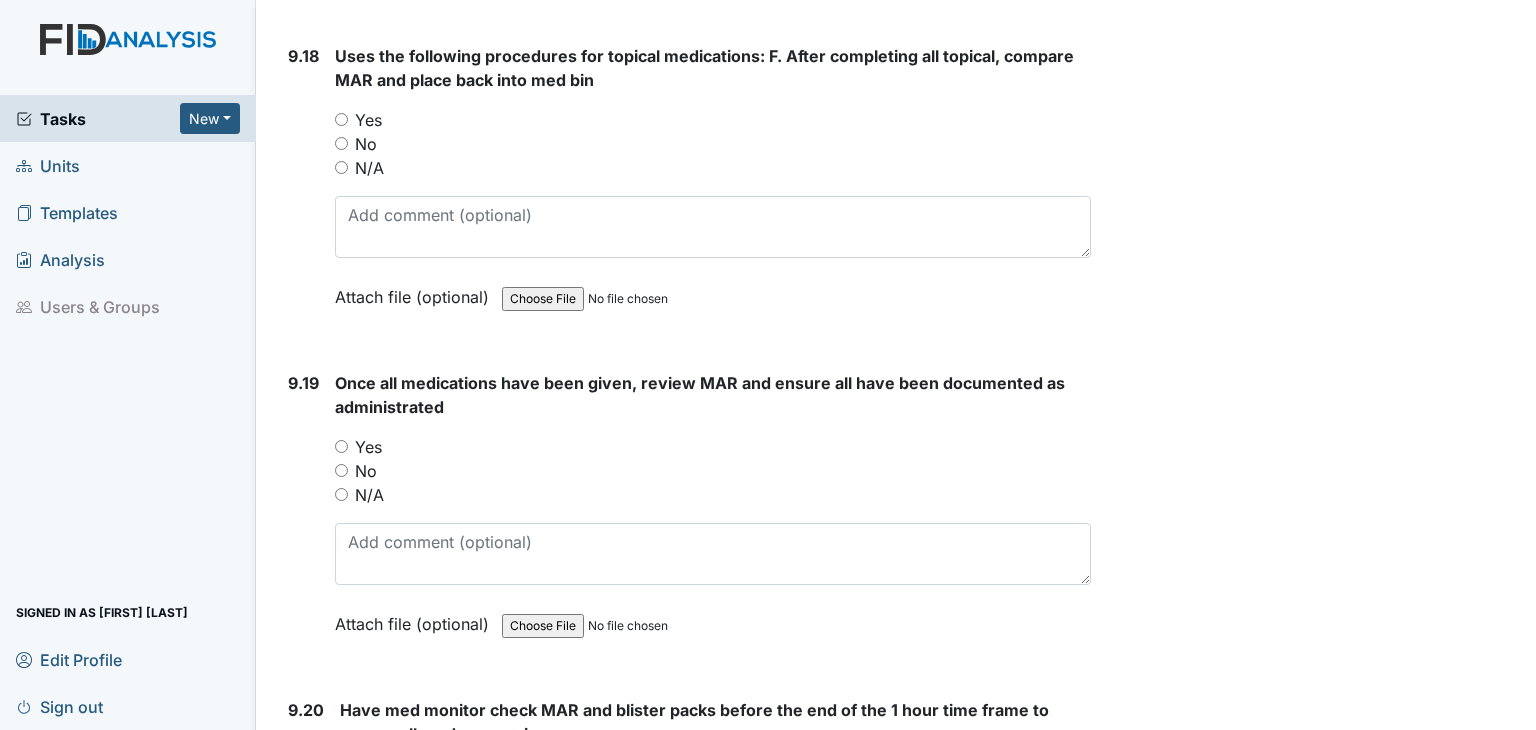 click on "Yes" at bounding box center (341, 446) 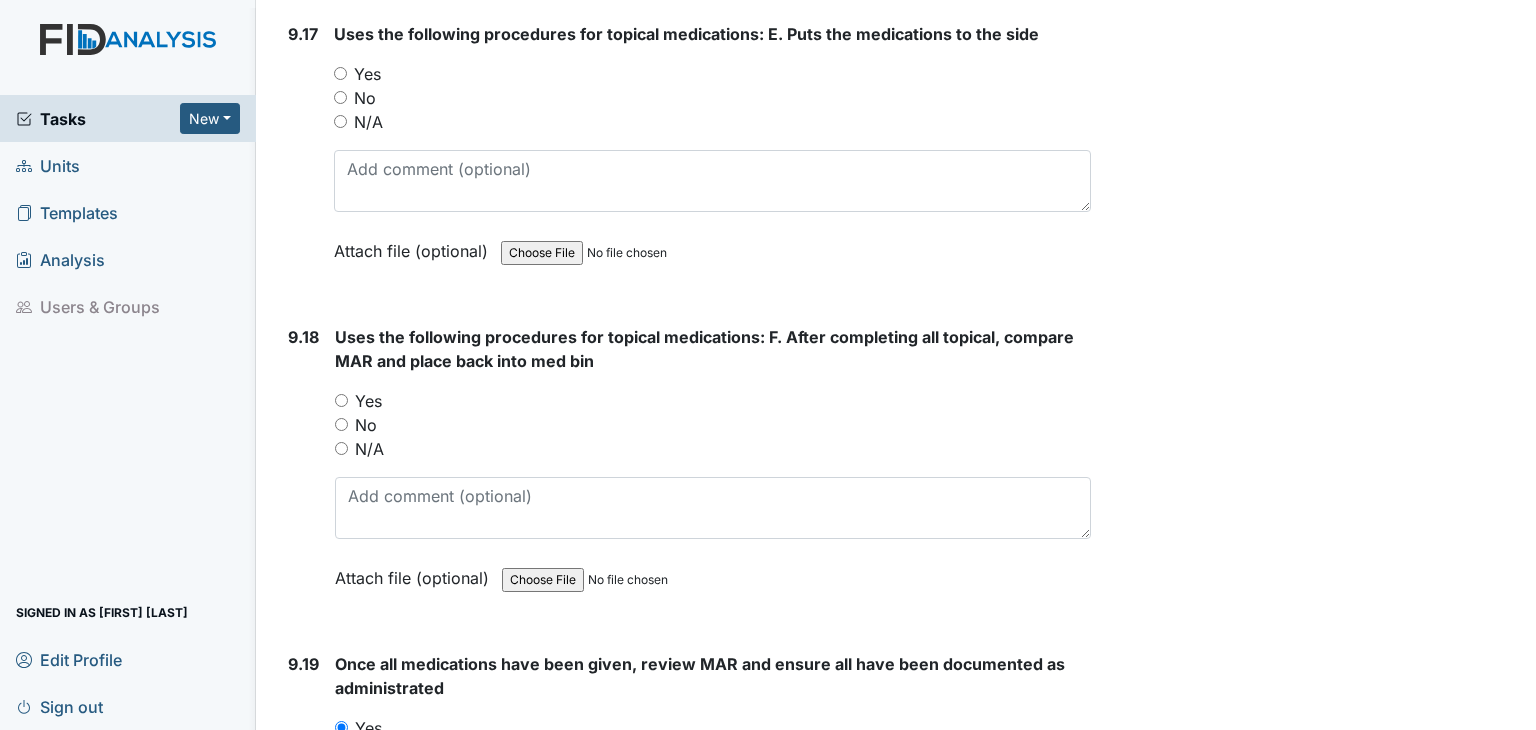 scroll, scrollTop: 27217, scrollLeft: 0, axis: vertical 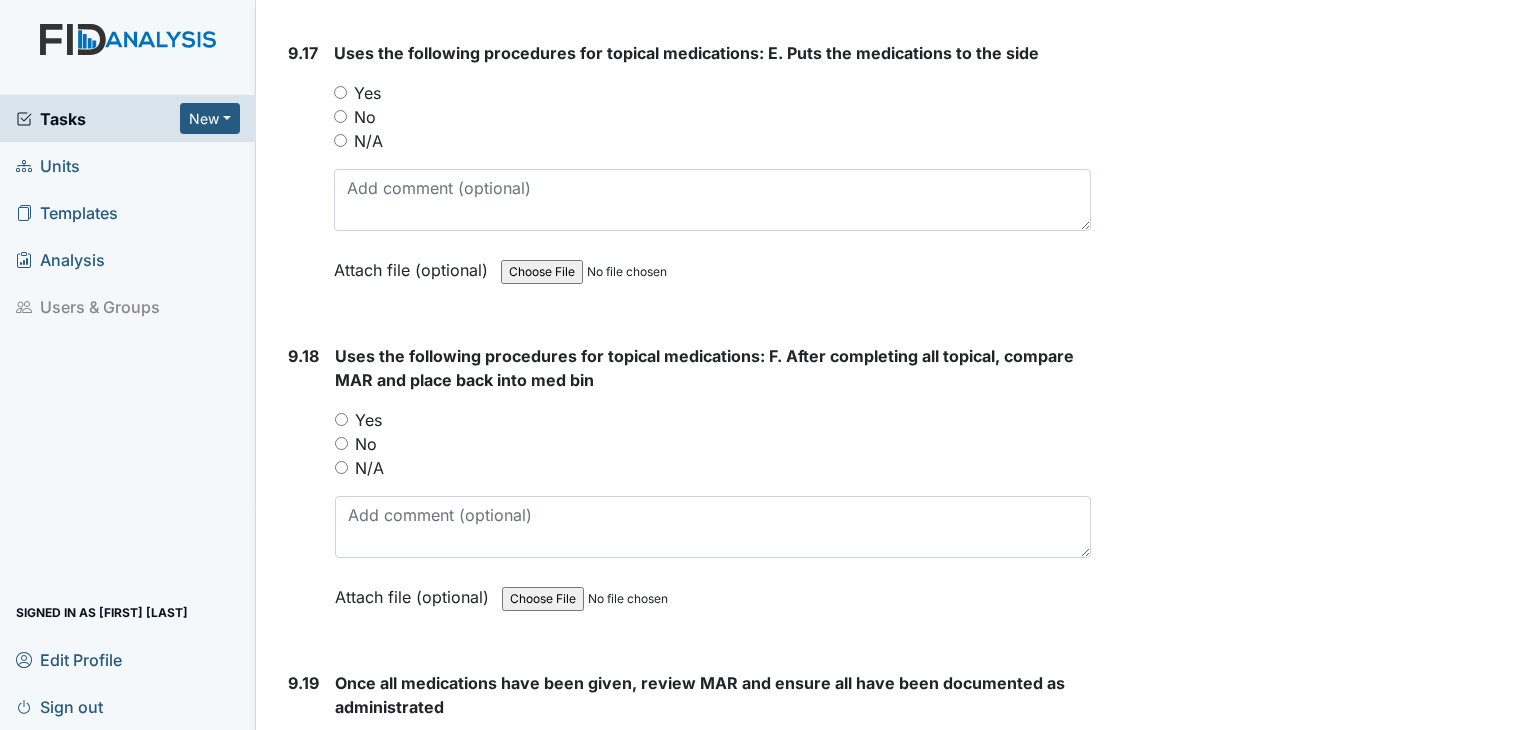 click on "Yes" at bounding box center (341, 419) 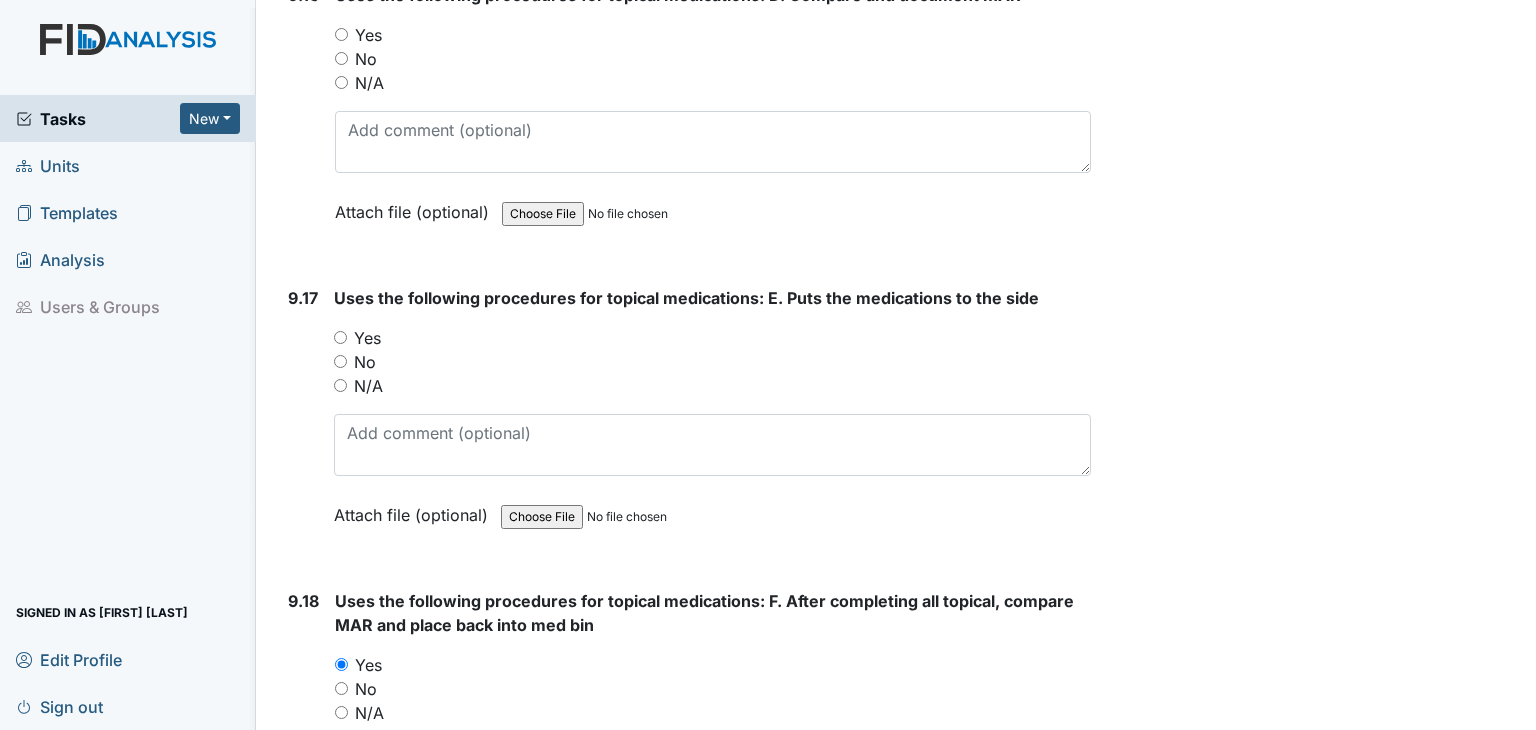scroll, scrollTop: 26817, scrollLeft: 0, axis: vertical 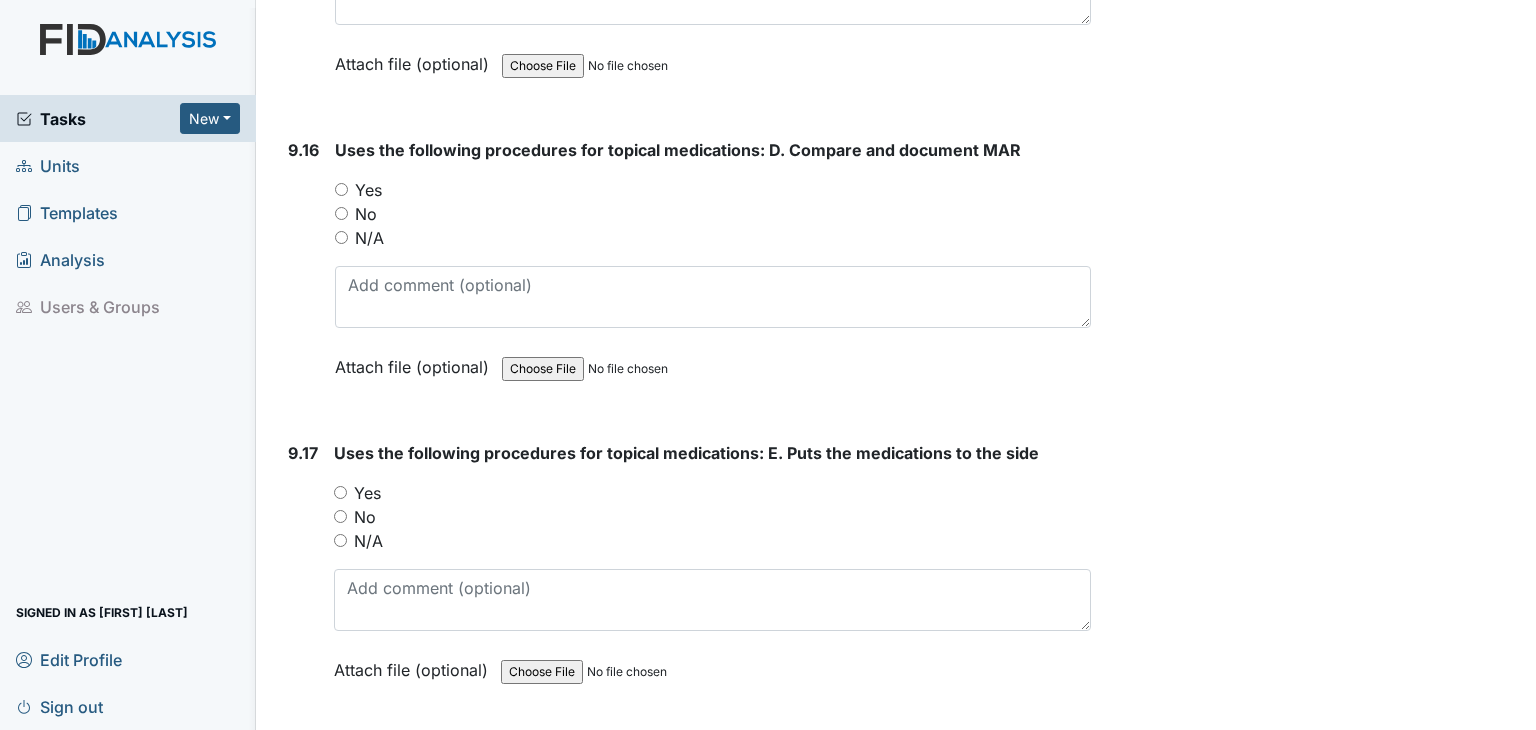 click on "Yes" at bounding box center [340, 492] 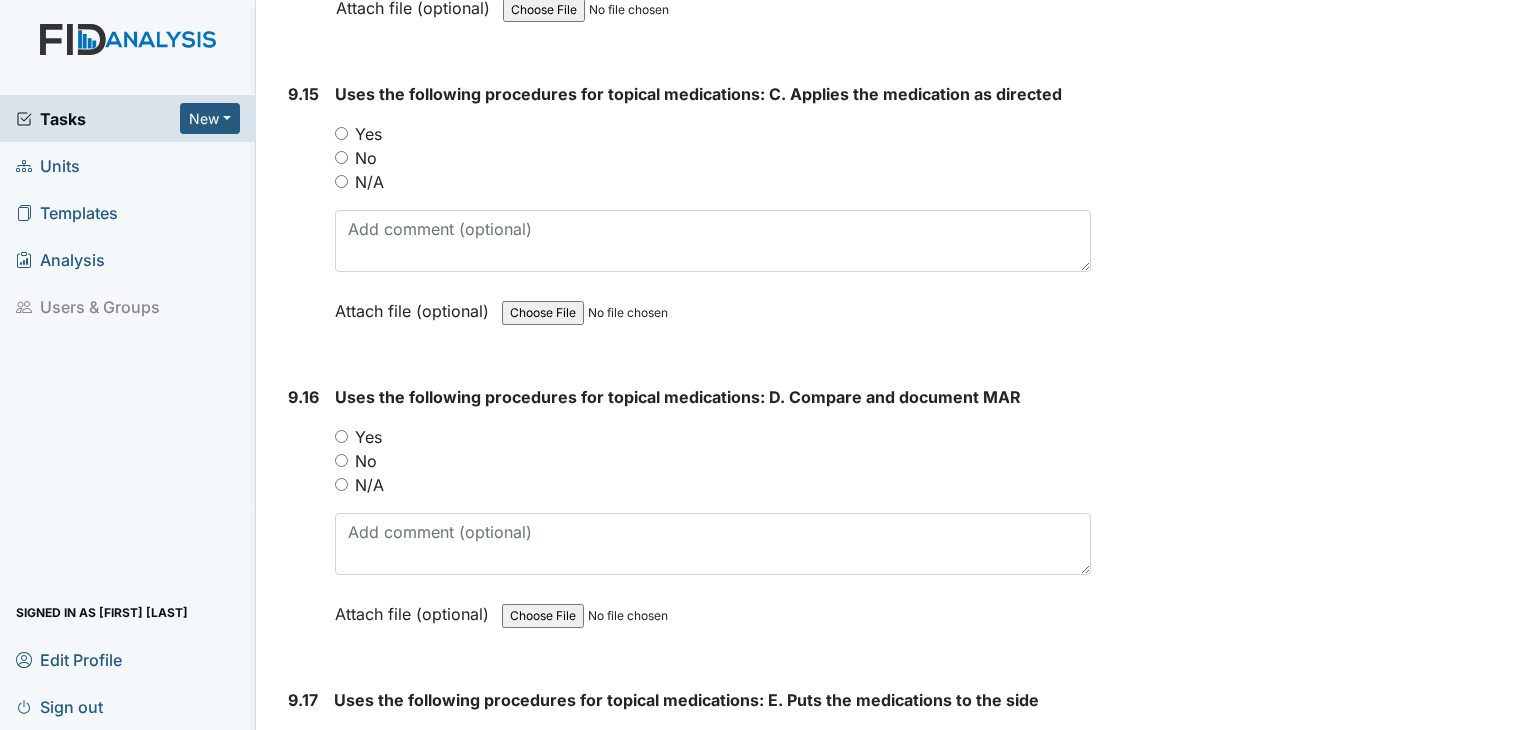 scroll, scrollTop: 26517, scrollLeft: 0, axis: vertical 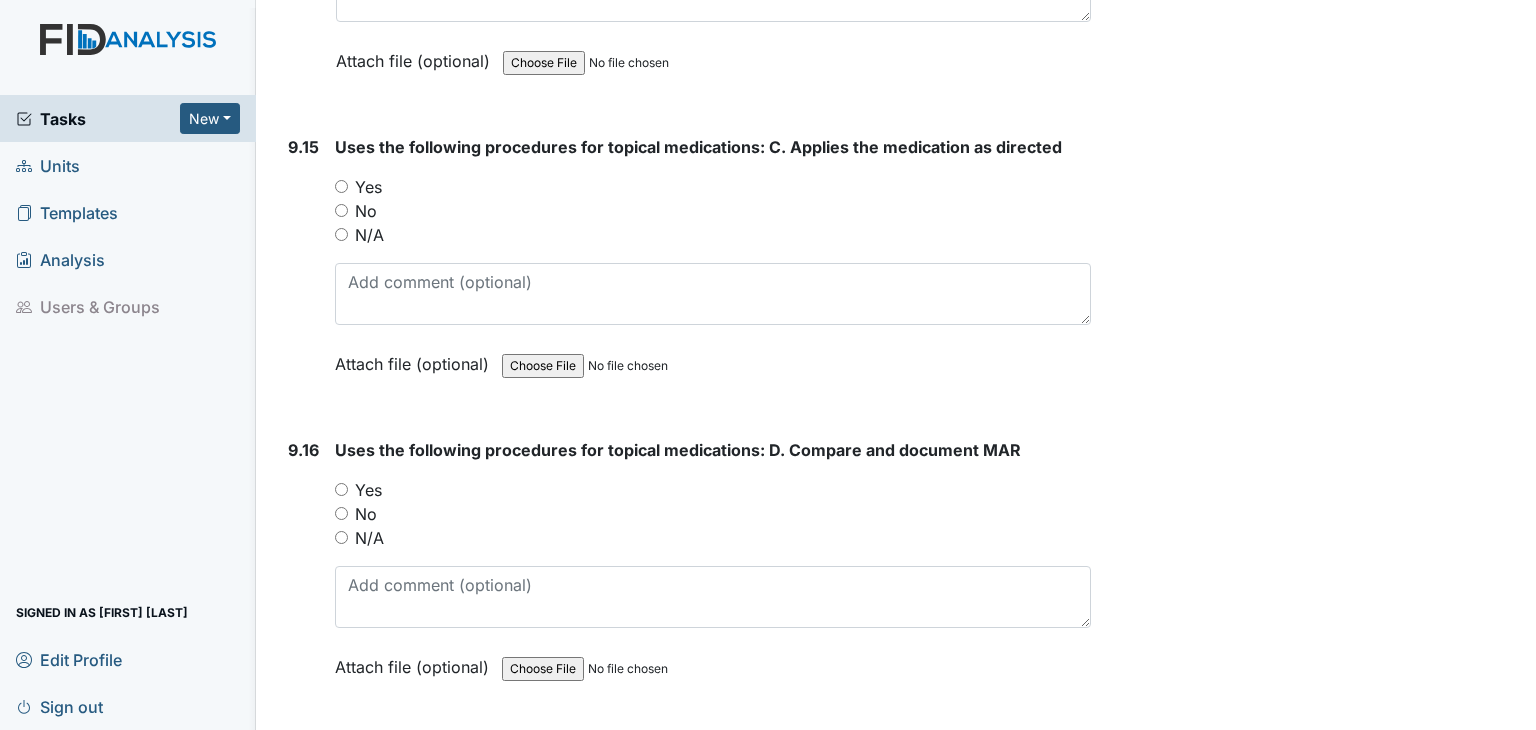 click on "Yes" at bounding box center [341, 489] 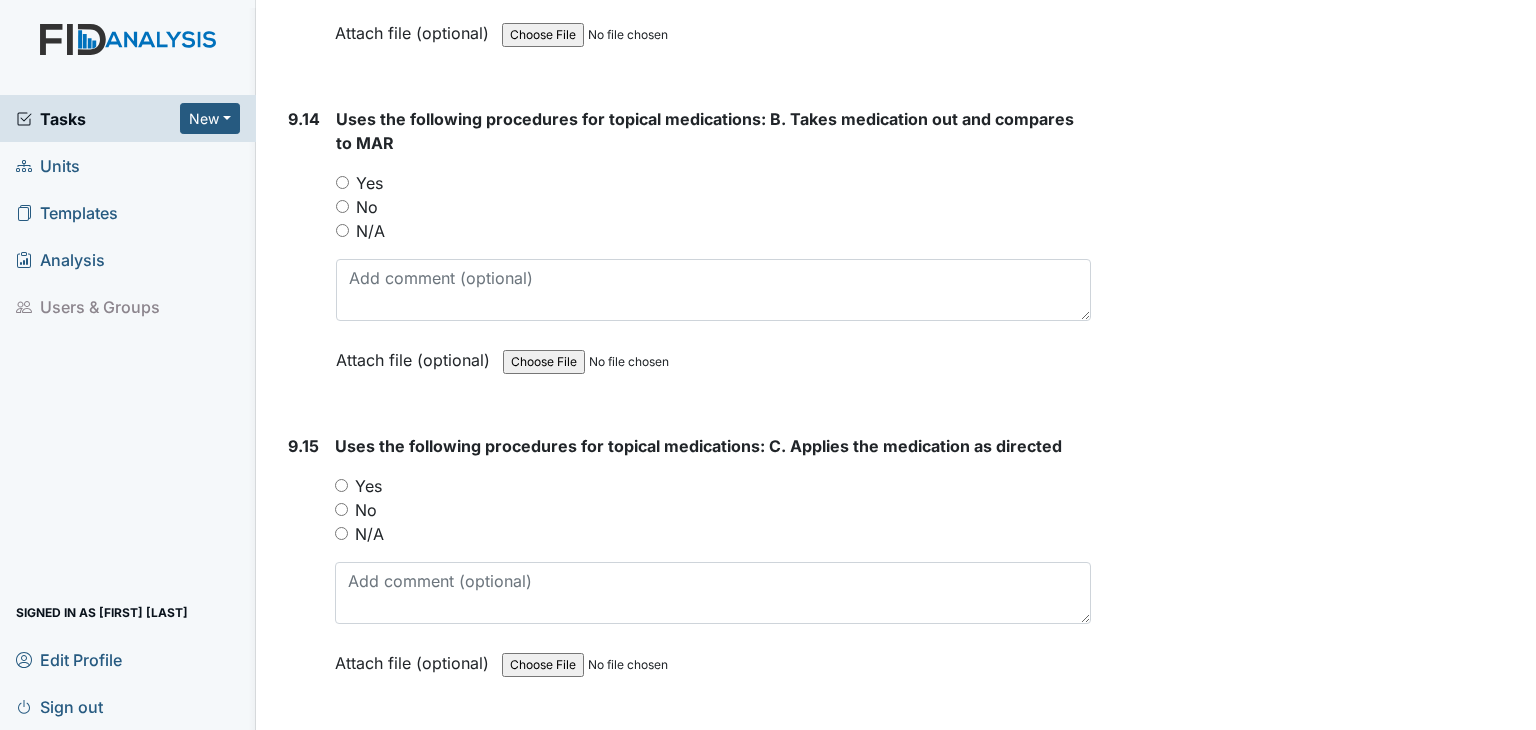 scroll, scrollTop: 26217, scrollLeft: 0, axis: vertical 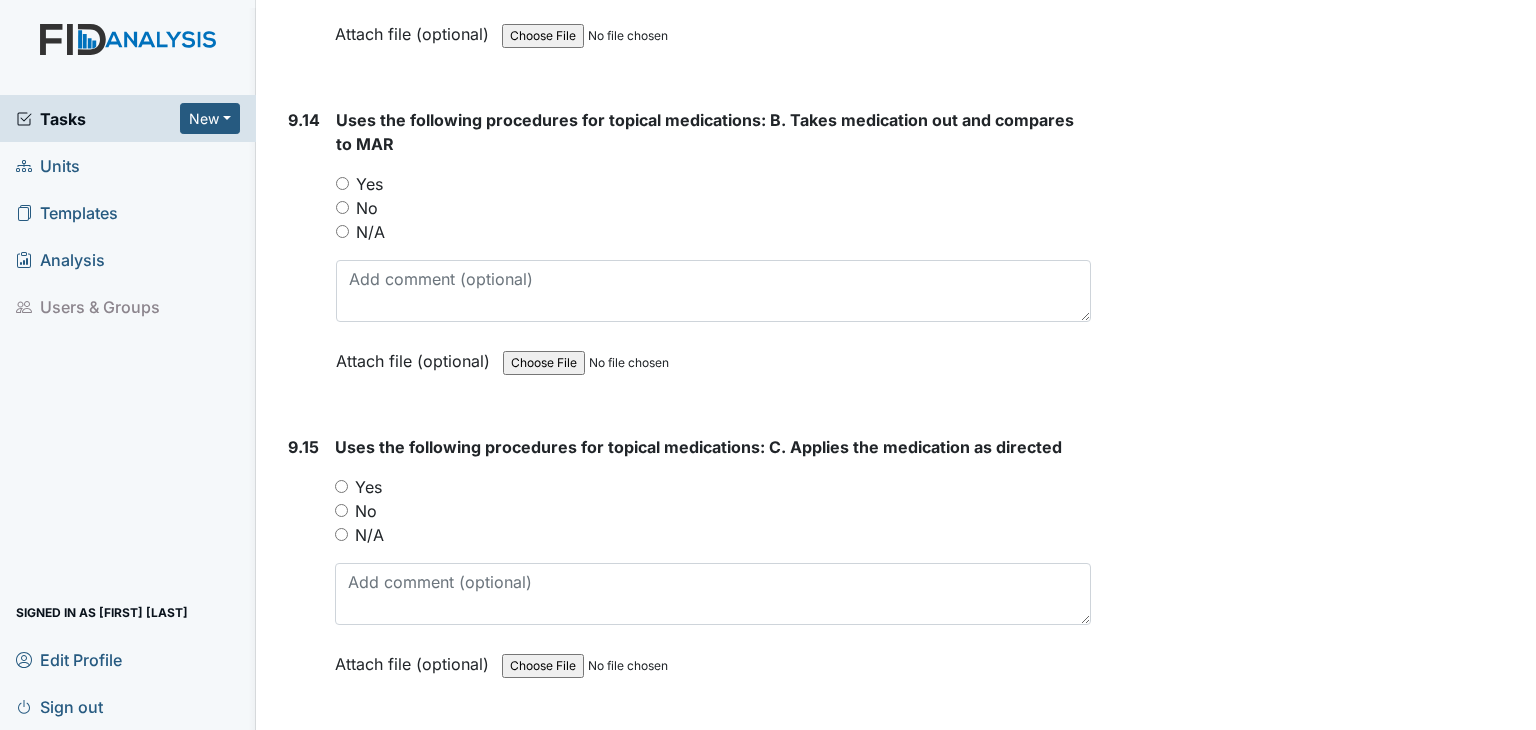 click on "Yes" at bounding box center [341, 486] 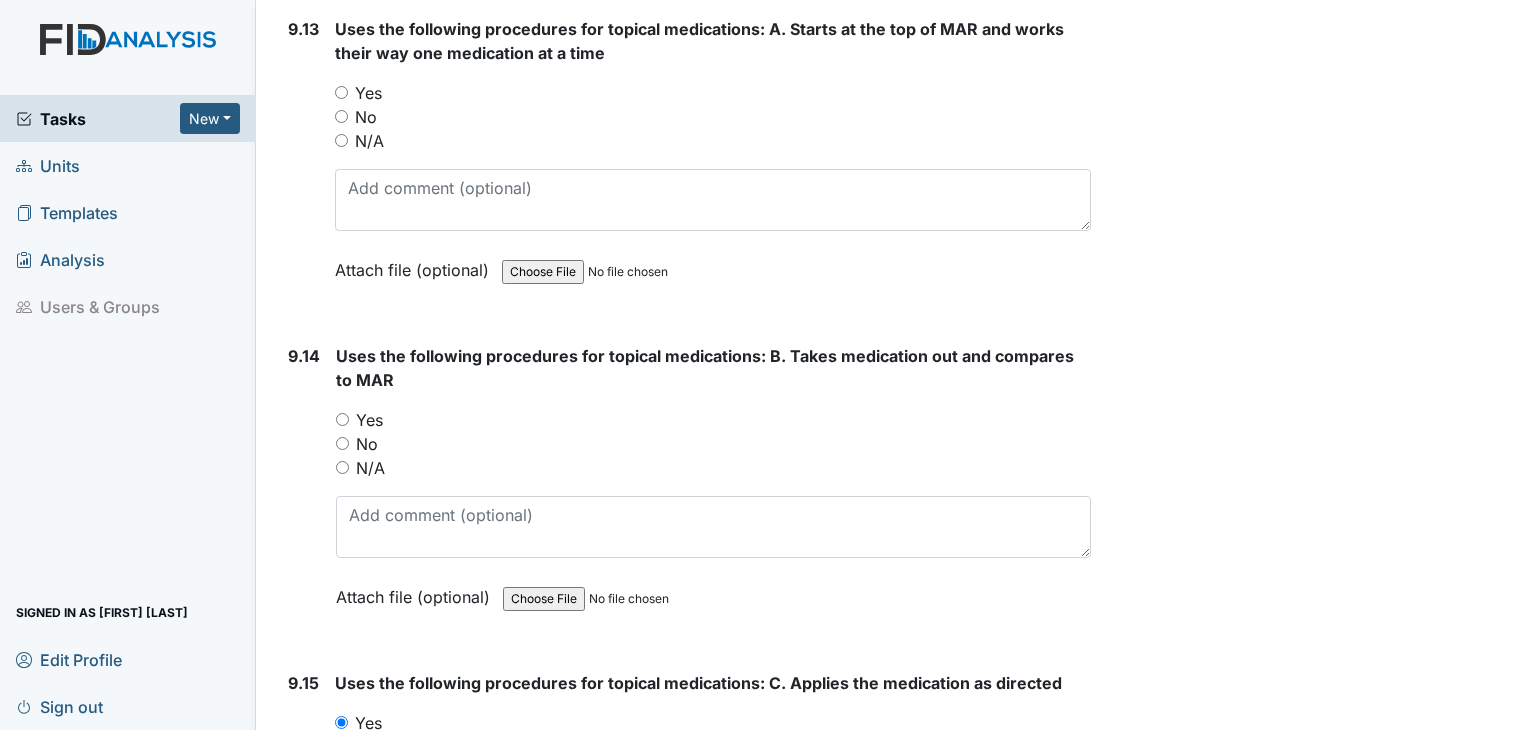 scroll, scrollTop: 25917, scrollLeft: 0, axis: vertical 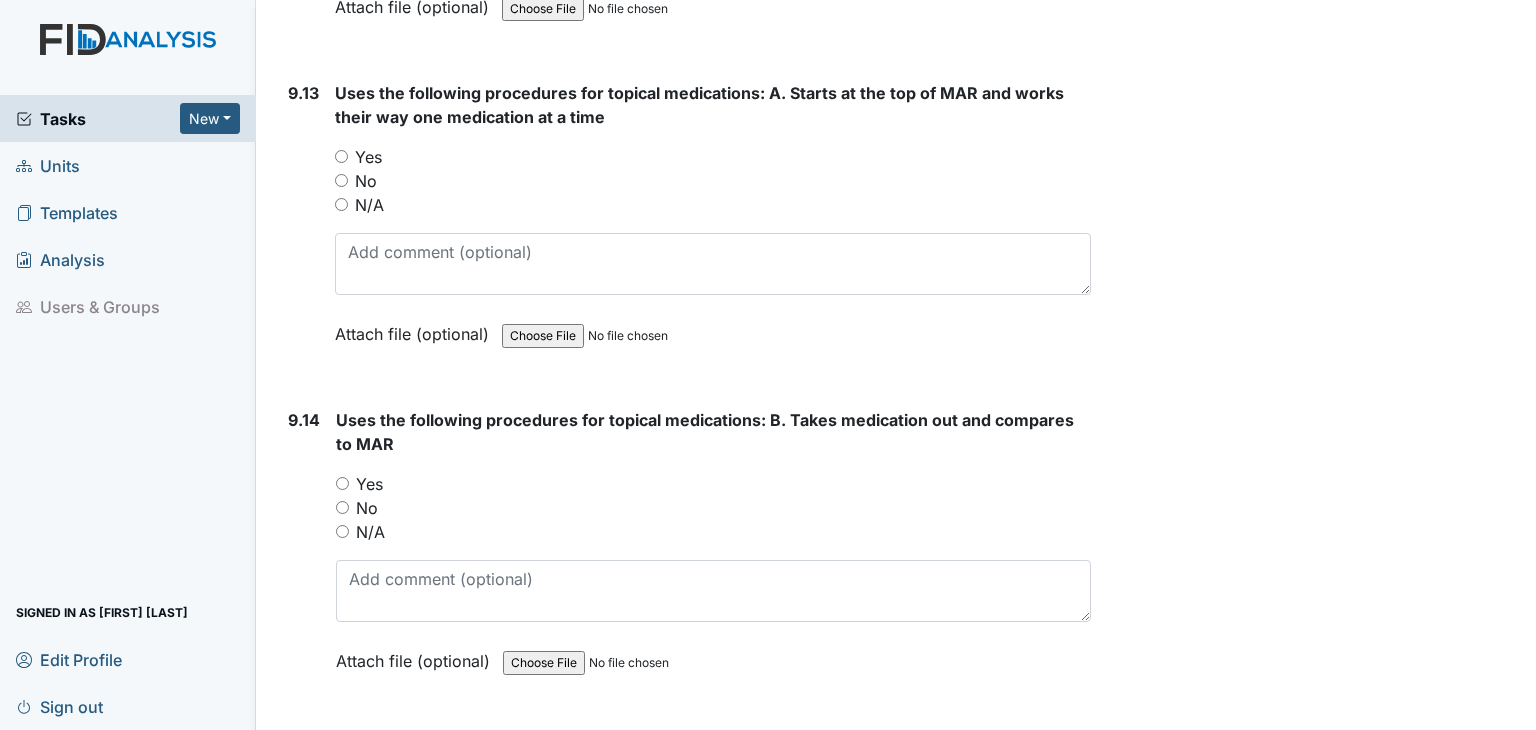 click on "Yes" at bounding box center (342, 483) 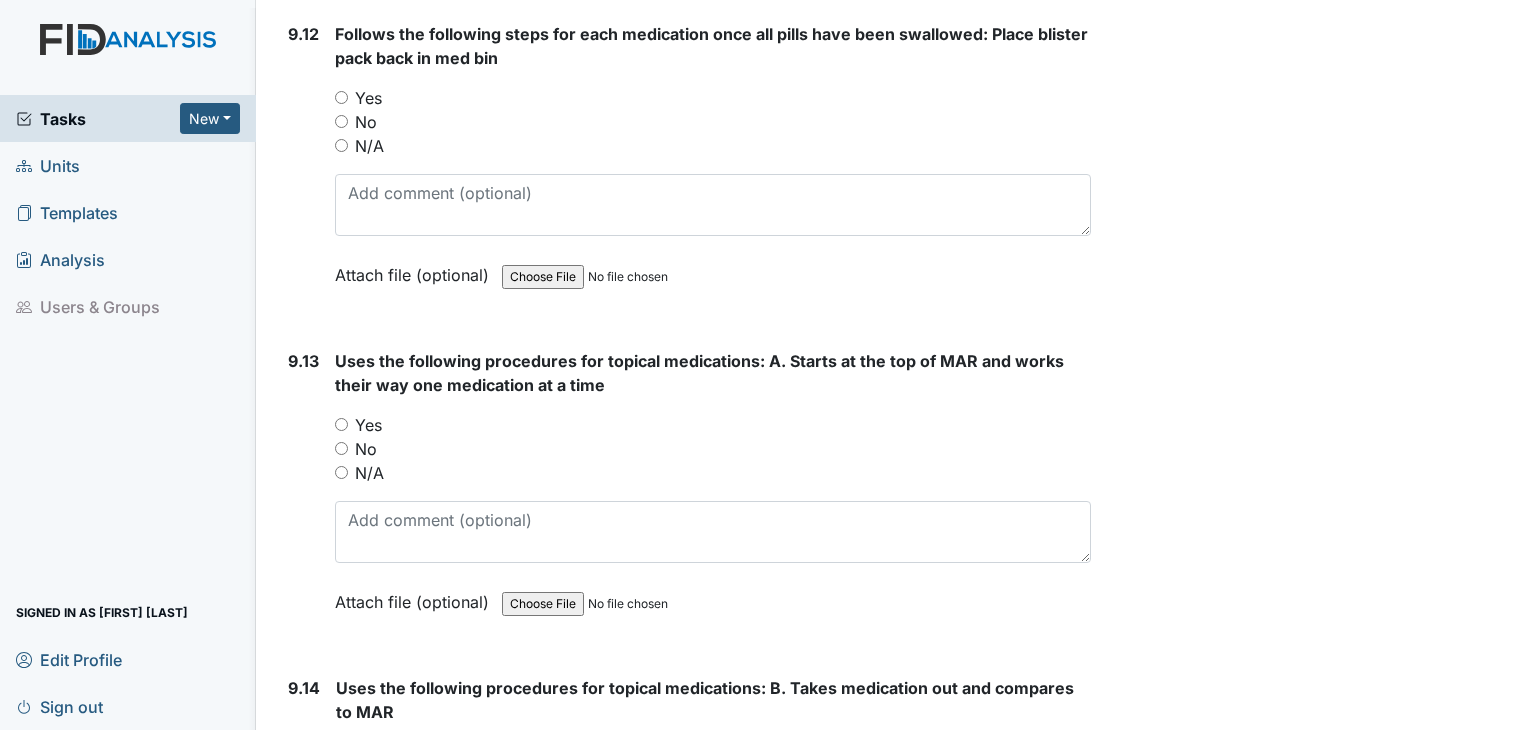scroll, scrollTop: 25617, scrollLeft: 0, axis: vertical 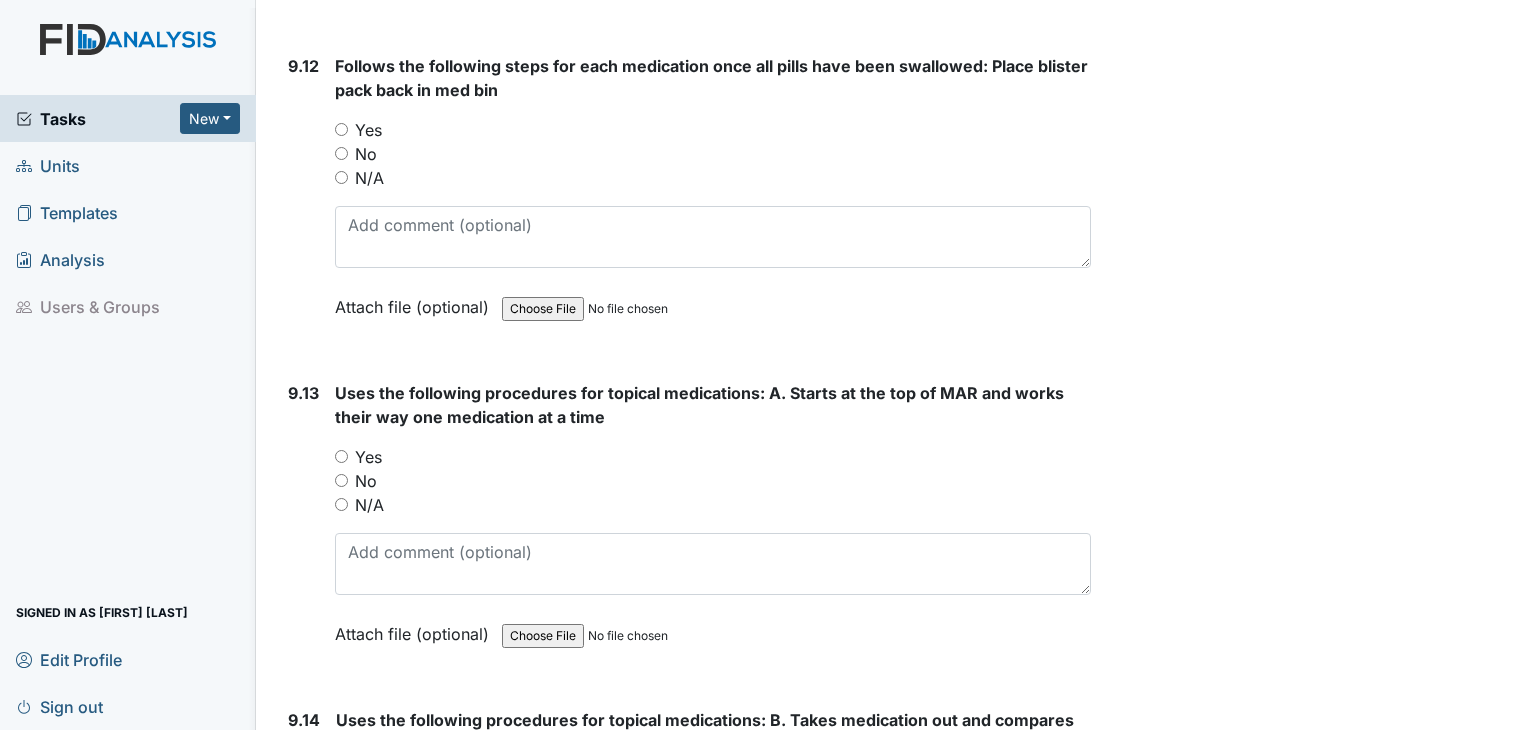 click on "Yes" at bounding box center [341, 456] 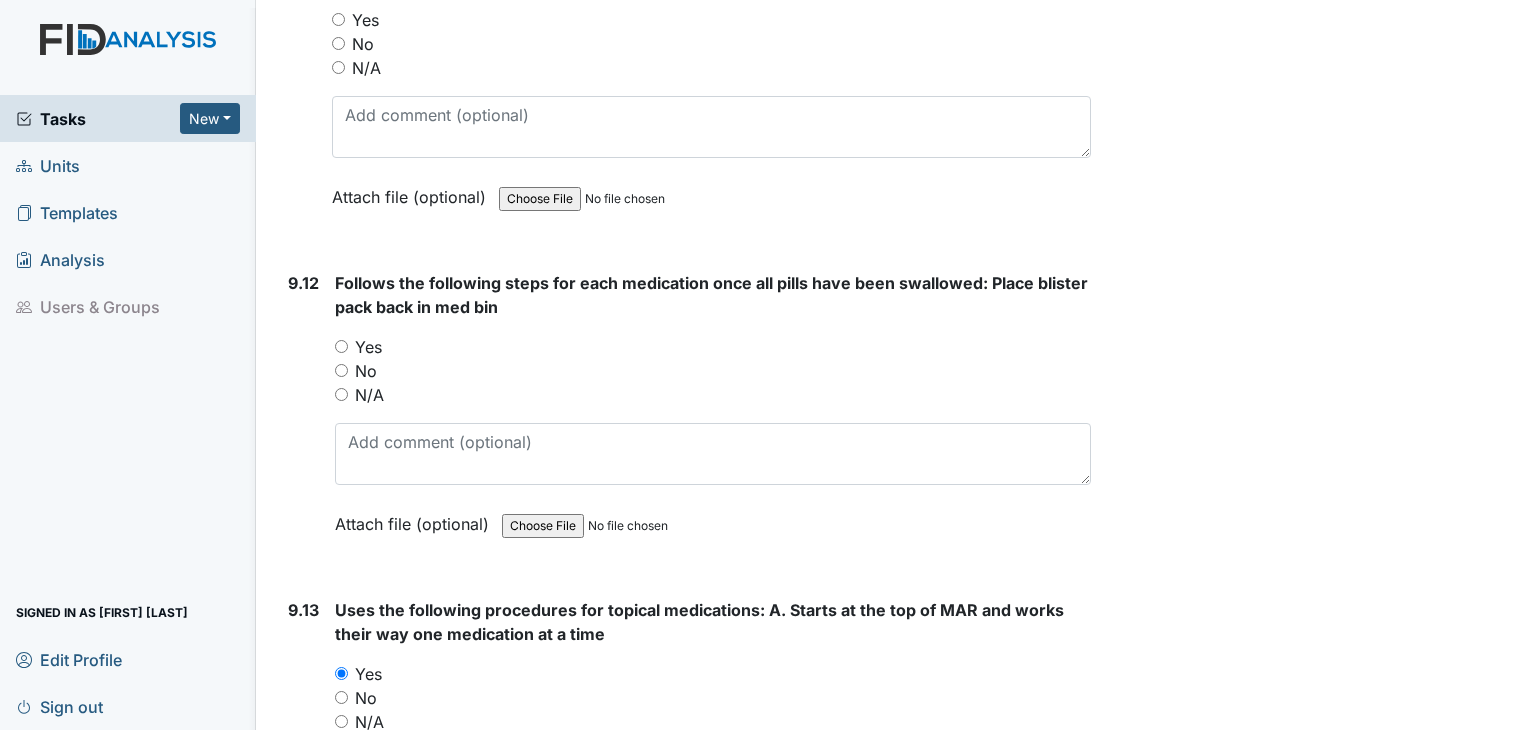 scroll, scrollTop: 25317, scrollLeft: 0, axis: vertical 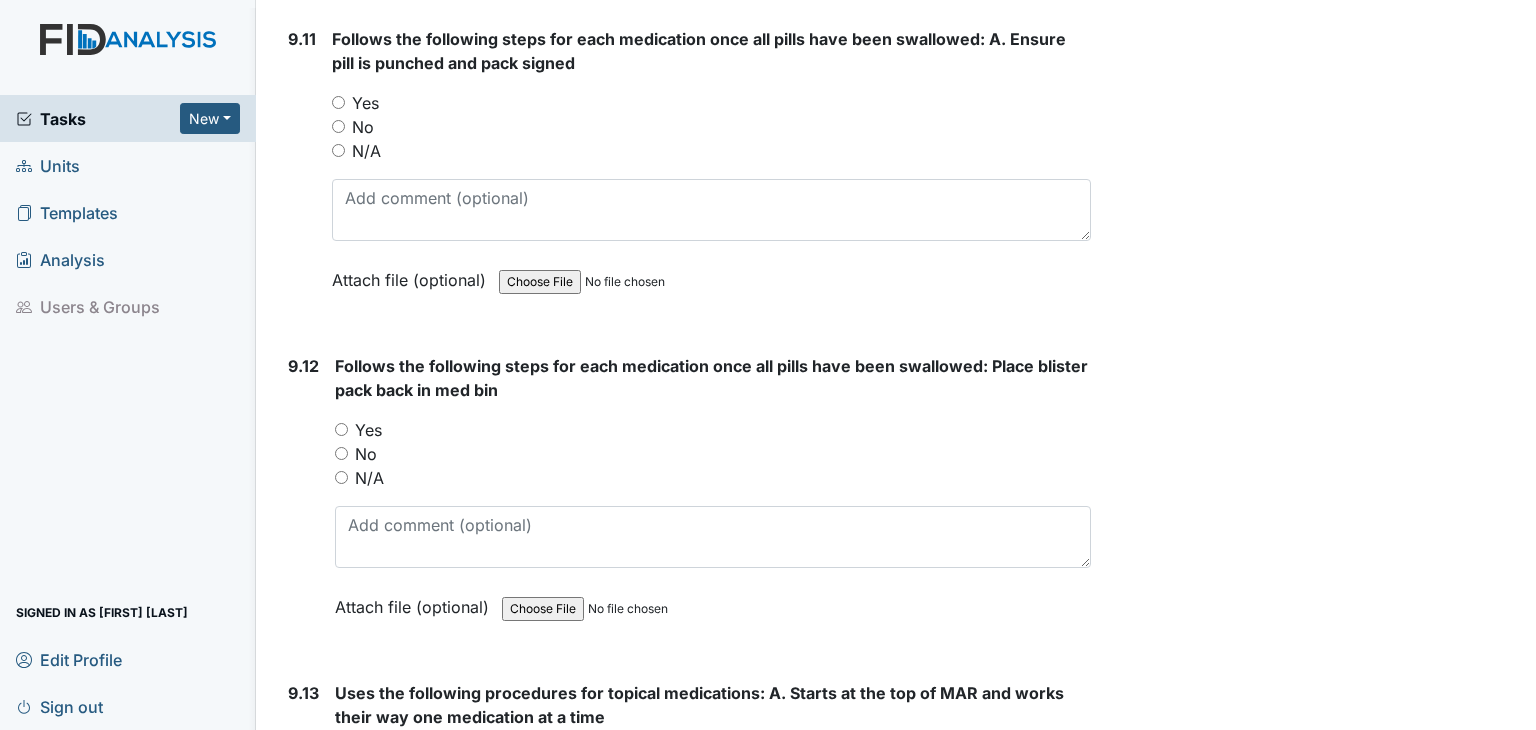 click on "Yes" at bounding box center (341, 429) 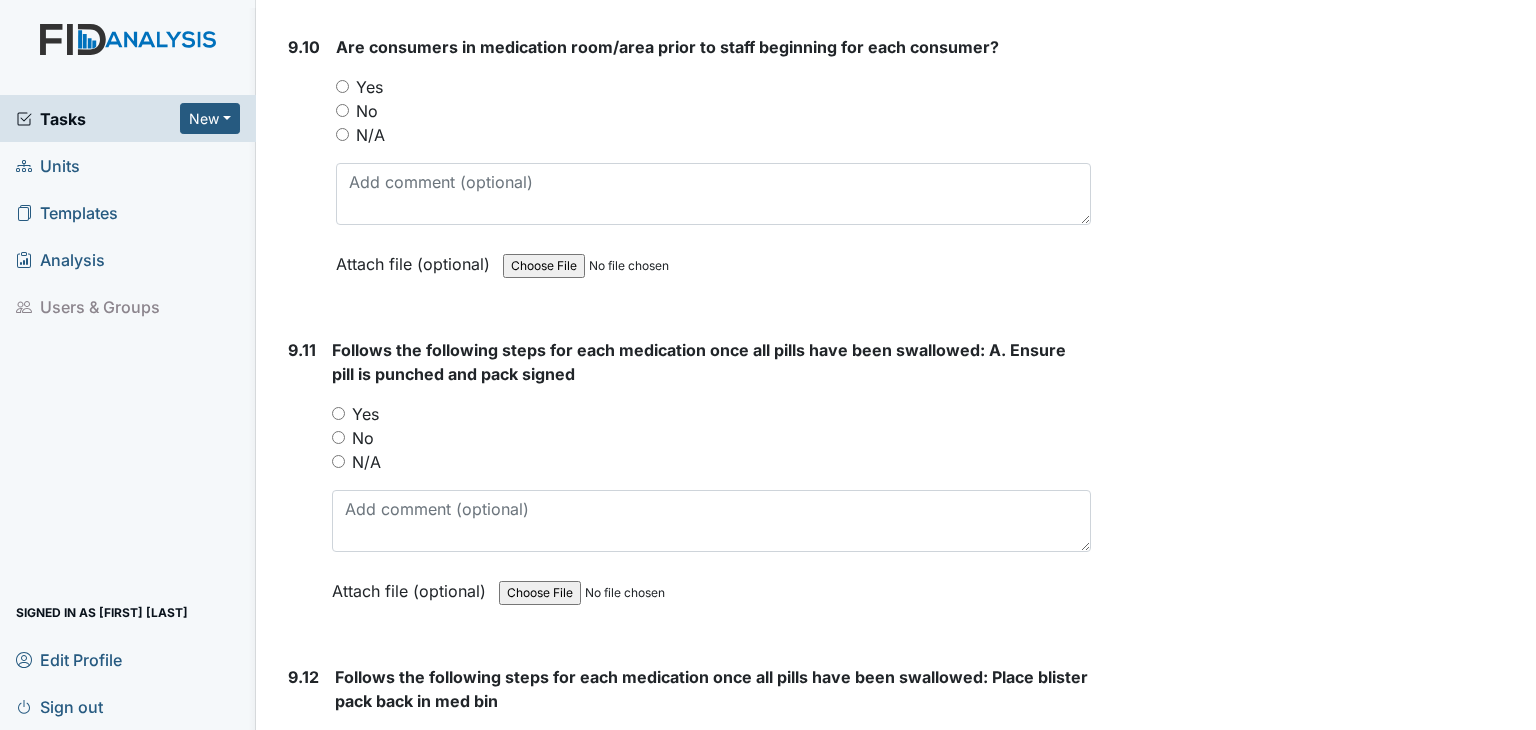 scroll, scrollTop: 24917, scrollLeft: 0, axis: vertical 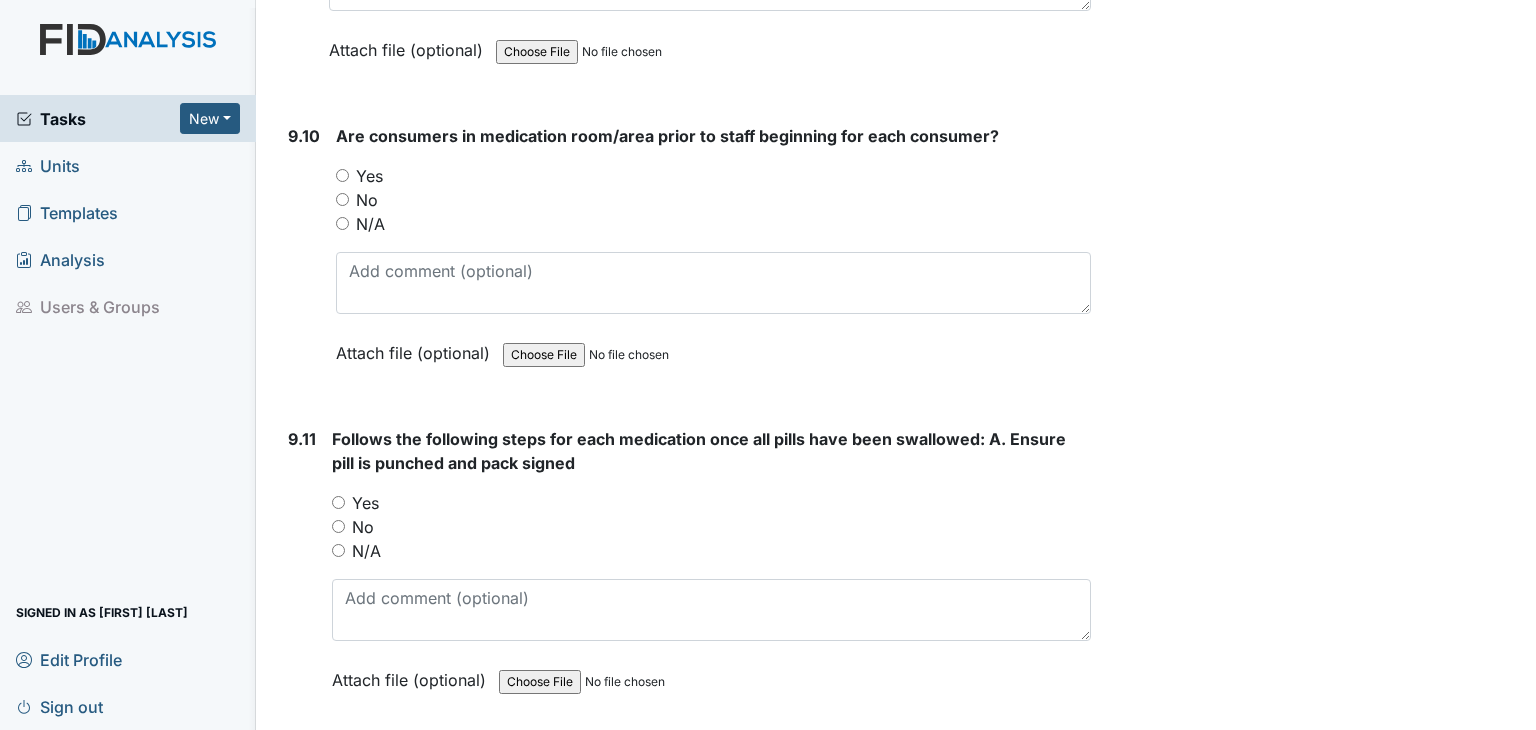 click on "Yes" at bounding box center [338, 502] 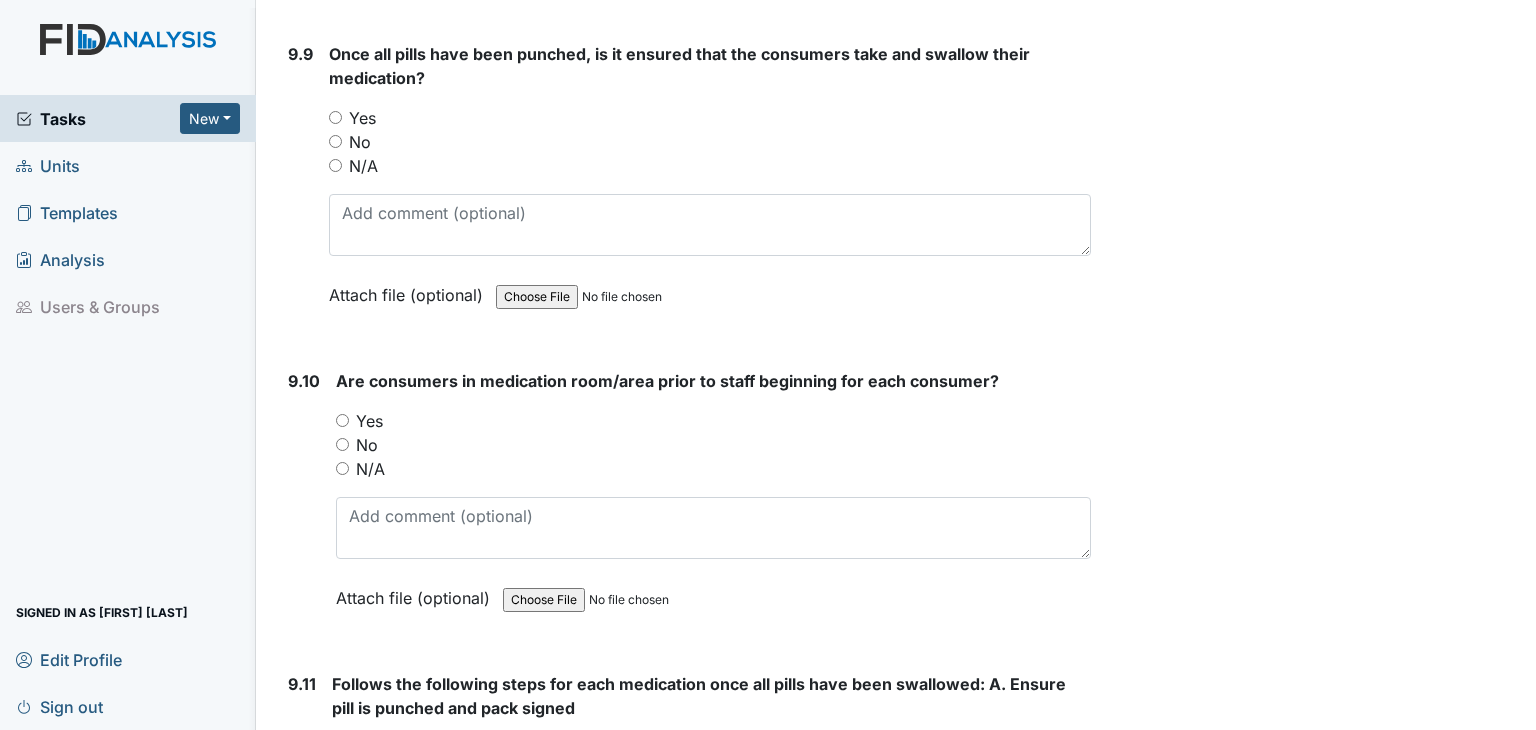 scroll, scrollTop: 24517, scrollLeft: 0, axis: vertical 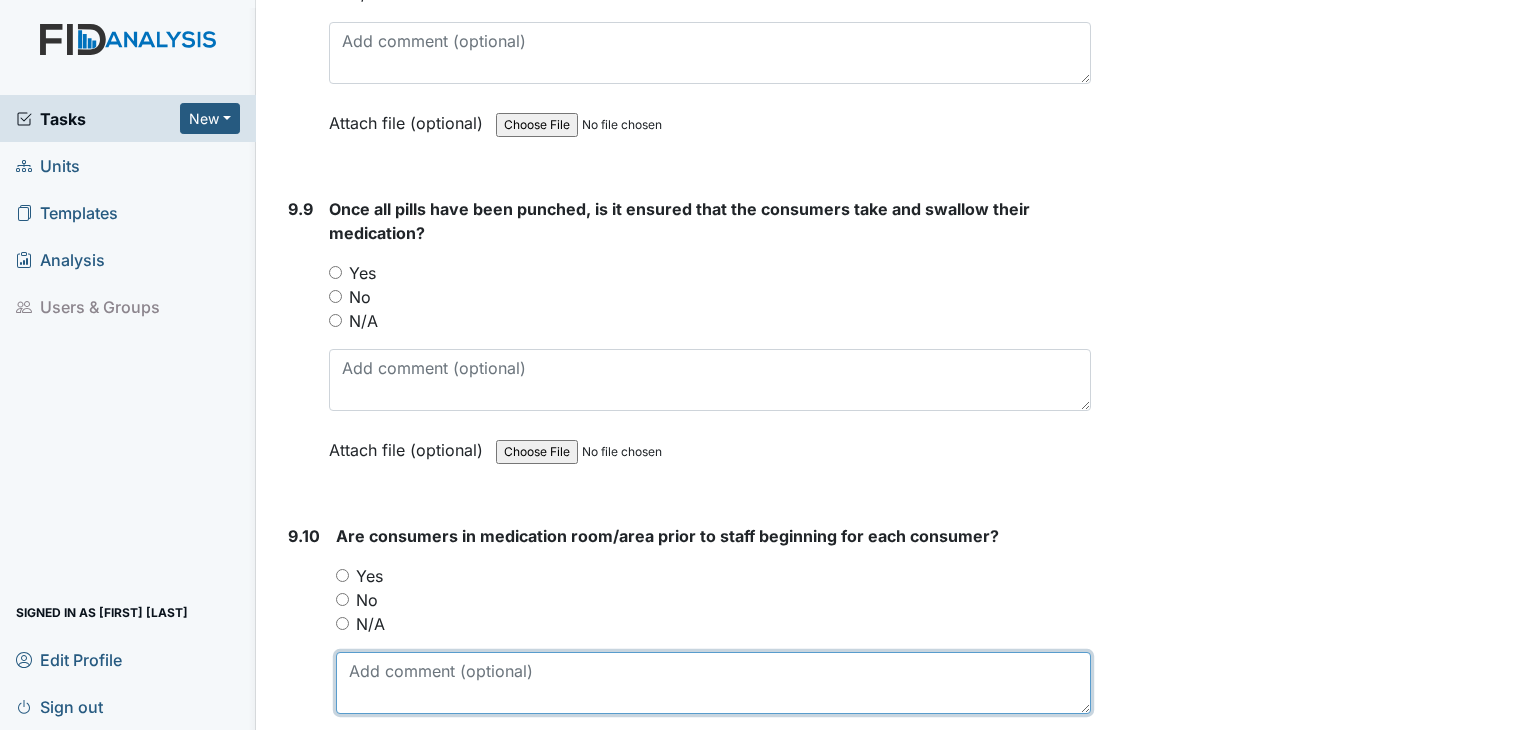 click at bounding box center (713, 683) 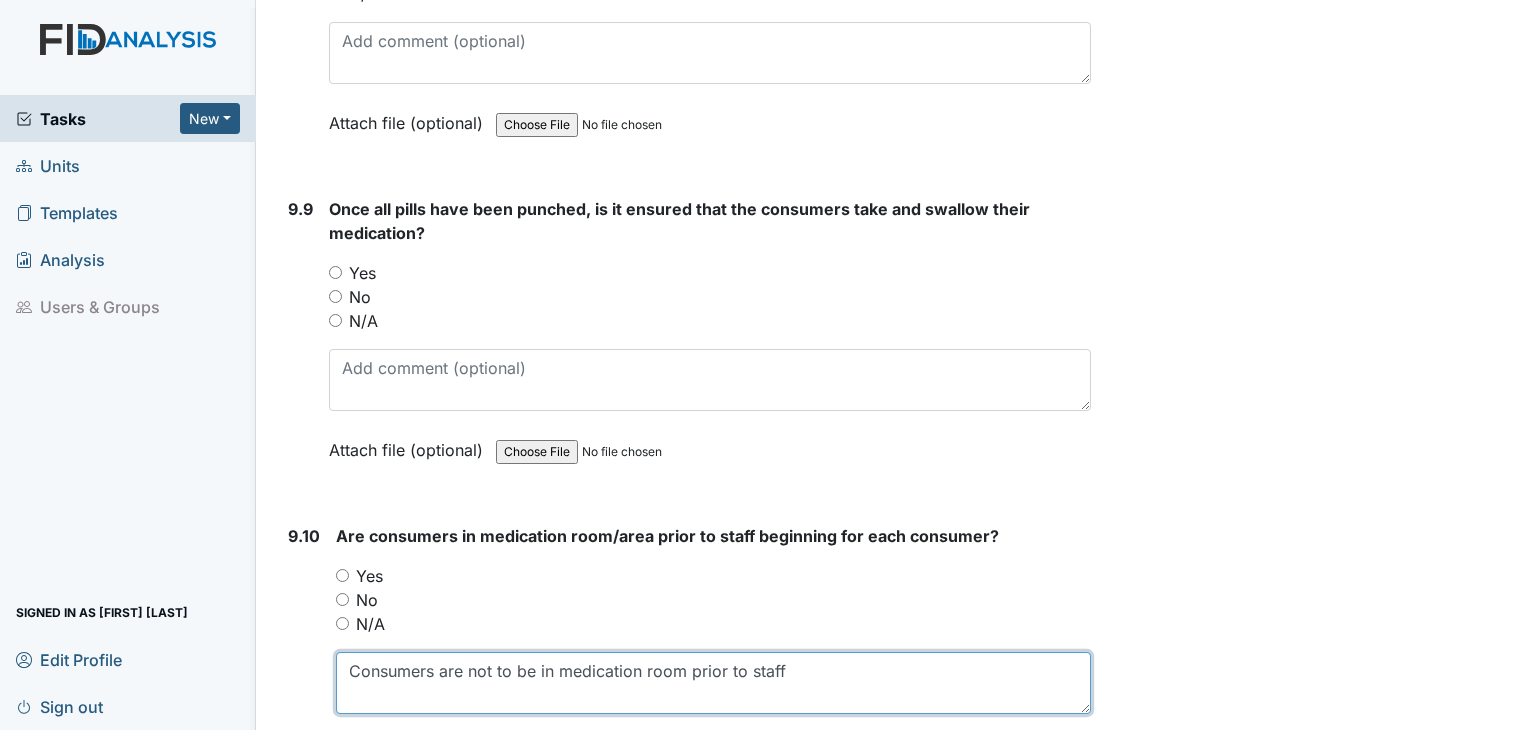 type on "Consumers are not to be in medication room prior to staff" 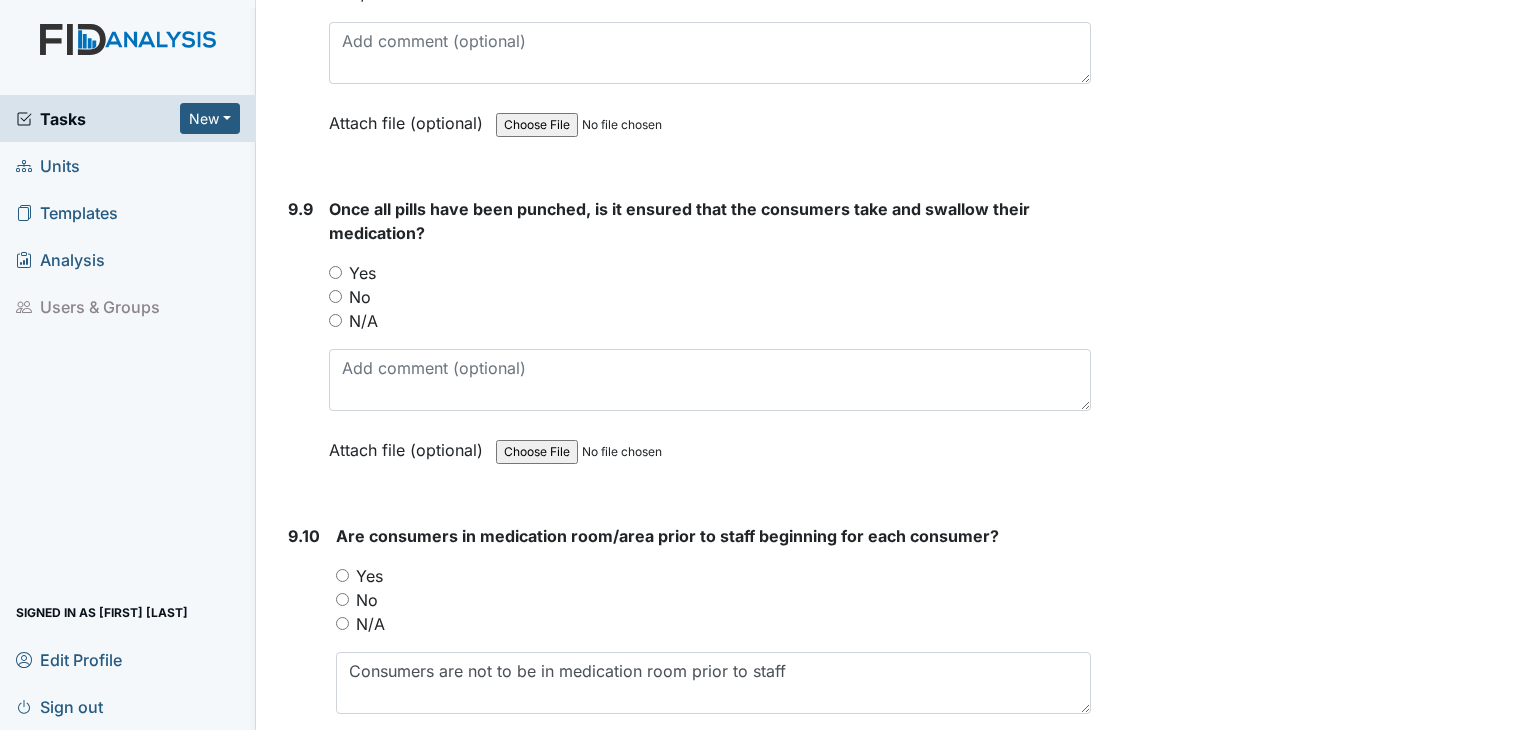 click on "No" at bounding box center (342, 599) 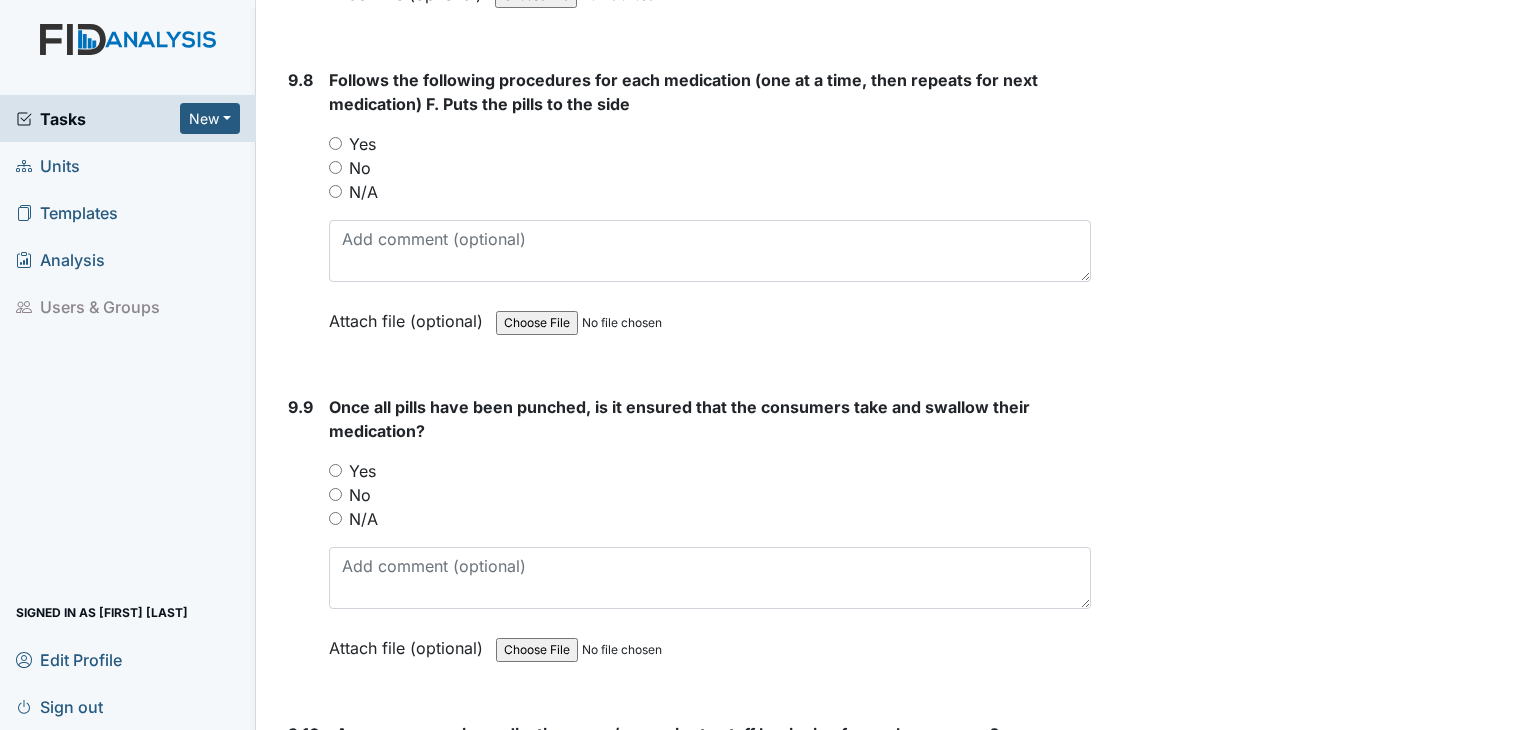 scroll, scrollTop: 24317, scrollLeft: 0, axis: vertical 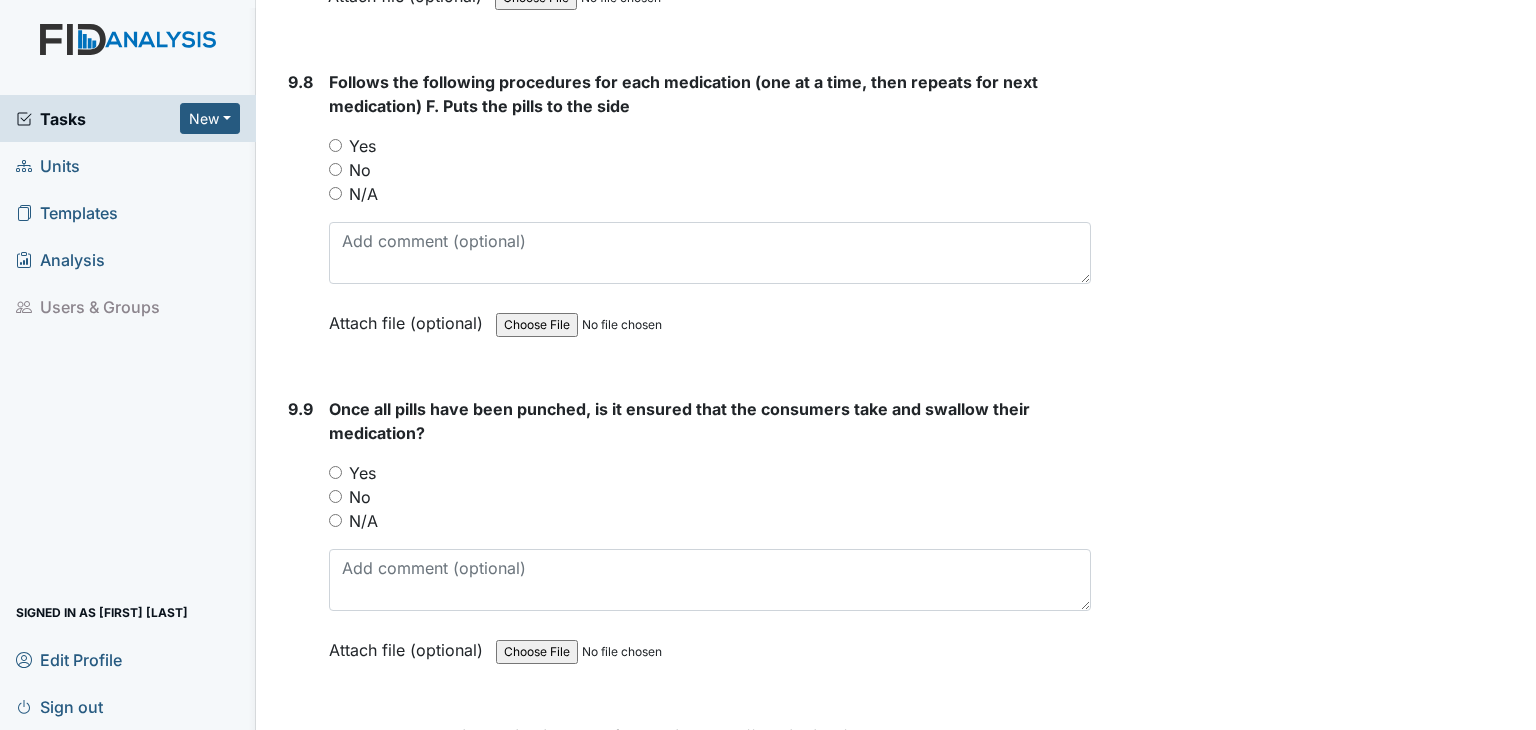 click on "Yes" at bounding box center (335, 472) 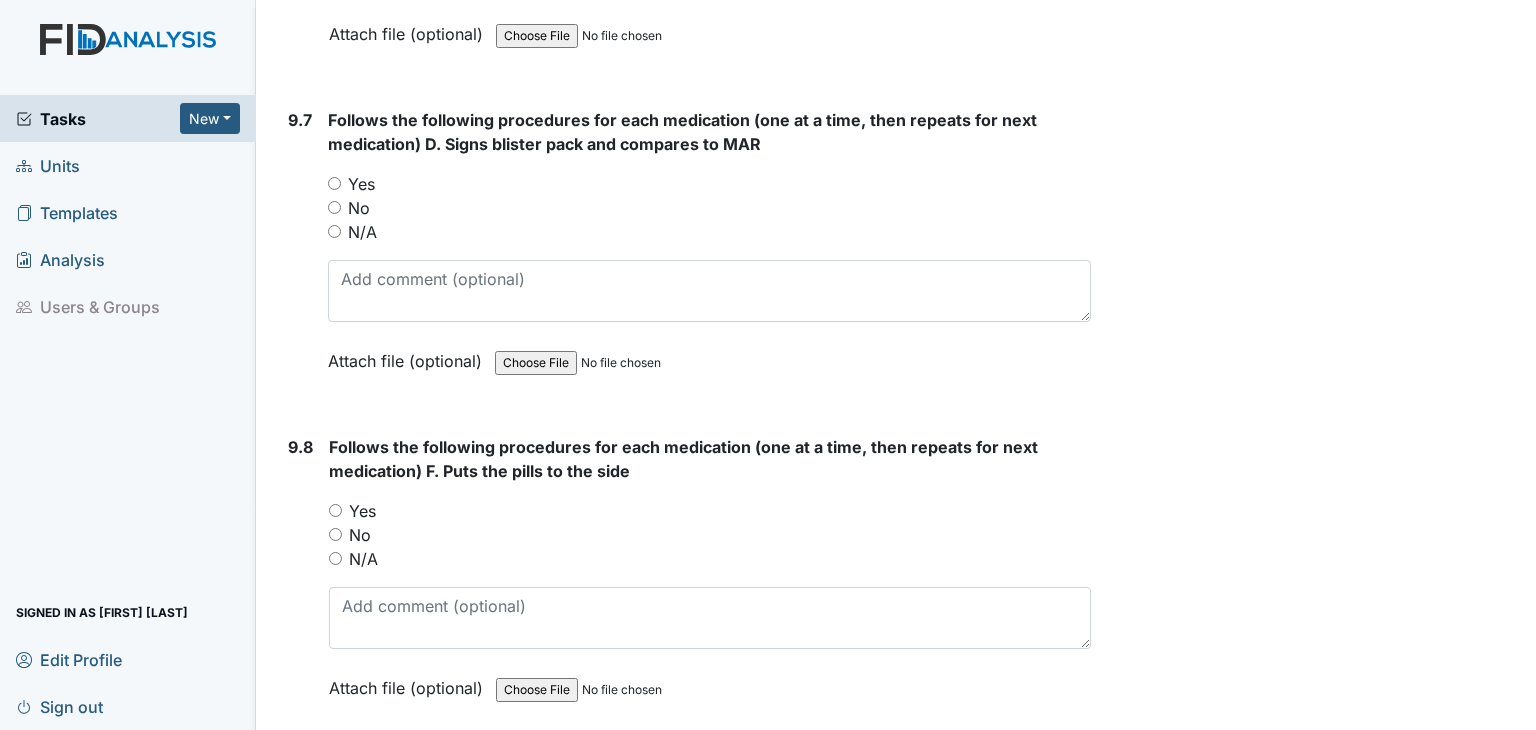 scroll, scrollTop: 23917, scrollLeft: 0, axis: vertical 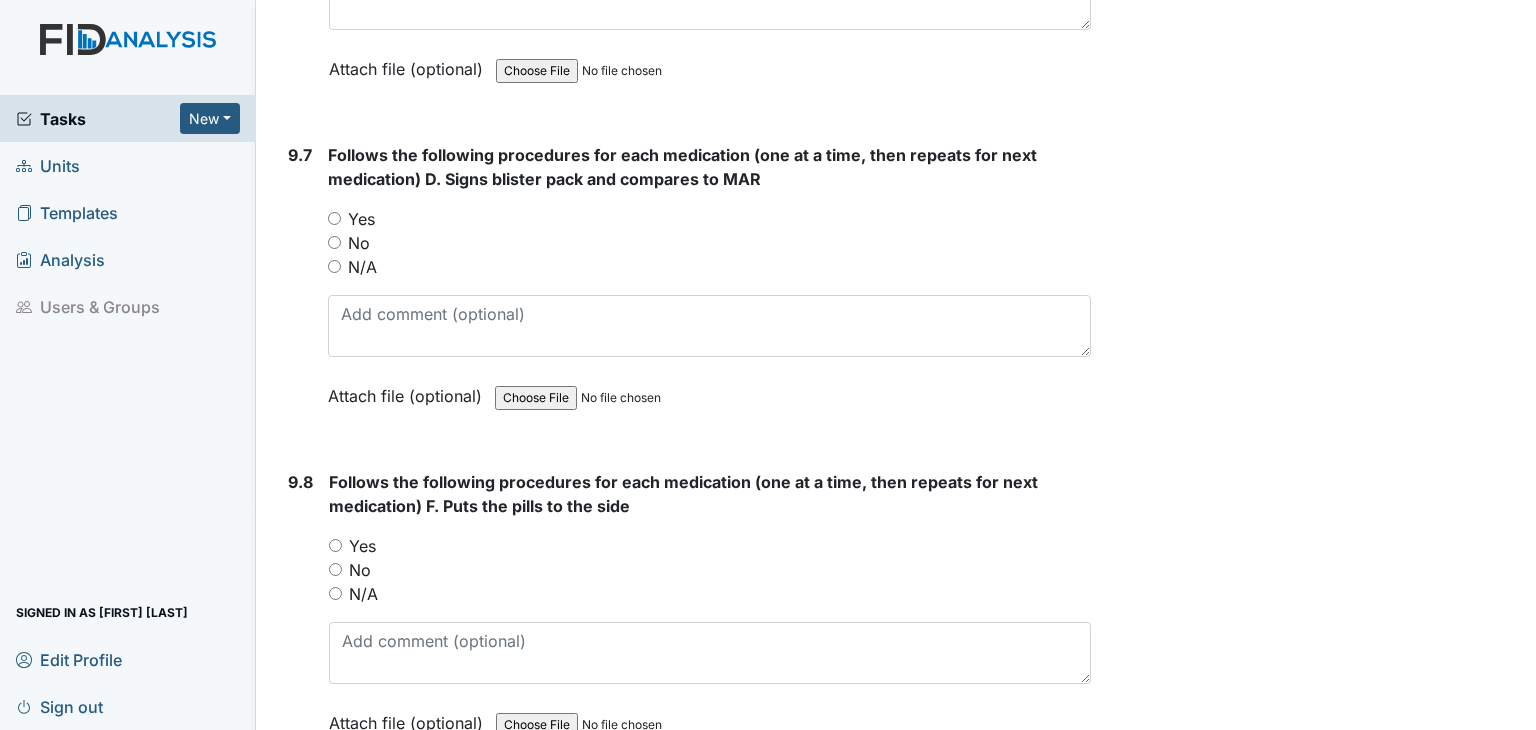 click on "Yes" at bounding box center (335, 545) 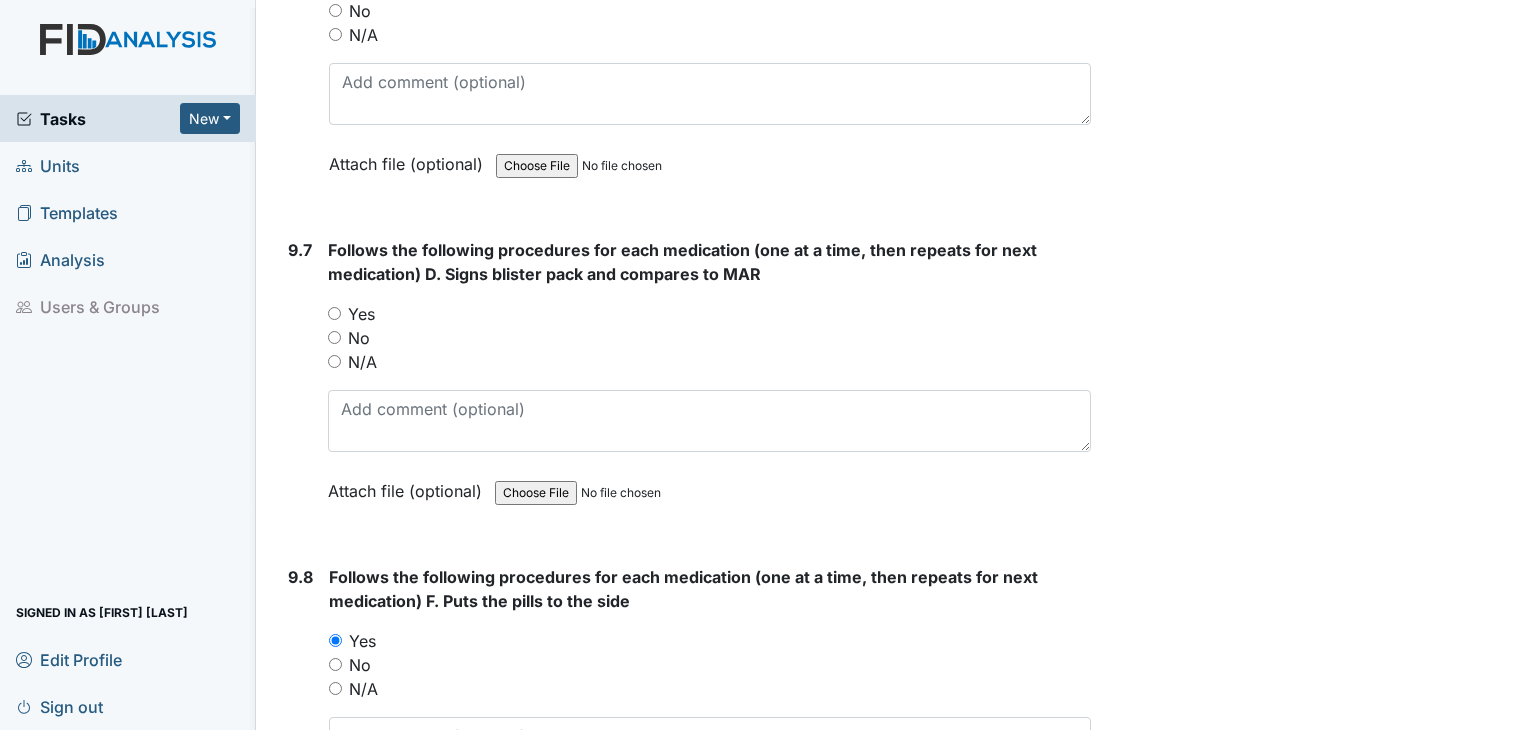 scroll, scrollTop: 23717, scrollLeft: 0, axis: vertical 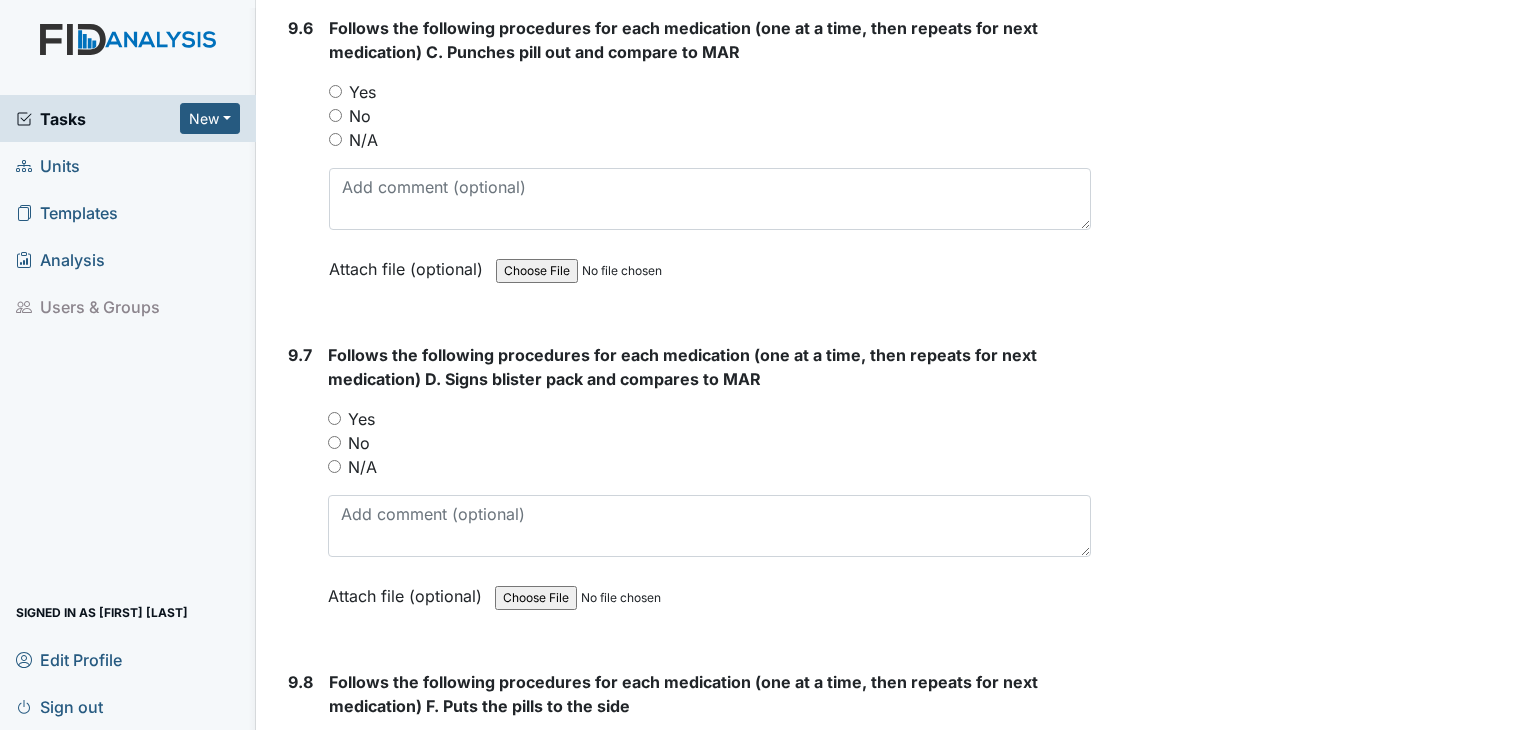 click on "Yes" at bounding box center (334, 418) 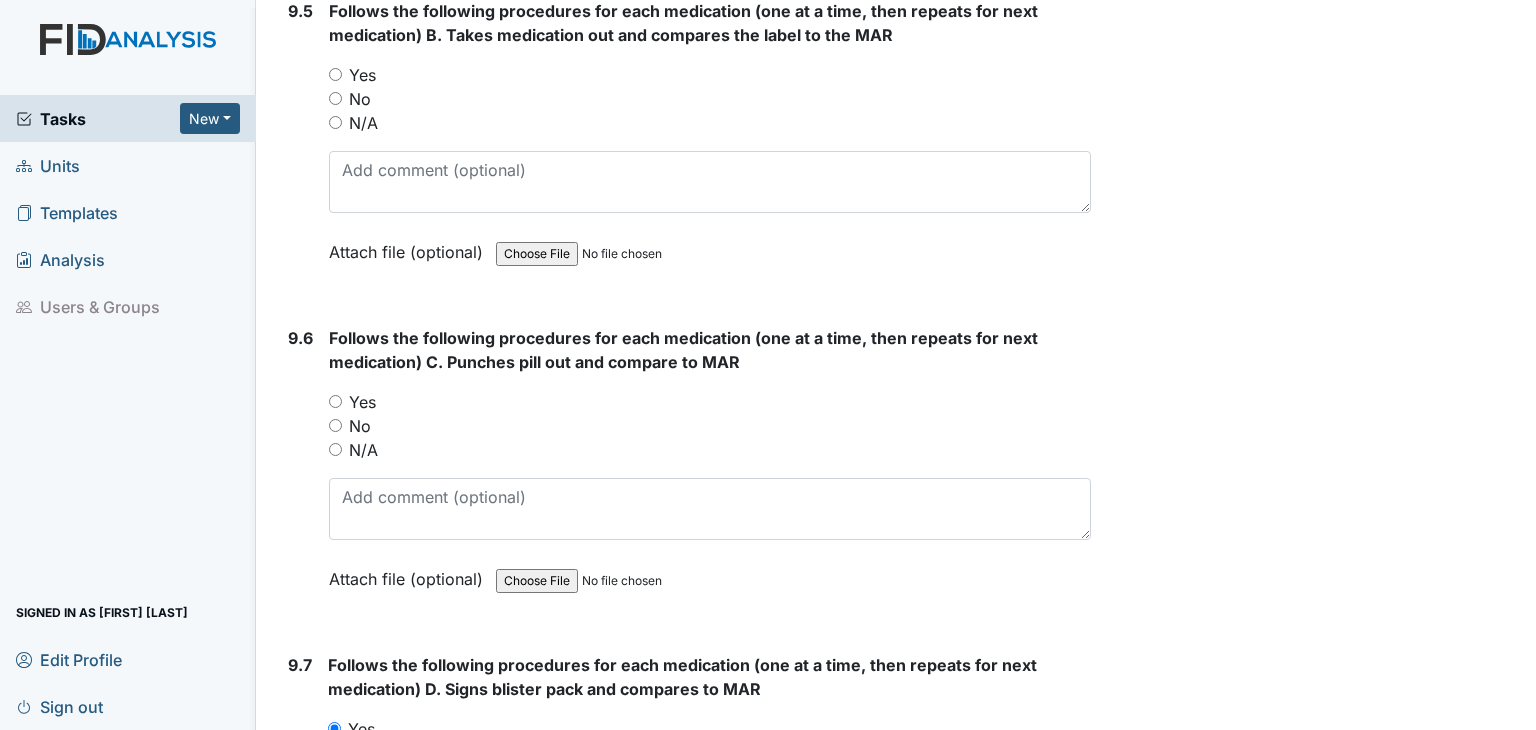 scroll, scrollTop: 23317, scrollLeft: 0, axis: vertical 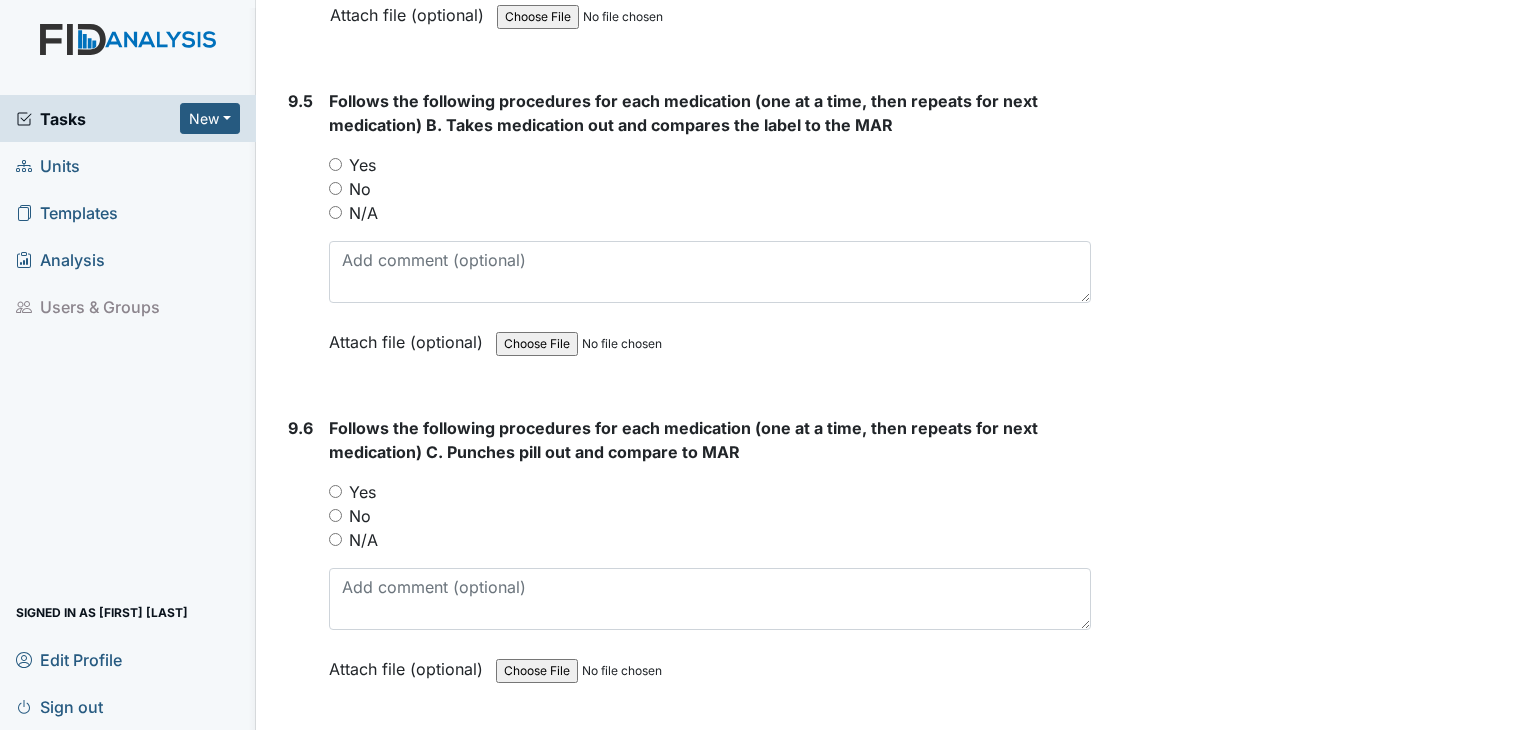 click on "Yes" at bounding box center [335, 491] 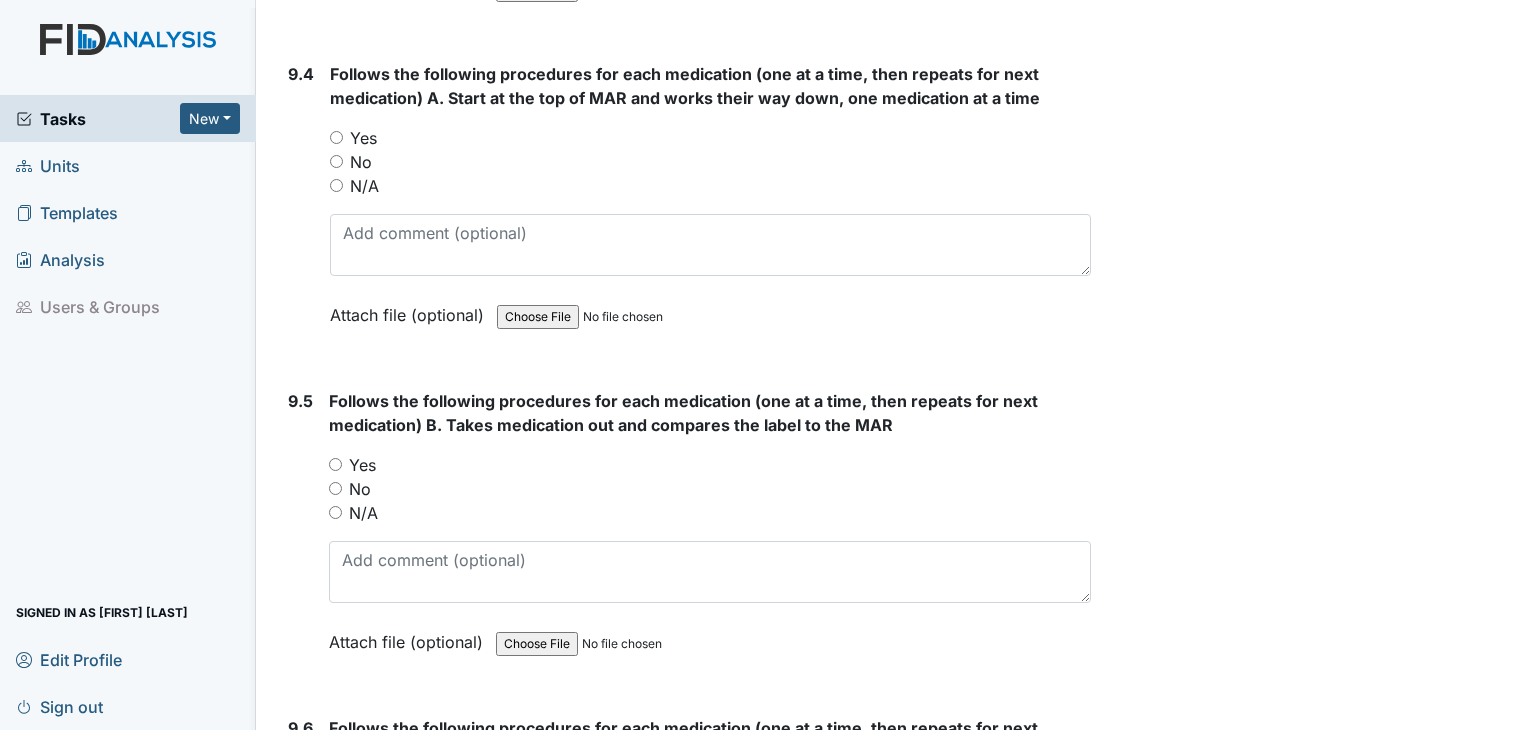 scroll, scrollTop: 22917, scrollLeft: 0, axis: vertical 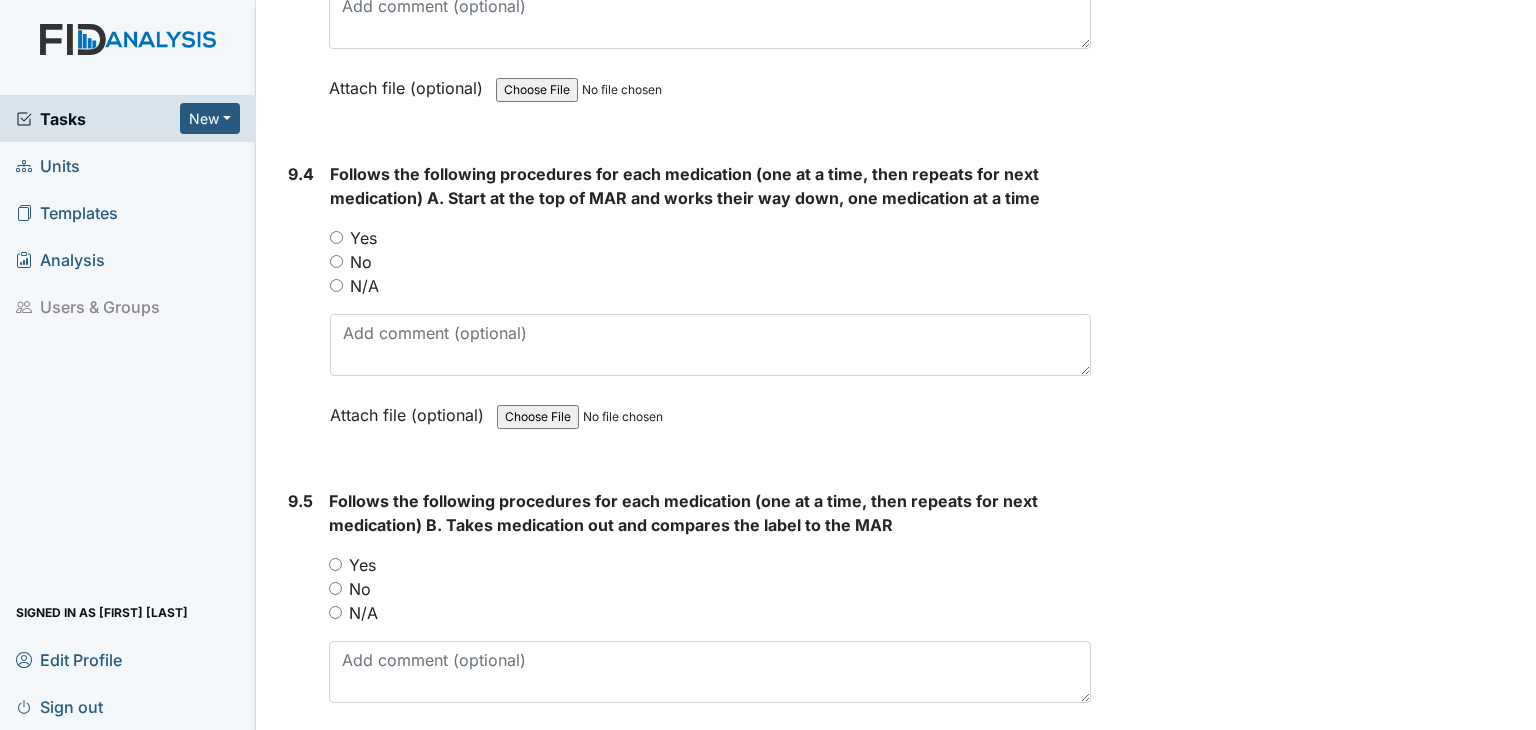 click on "Yes" at bounding box center (335, 564) 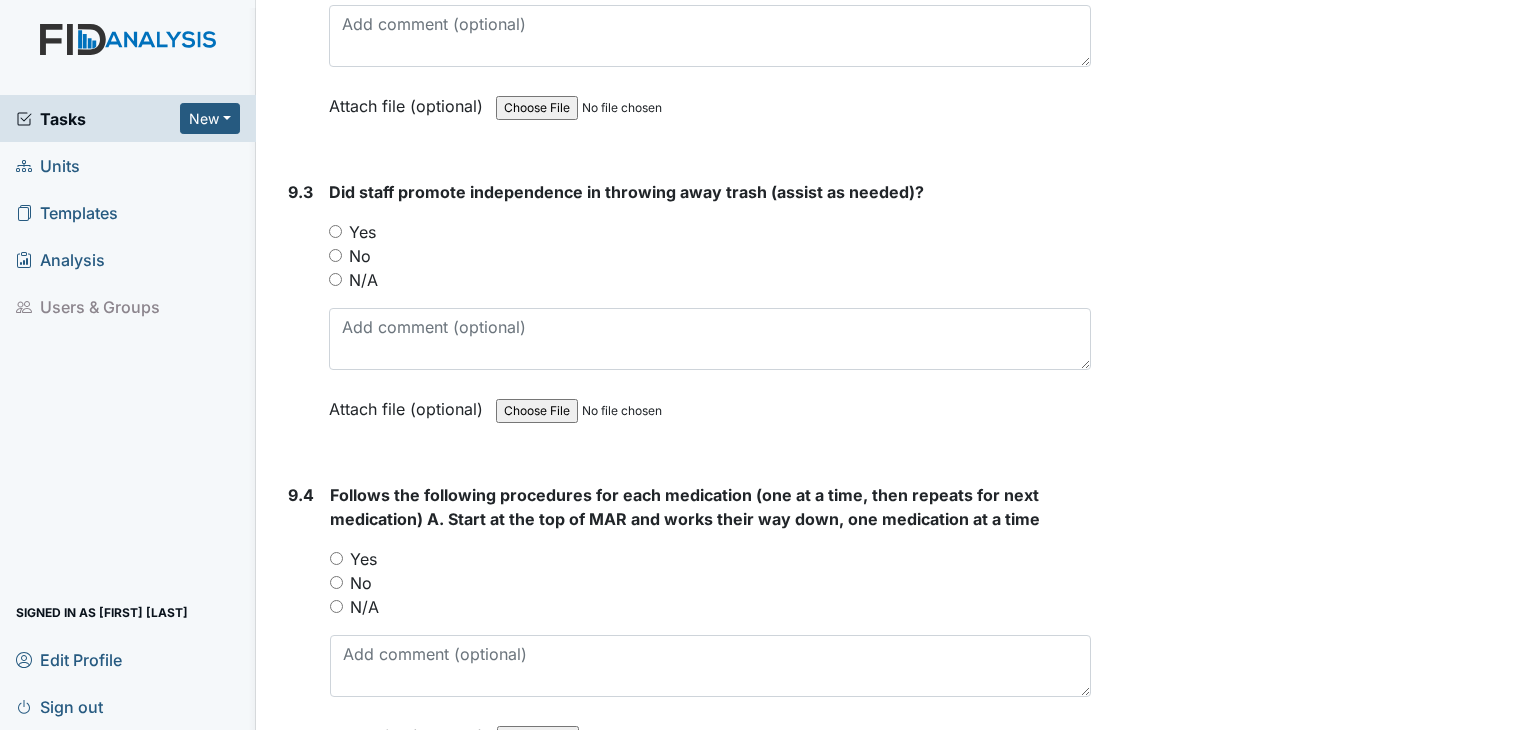 scroll, scrollTop: 22517, scrollLeft: 0, axis: vertical 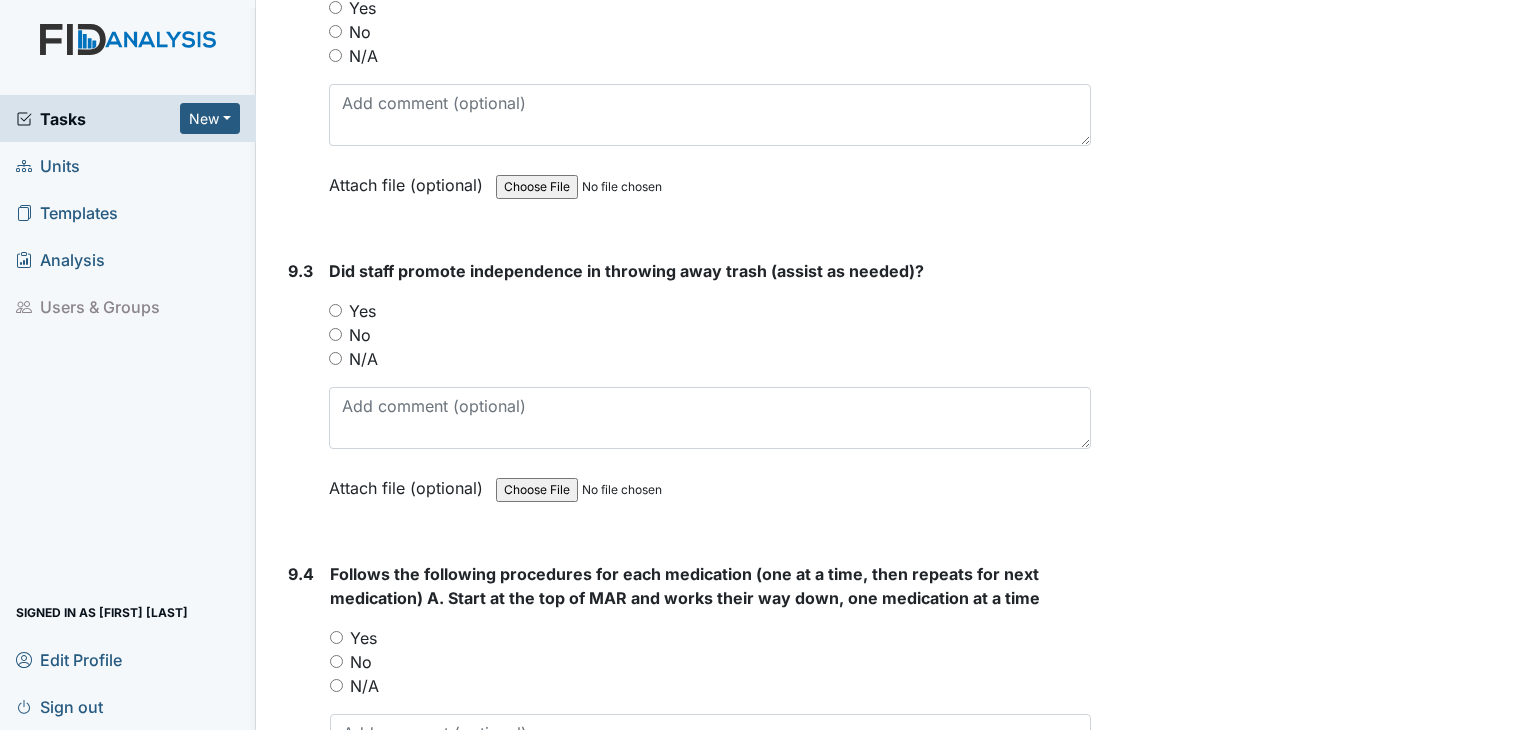 click on "Yes" at bounding box center [336, 637] 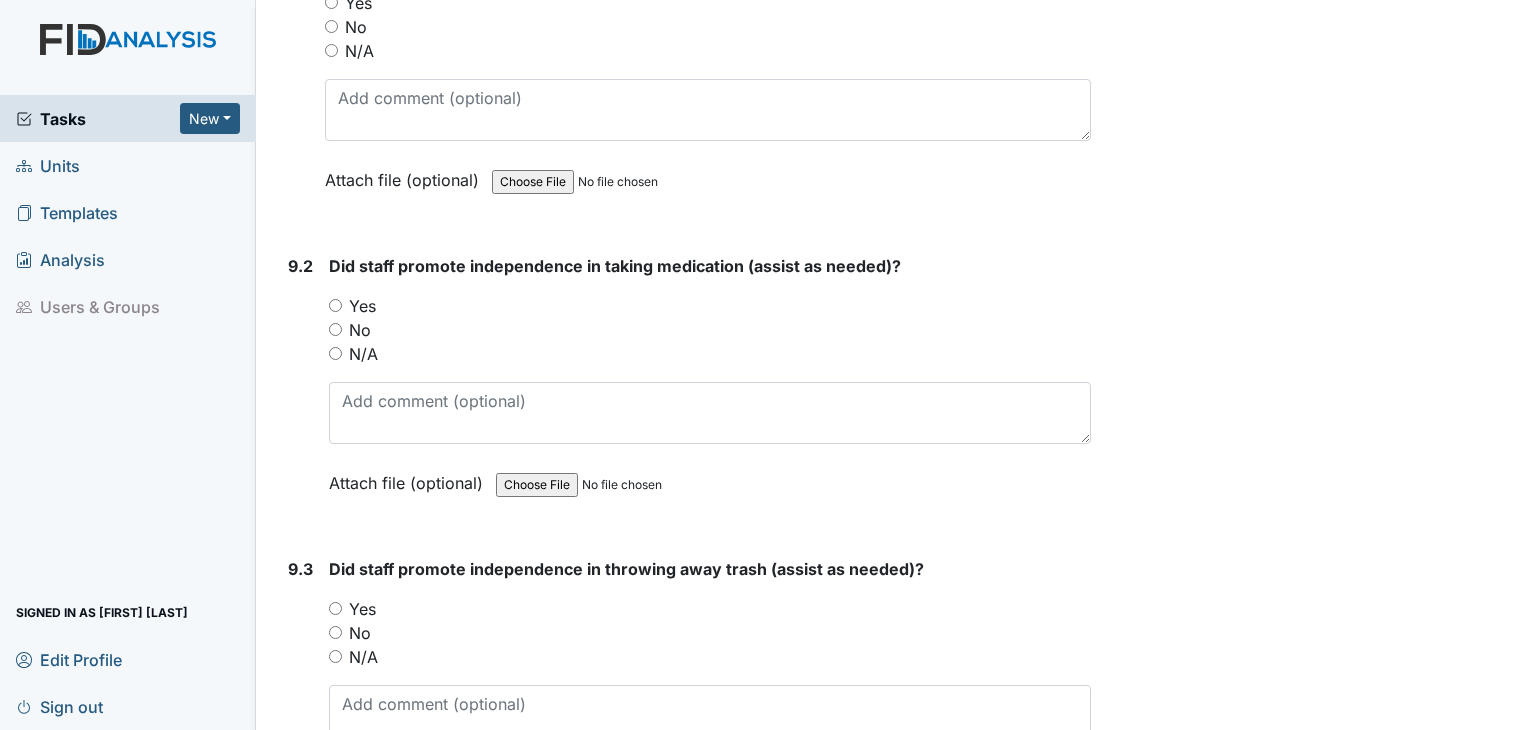 scroll, scrollTop: 22217, scrollLeft: 0, axis: vertical 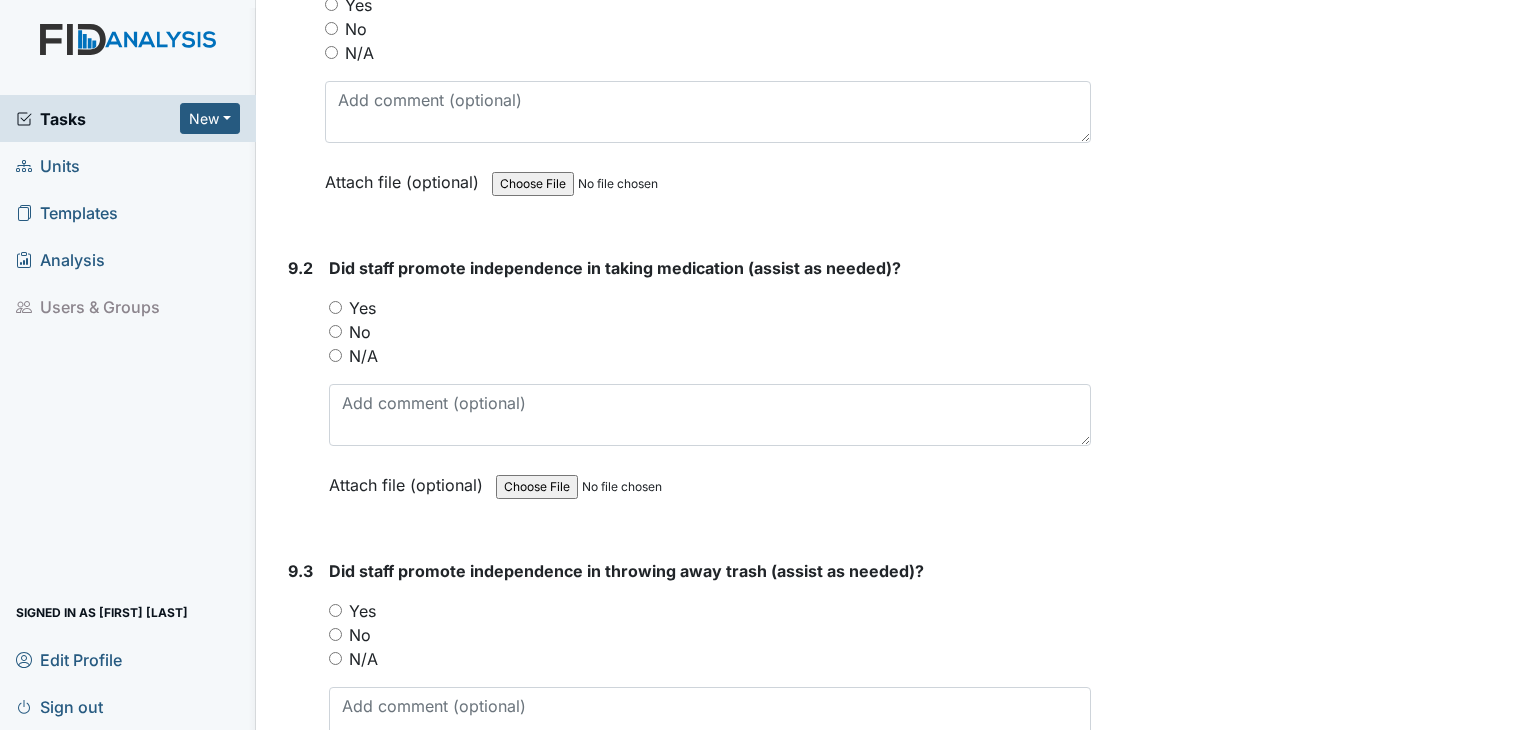click on "Yes" at bounding box center (335, 610) 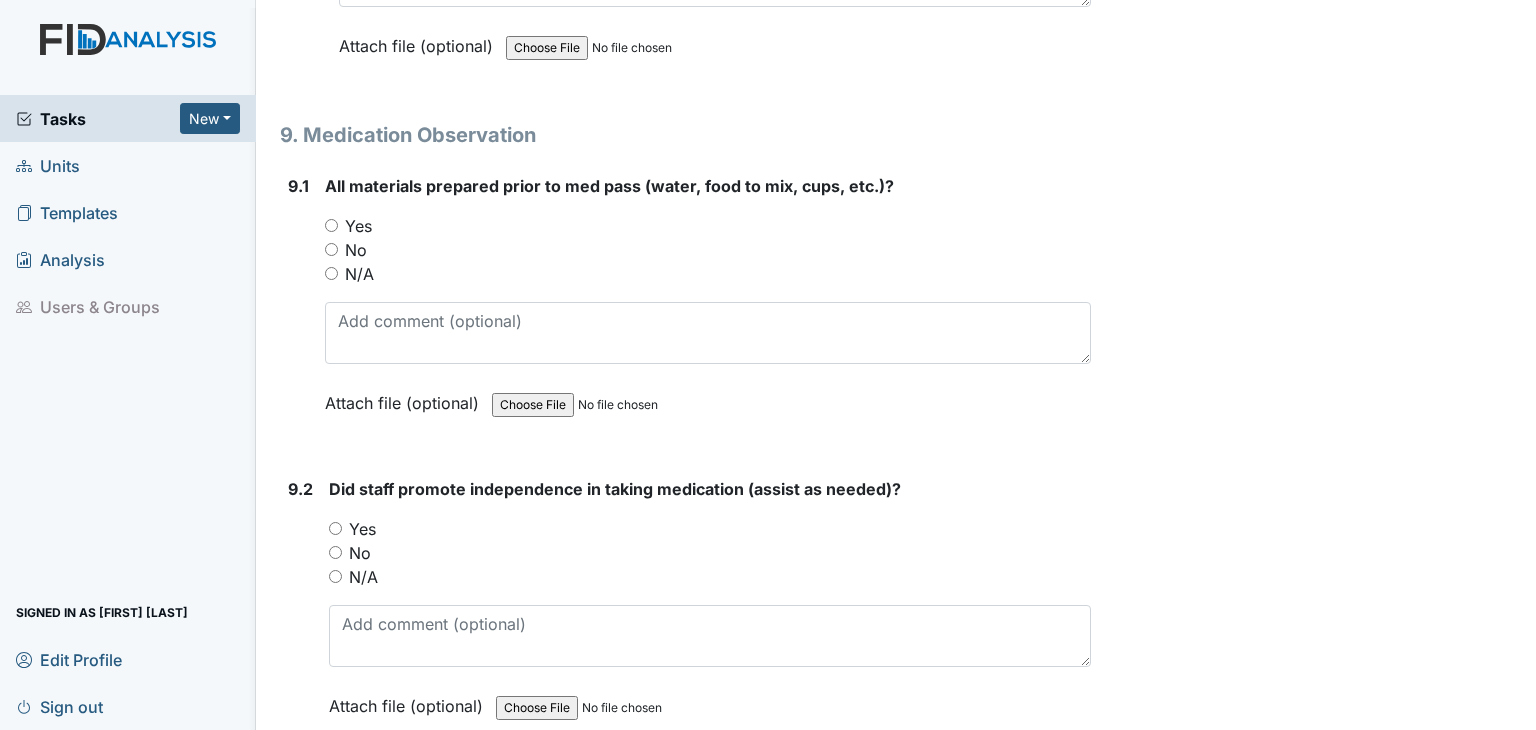 scroll, scrollTop: 21917, scrollLeft: 0, axis: vertical 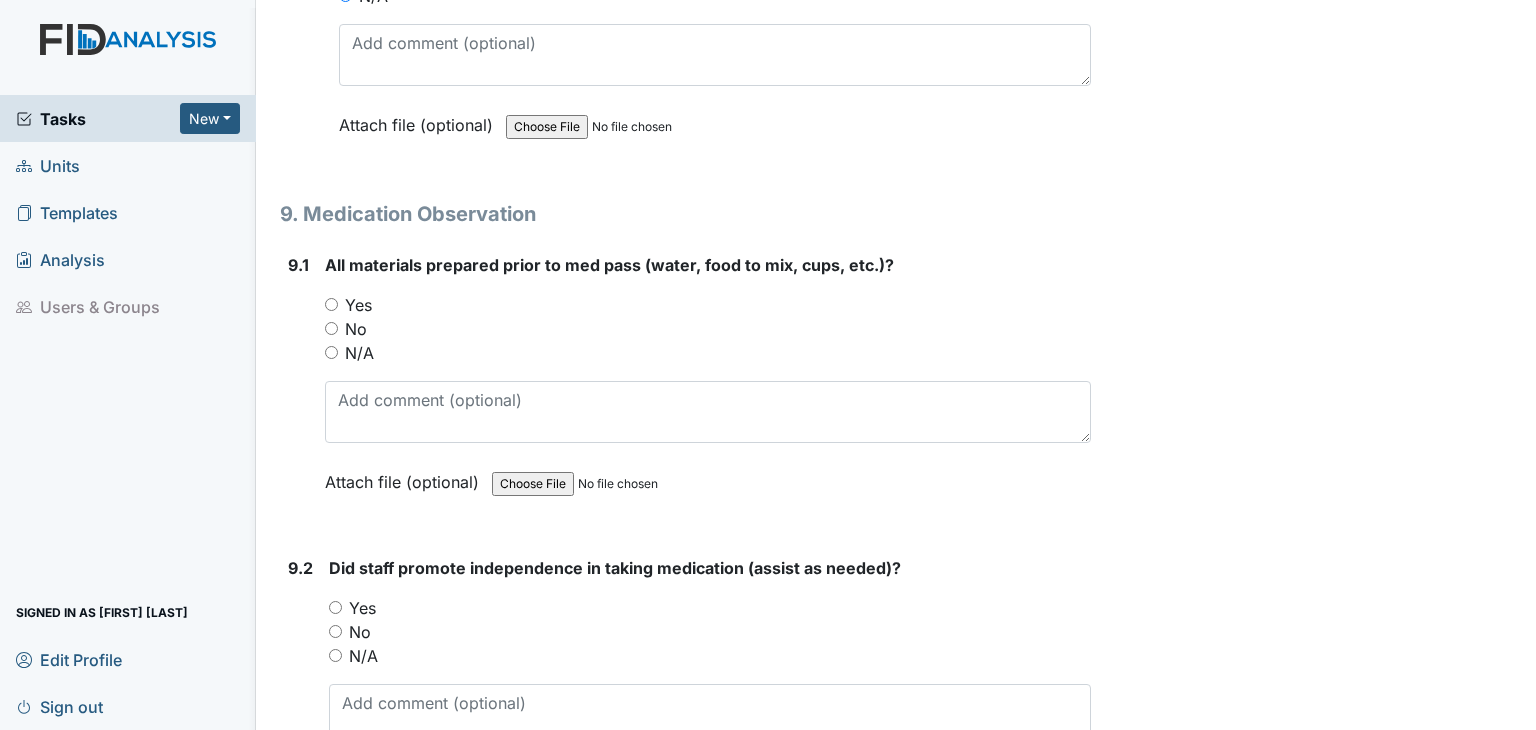 click on "Yes" at bounding box center (335, 607) 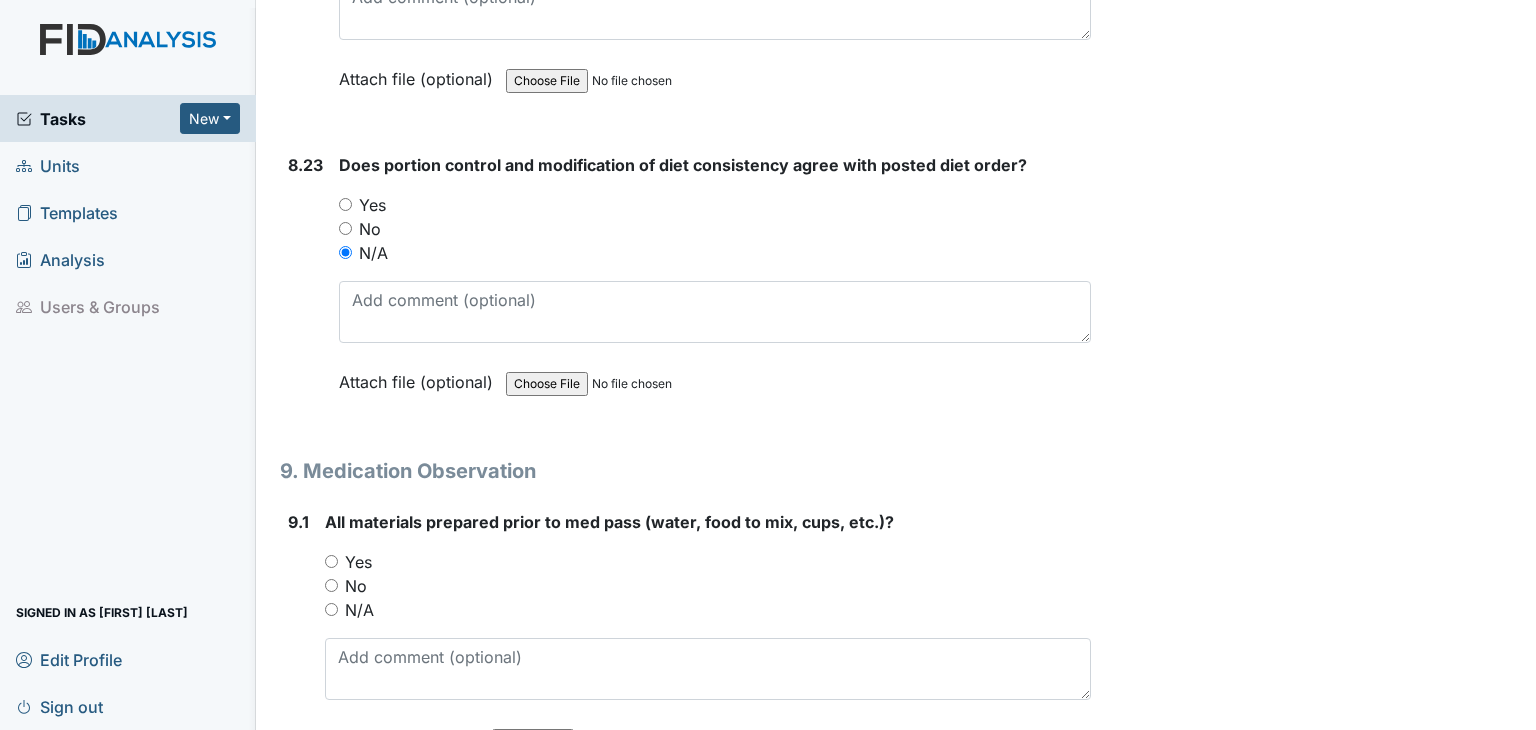 scroll, scrollTop: 21617, scrollLeft: 0, axis: vertical 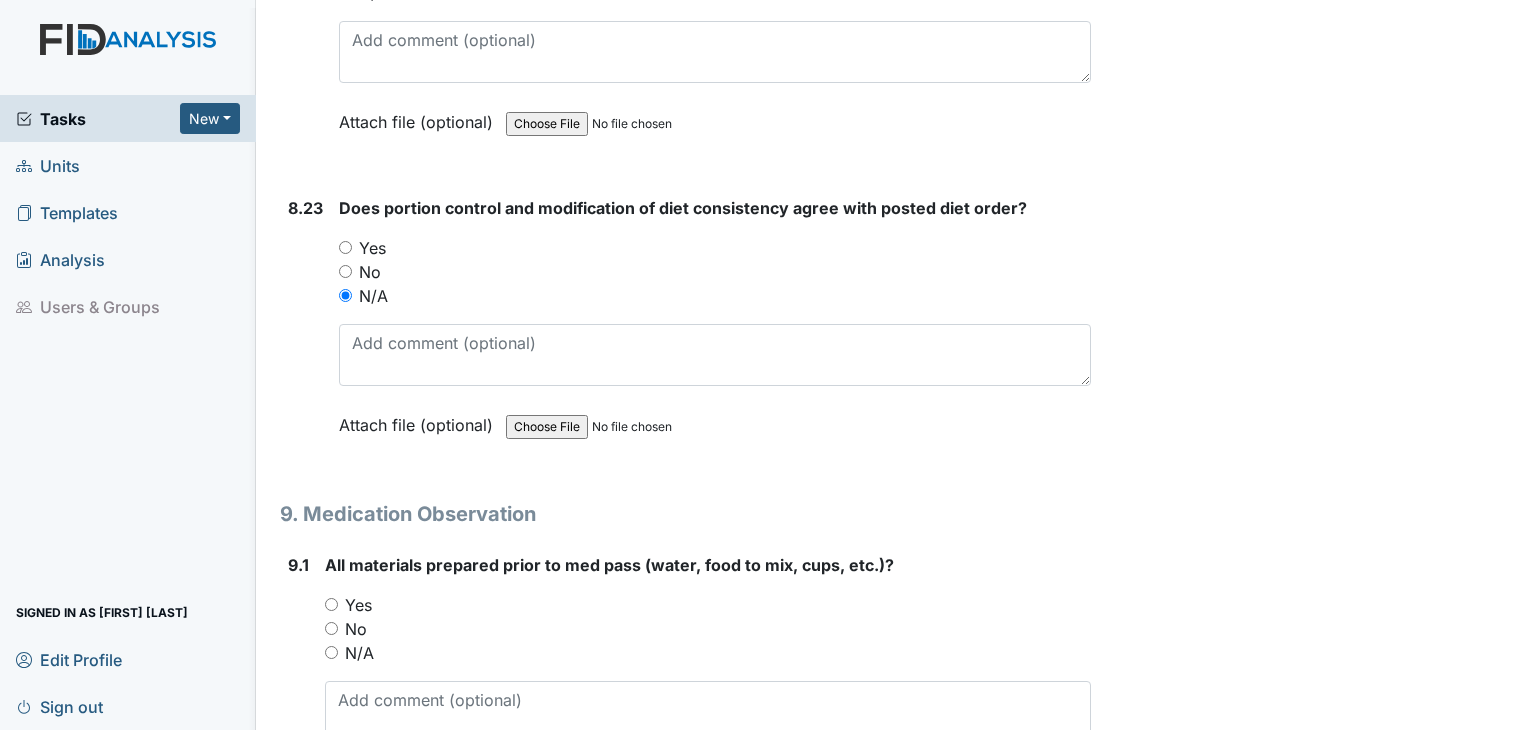 click on "Yes" at bounding box center (331, 604) 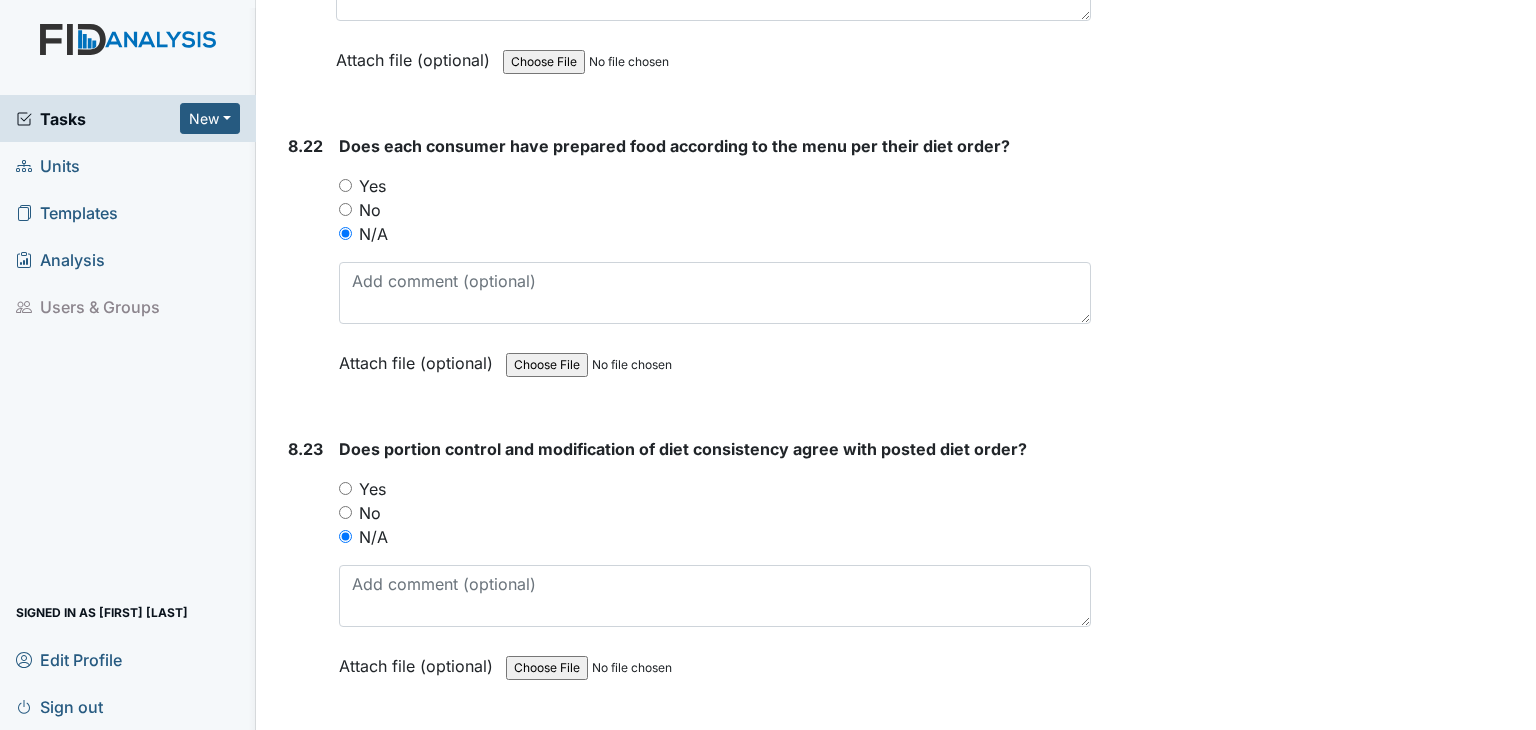 scroll, scrollTop: 21317, scrollLeft: 0, axis: vertical 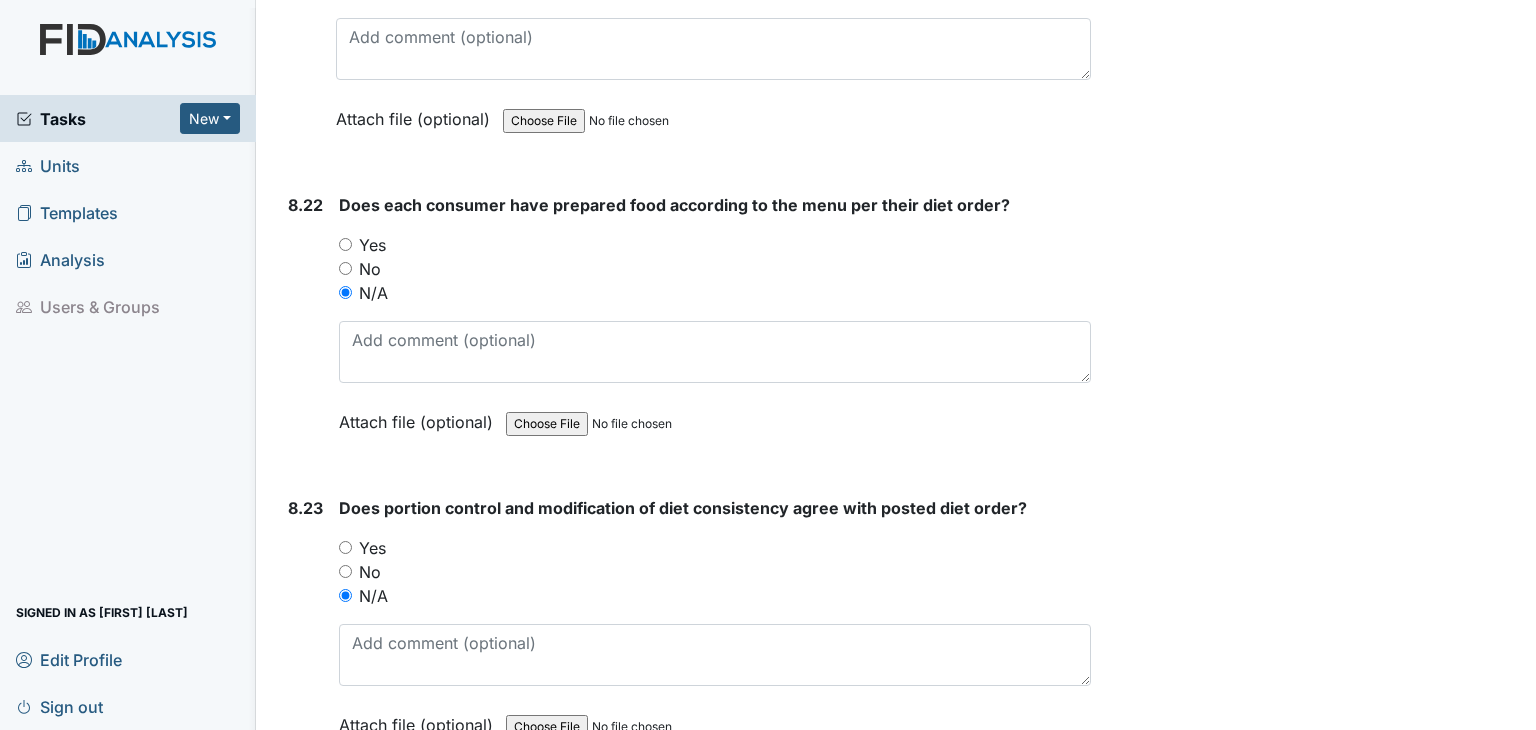 click on "Yes" at bounding box center (345, 547) 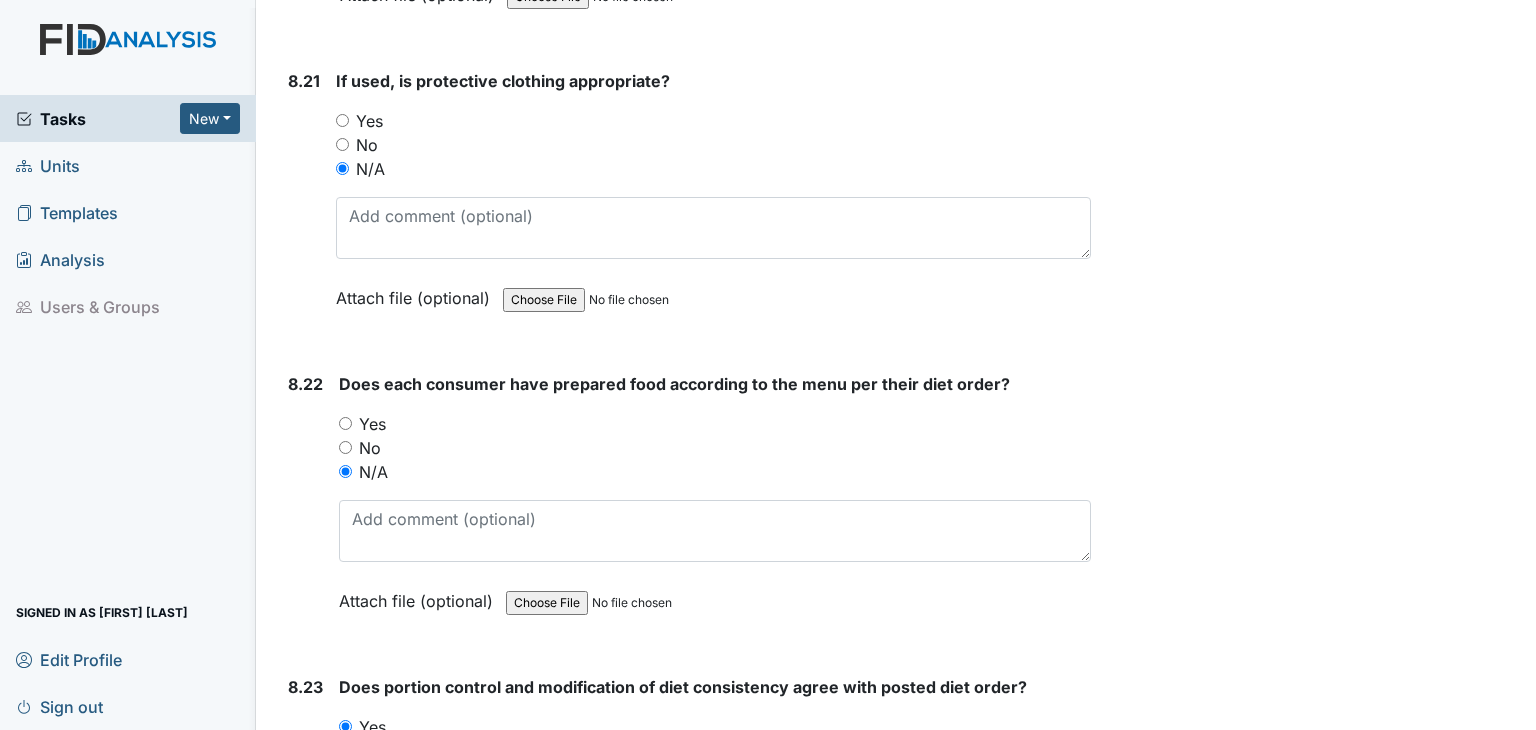 scroll, scrollTop: 21117, scrollLeft: 0, axis: vertical 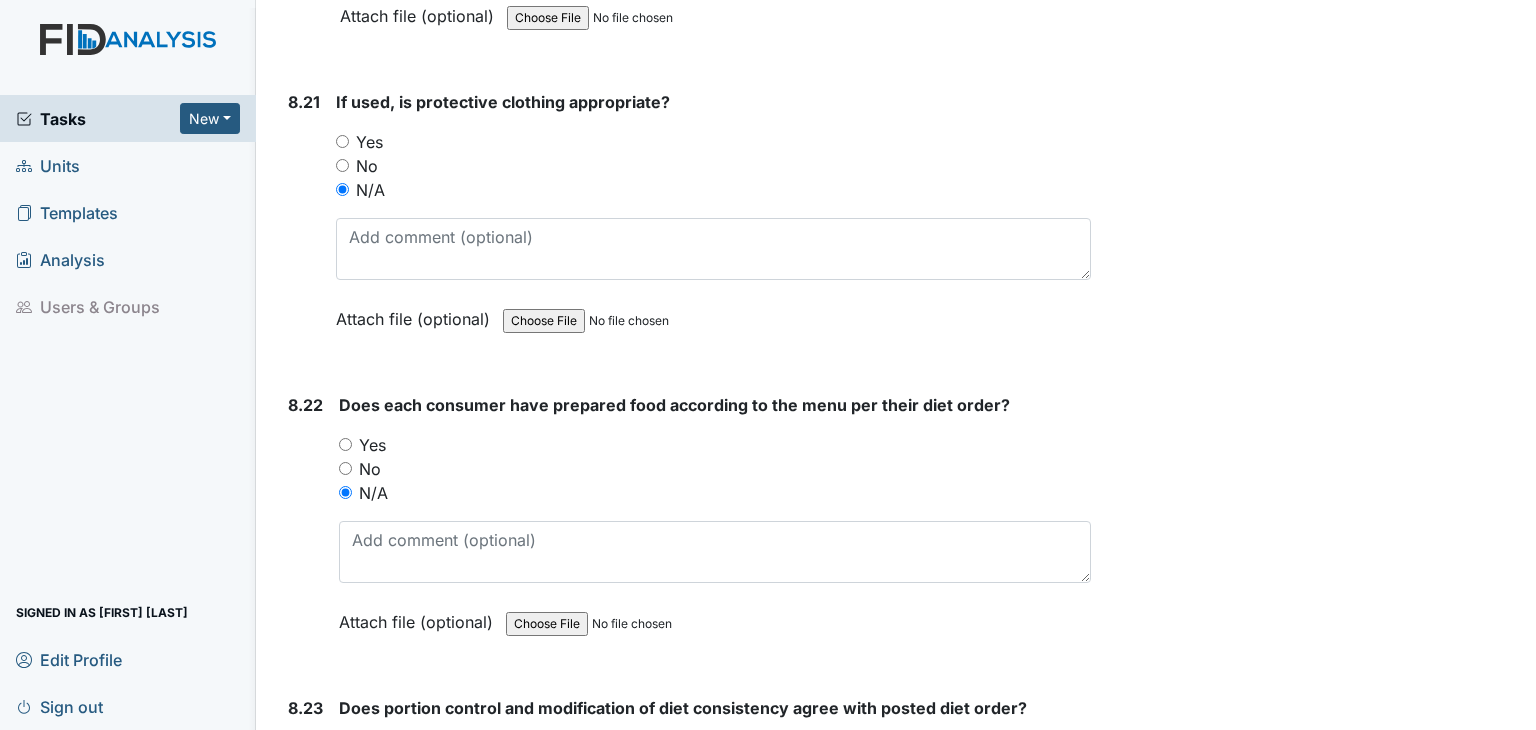 click on "Yes" at bounding box center [345, 444] 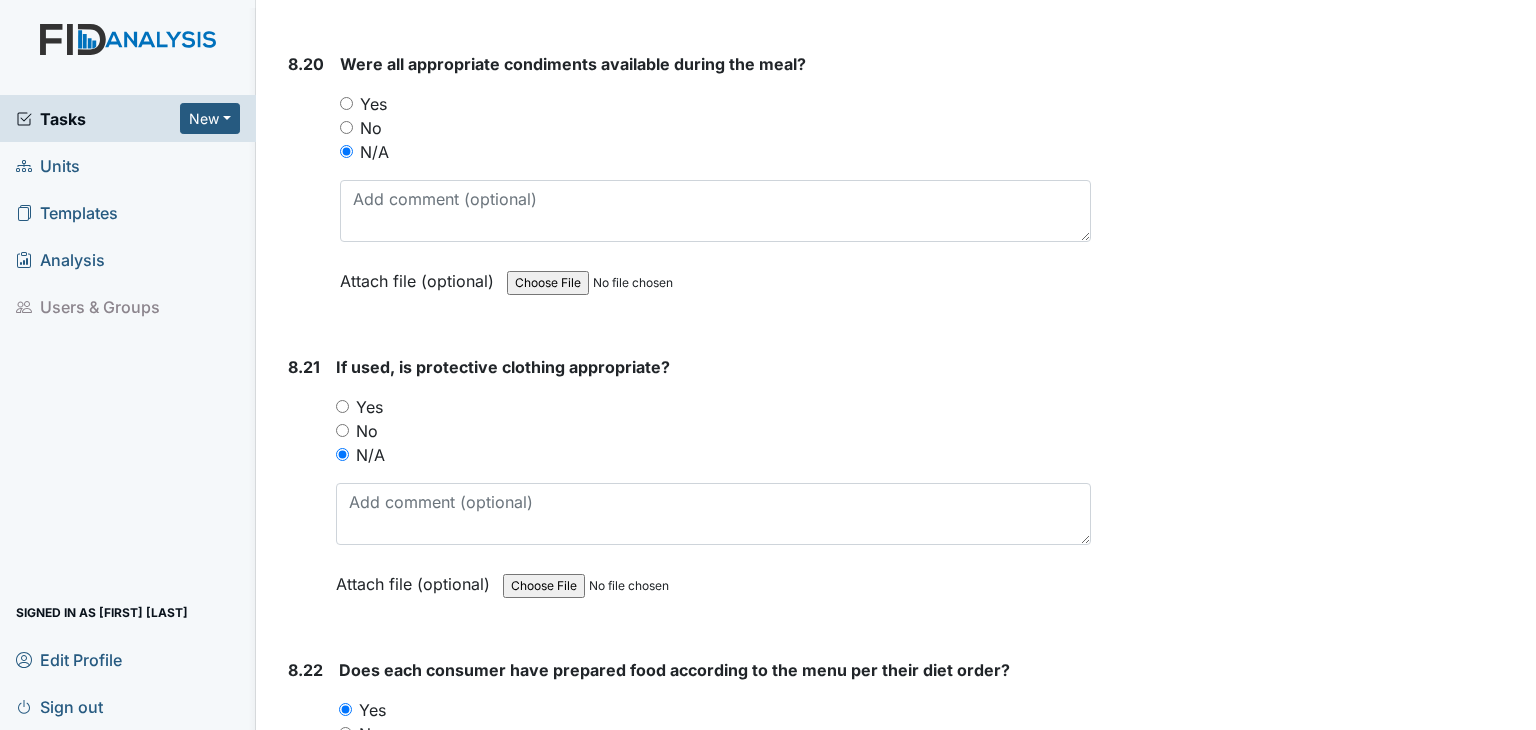 scroll, scrollTop: 20817, scrollLeft: 0, axis: vertical 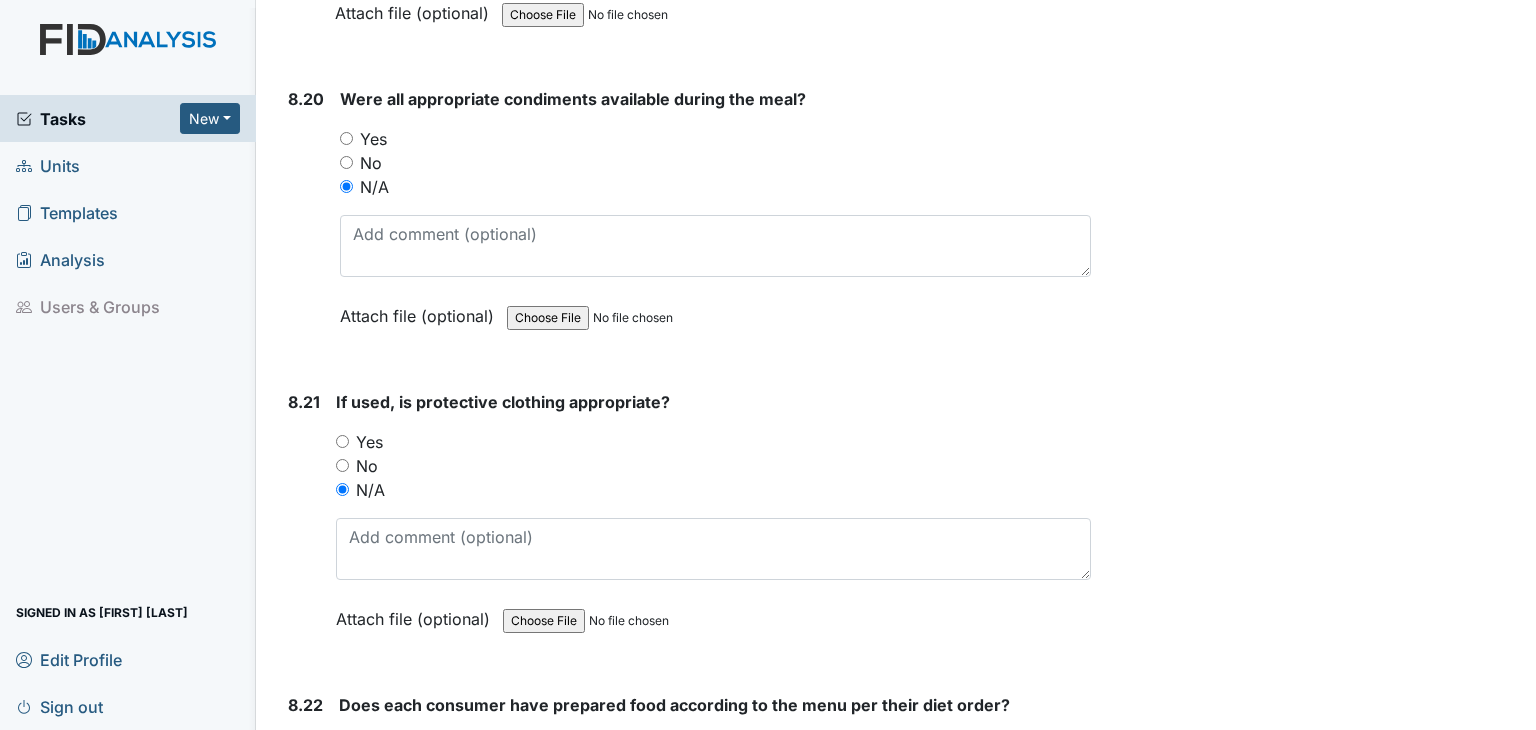 click on "Yes" at bounding box center [342, 441] 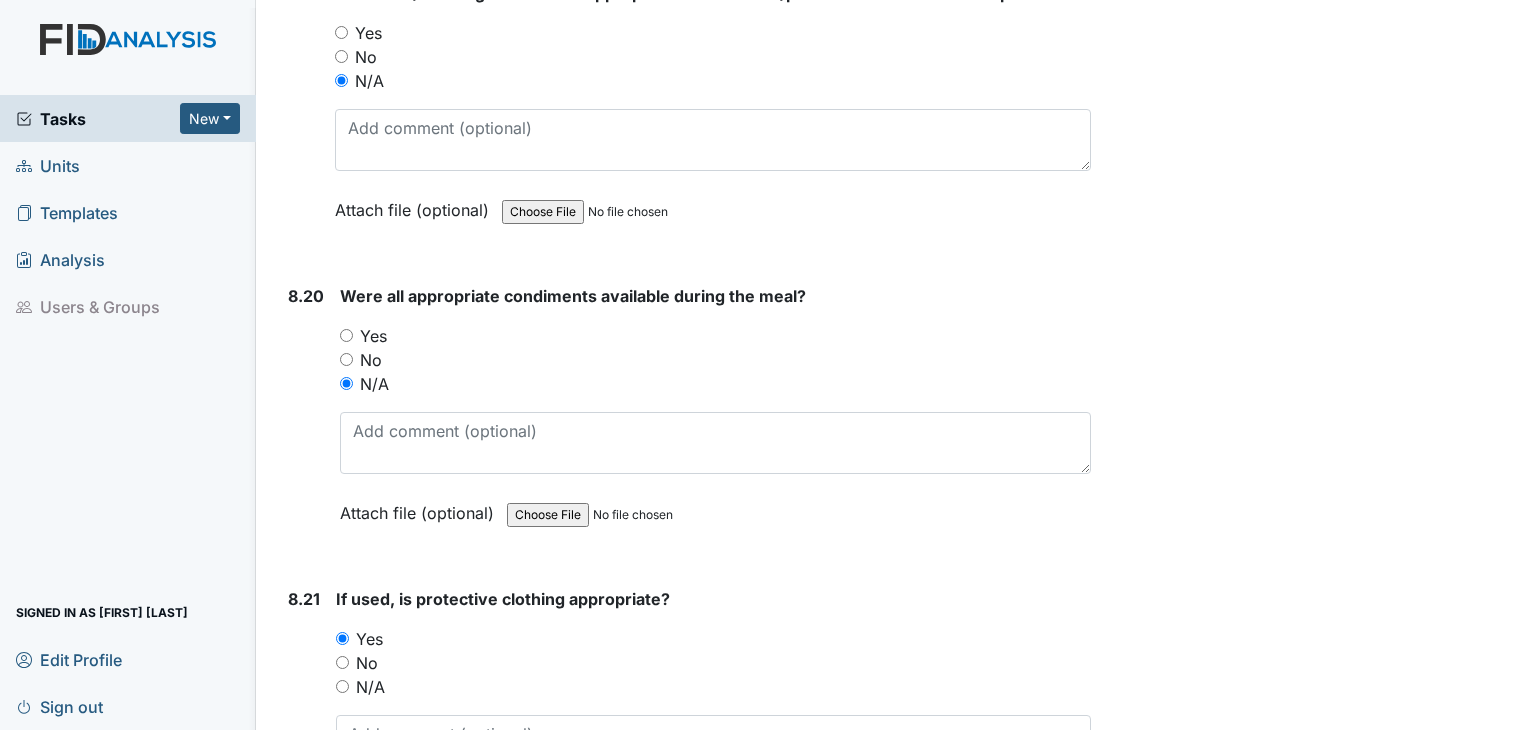 scroll, scrollTop: 20617, scrollLeft: 0, axis: vertical 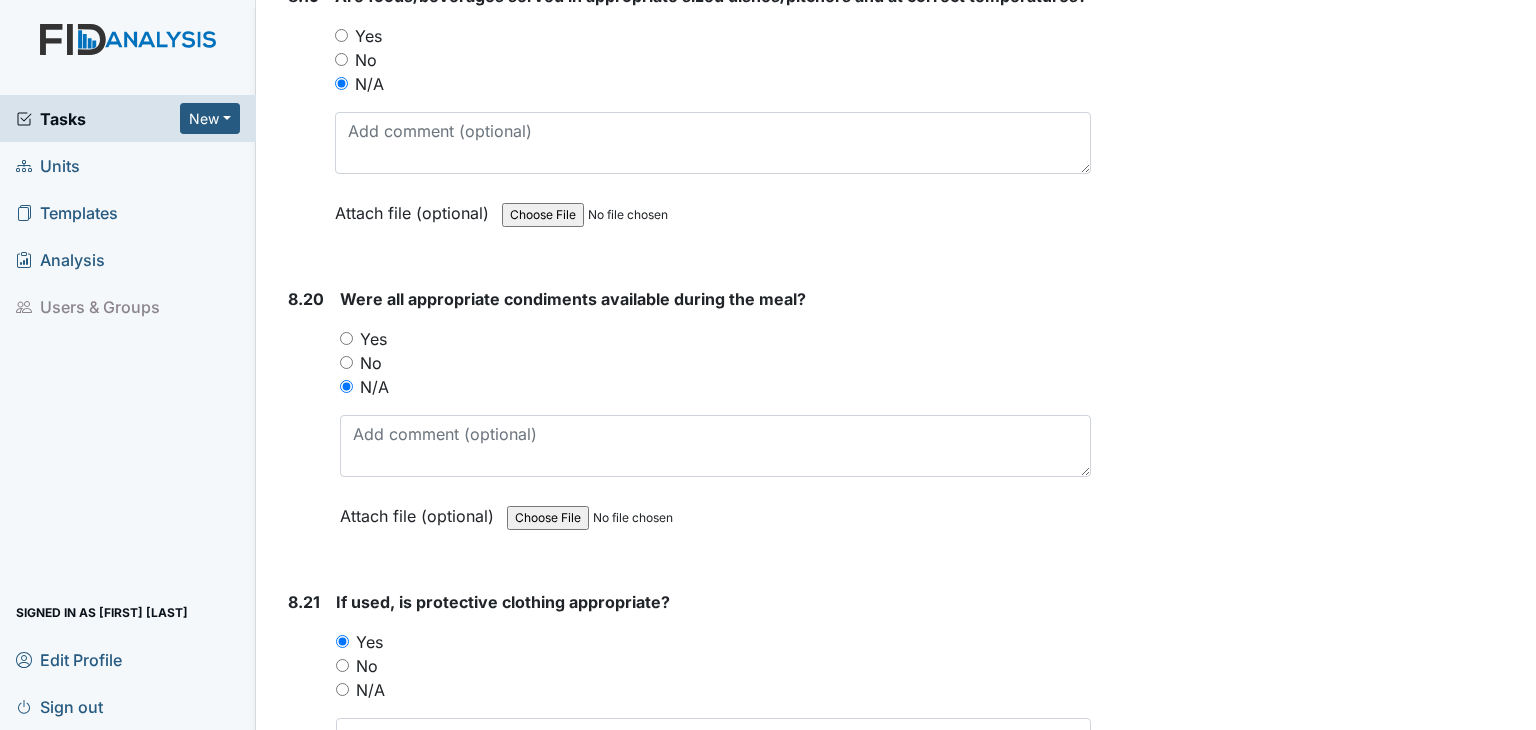 drag, startPoint x: 342, startPoint y: 267, endPoint x: 347, endPoint y: 276, distance: 10.29563 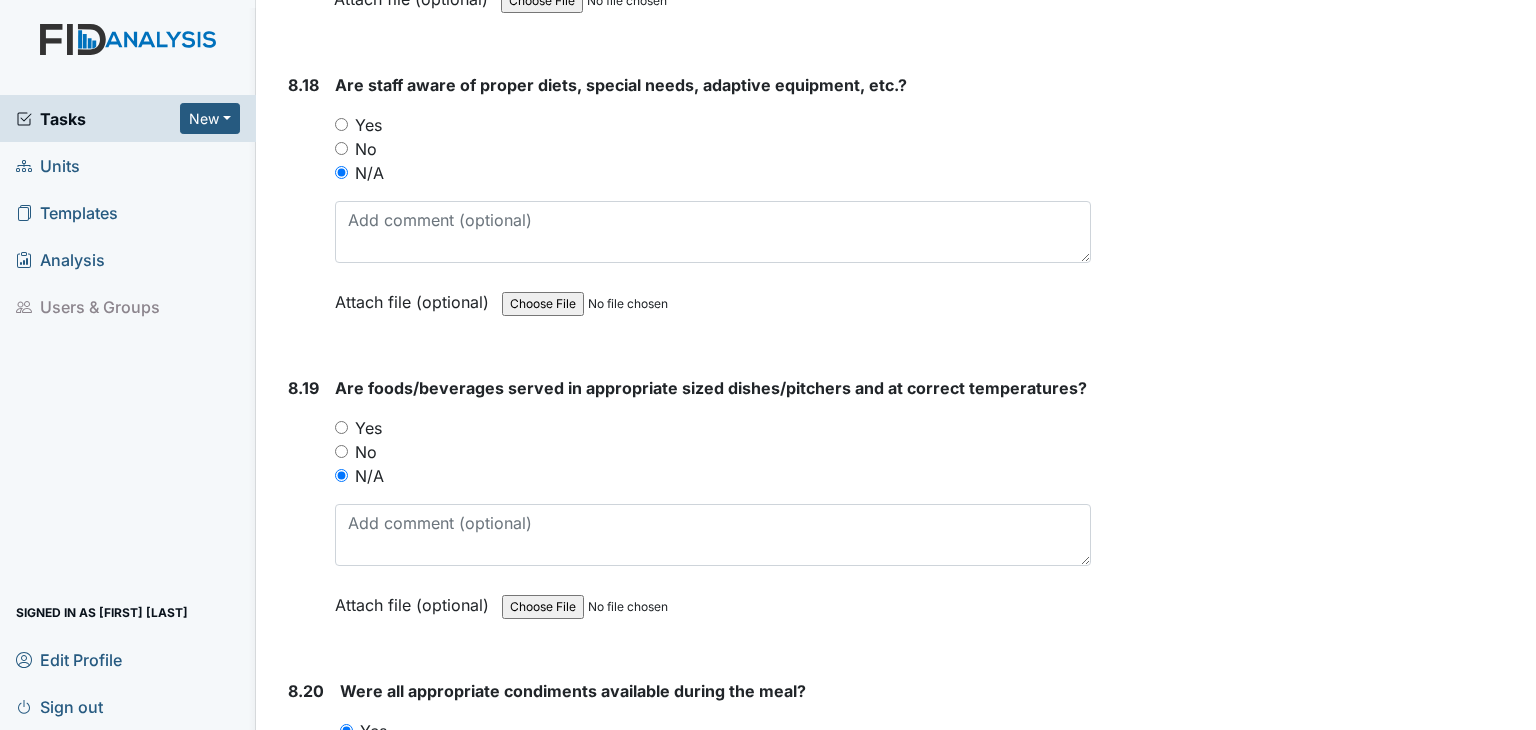 scroll, scrollTop: 20217, scrollLeft: 0, axis: vertical 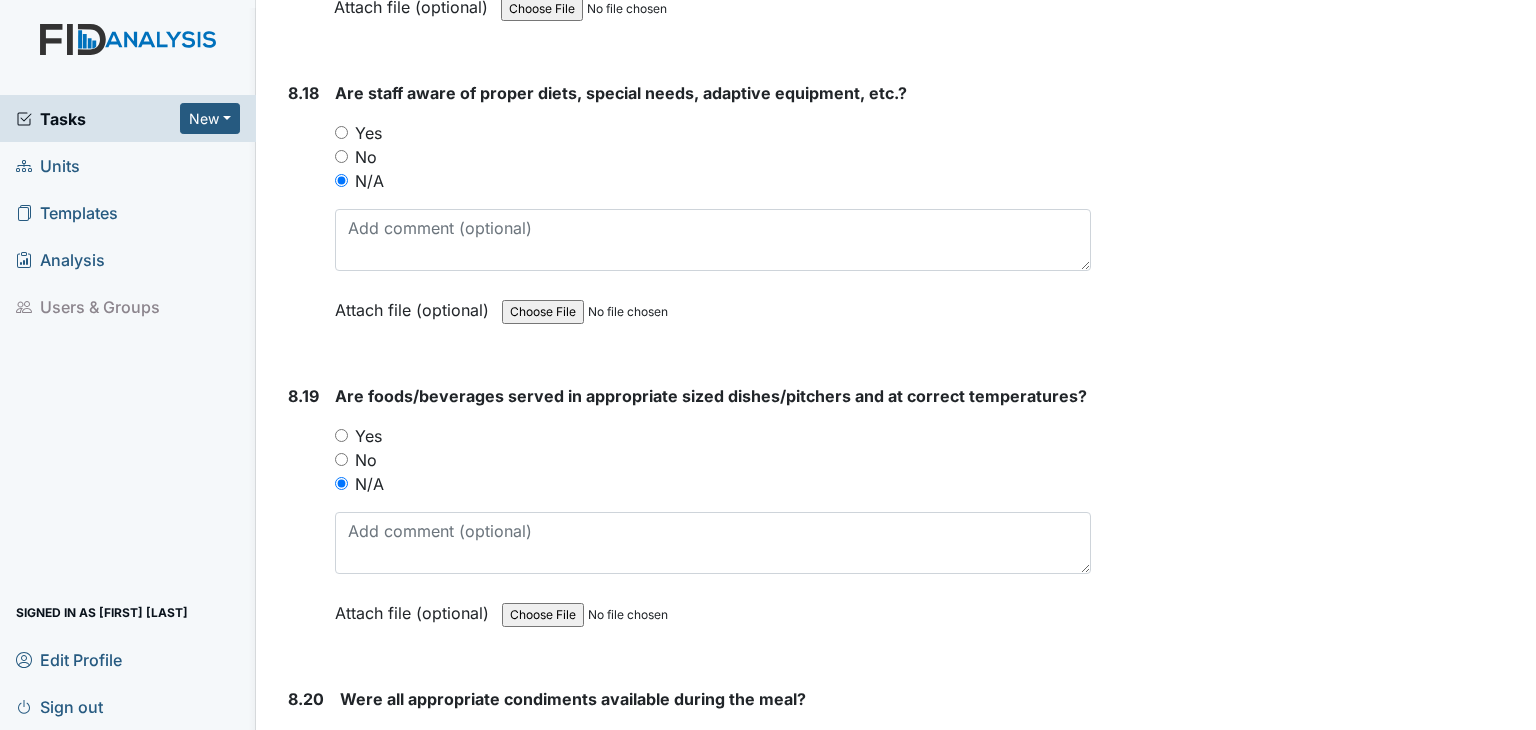 click on "Yes" at bounding box center [341, 435] 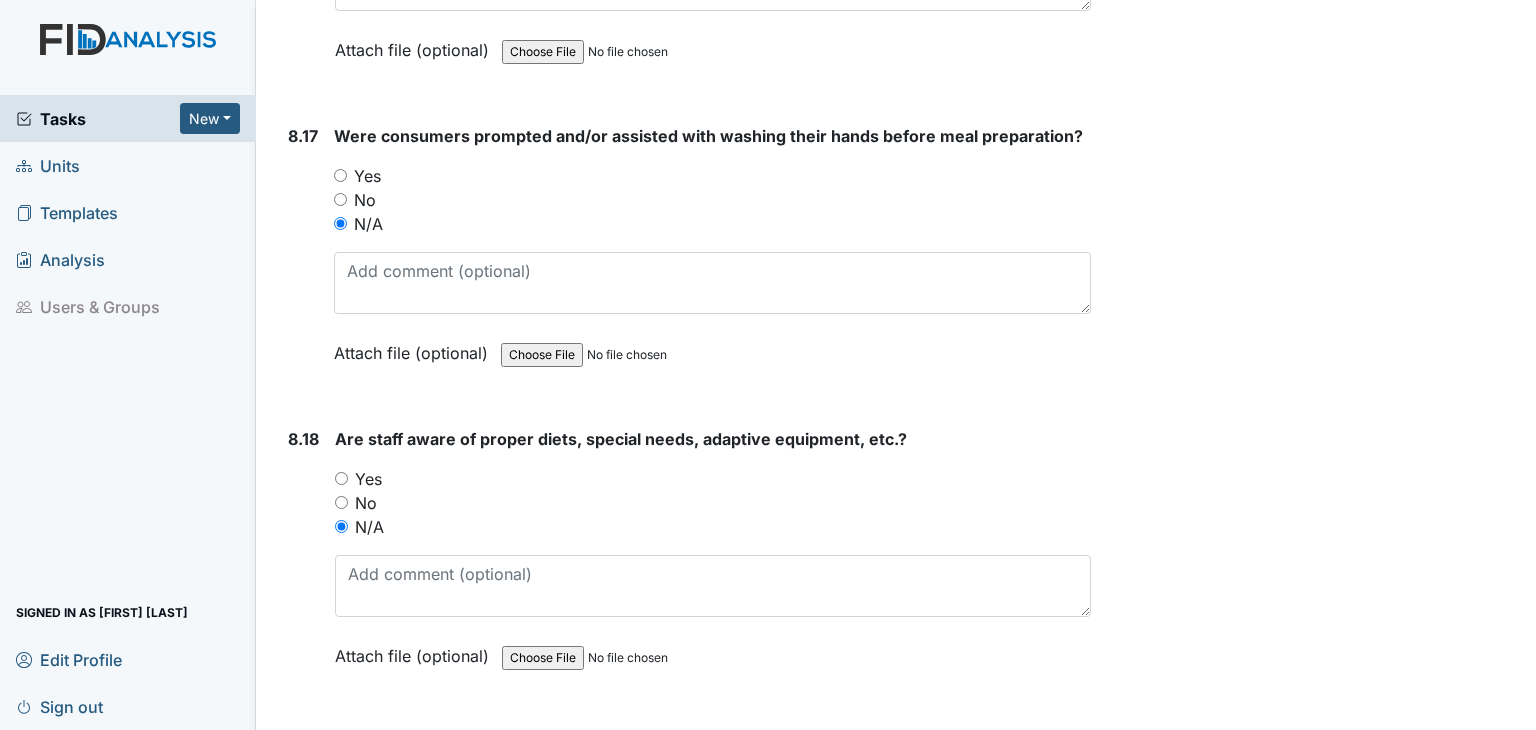 scroll, scrollTop: 19817, scrollLeft: 0, axis: vertical 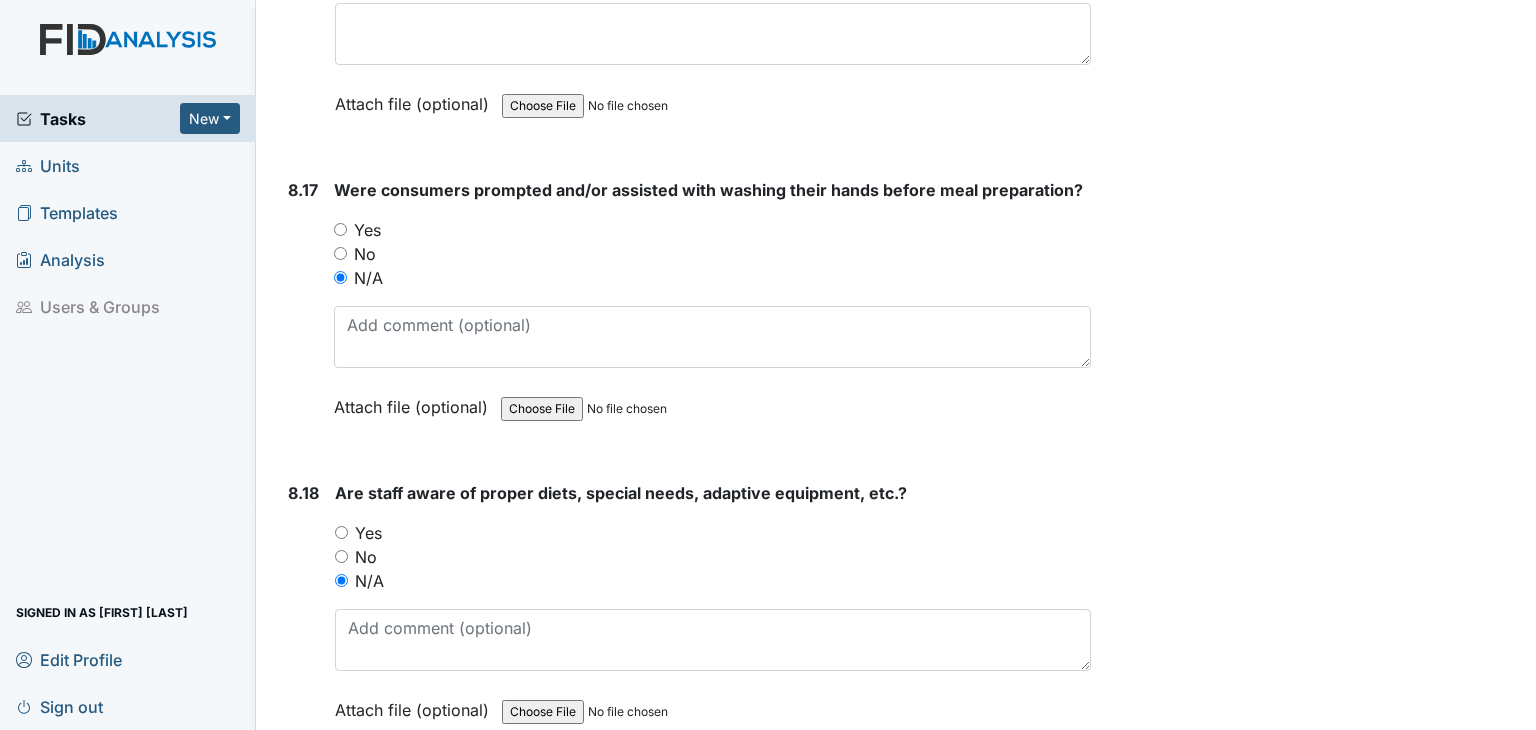 click on "Yes" at bounding box center (341, 532) 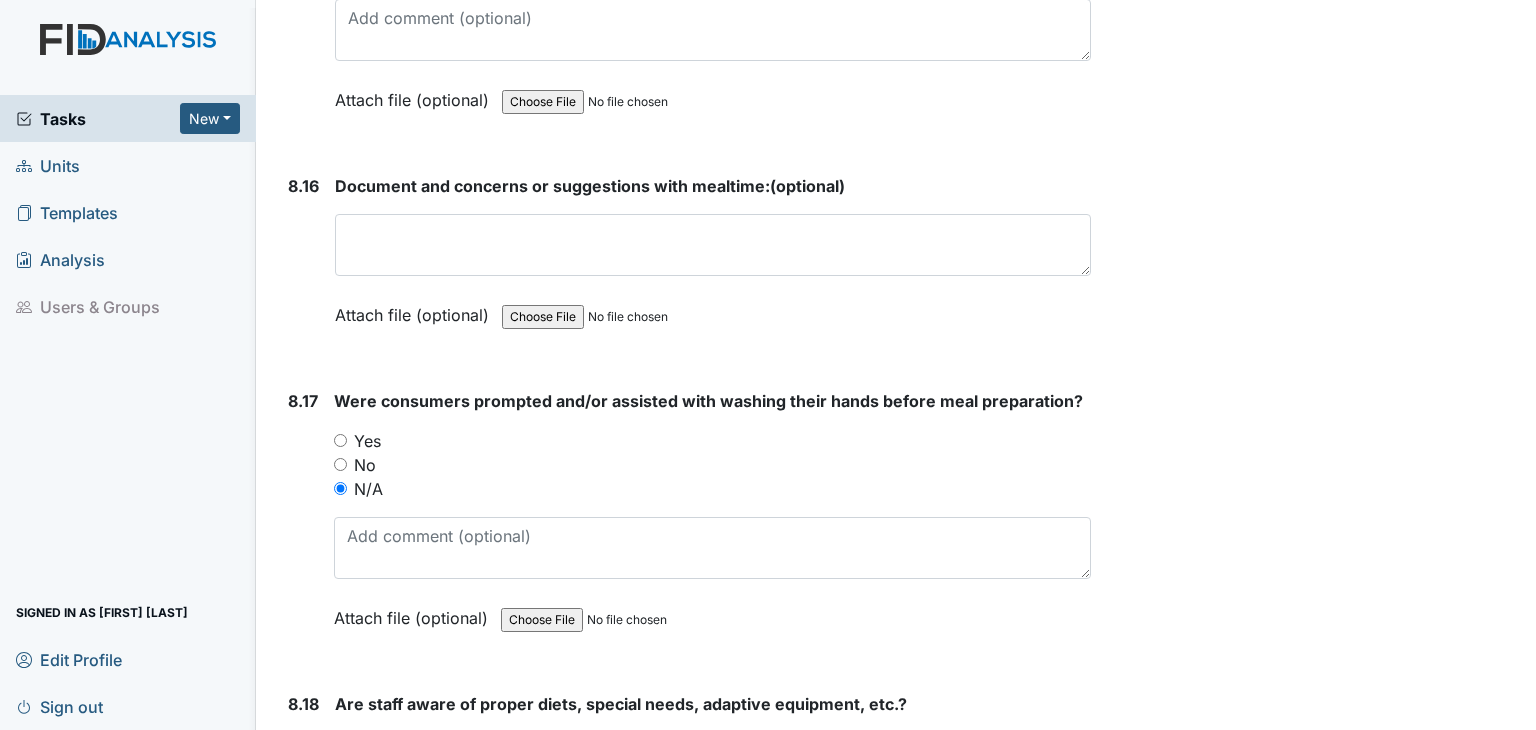 scroll, scrollTop: 19517, scrollLeft: 0, axis: vertical 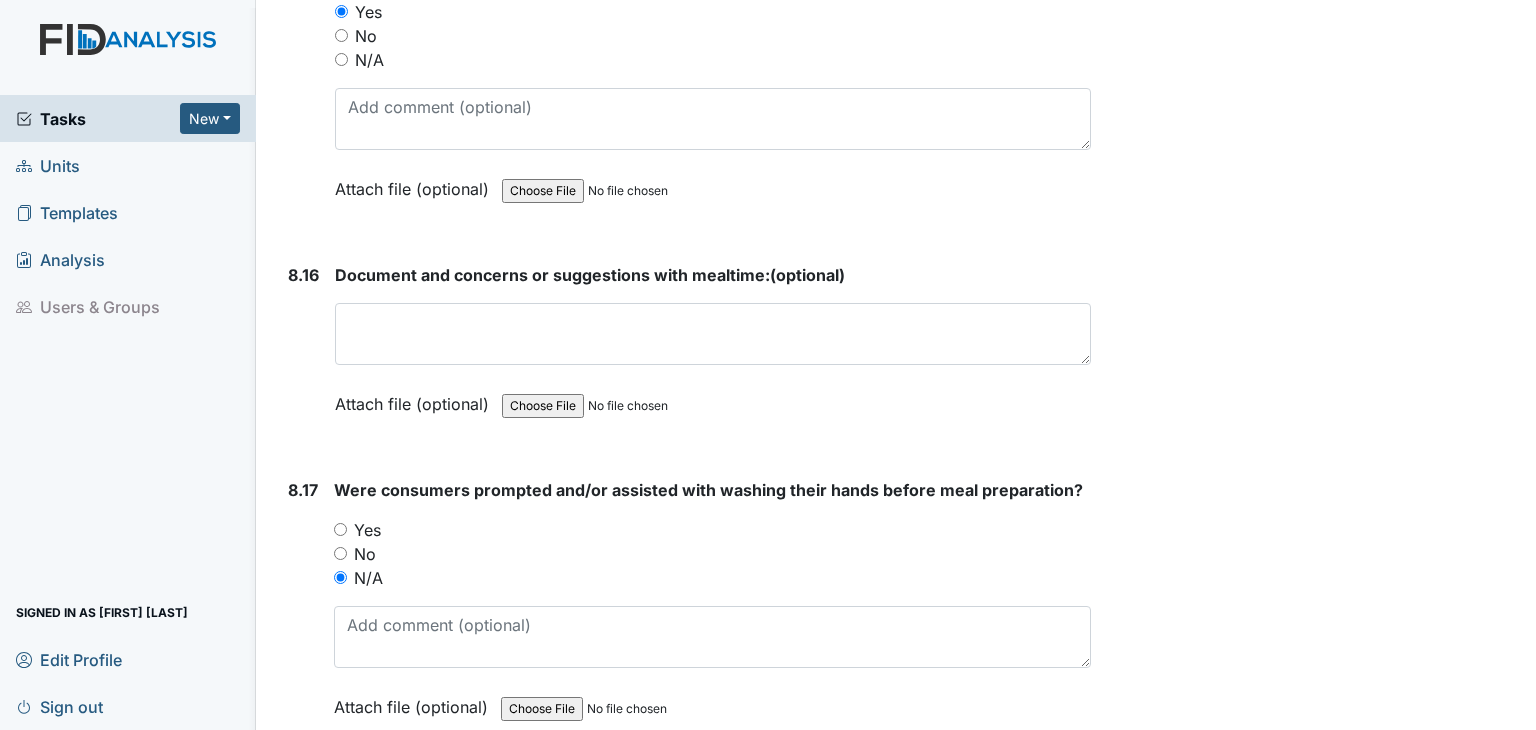 drag, startPoint x: 340, startPoint y: 449, endPoint x: 343, endPoint y: 462, distance: 13.341664 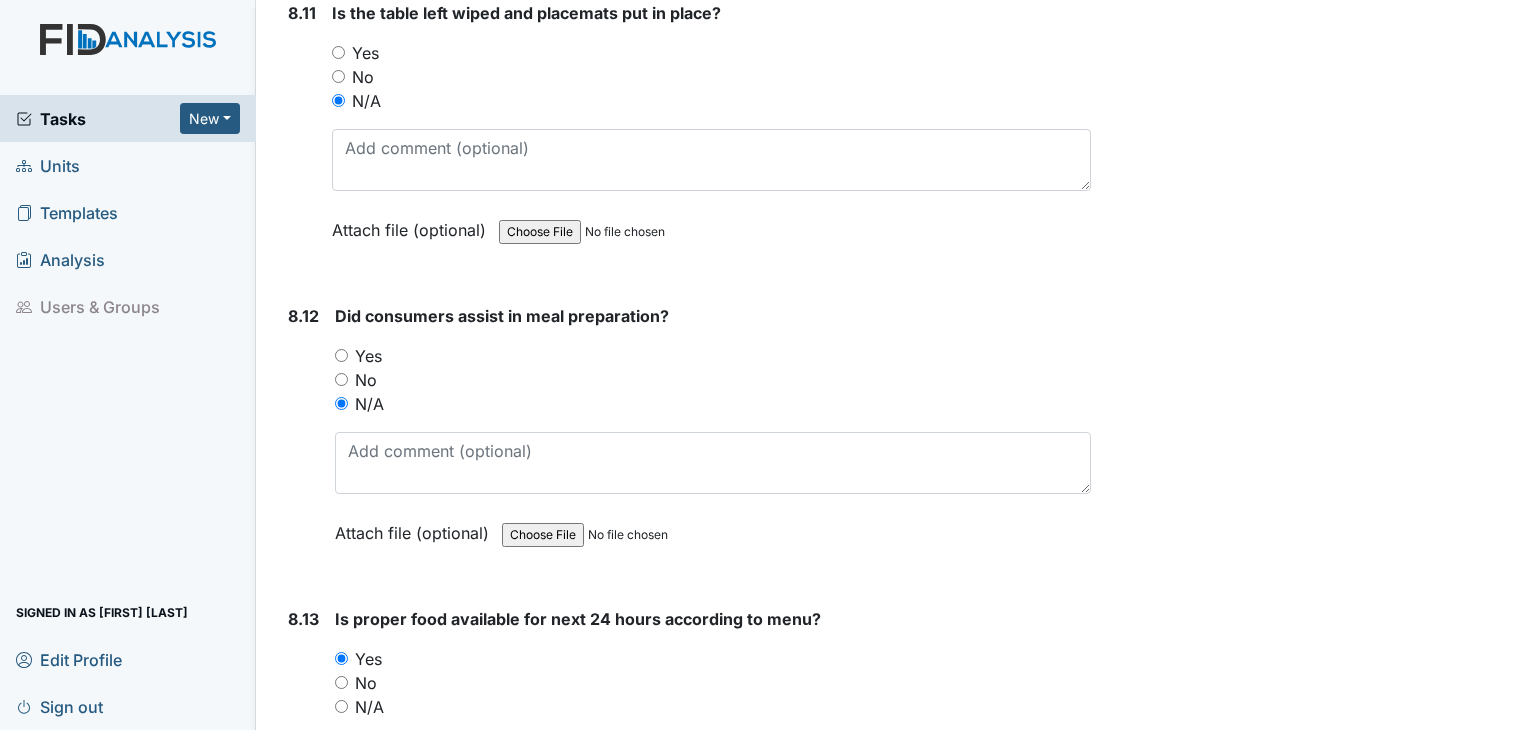 scroll, scrollTop: 18217, scrollLeft: 0, axis: vertical 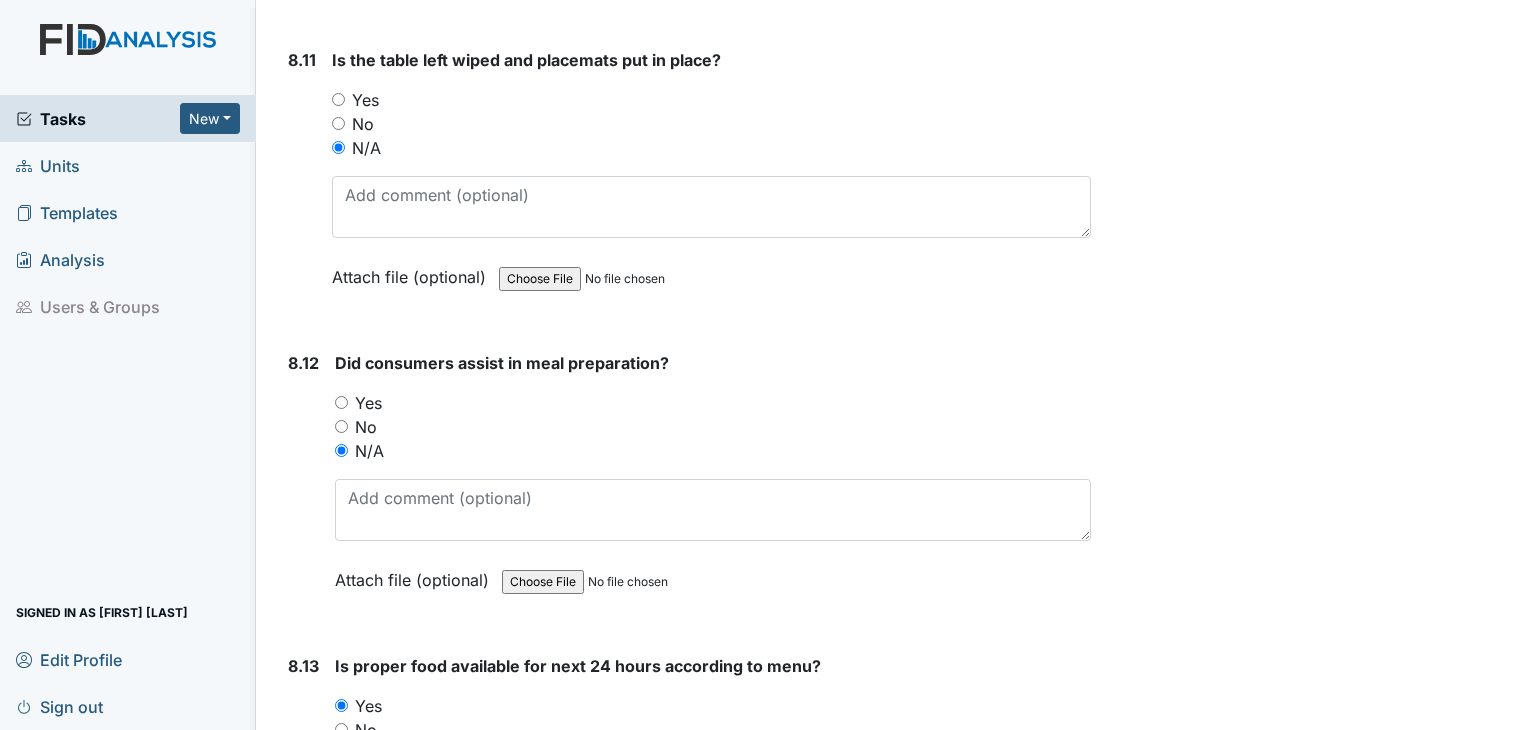 click on "Yes" at bounding box center [341, 402] 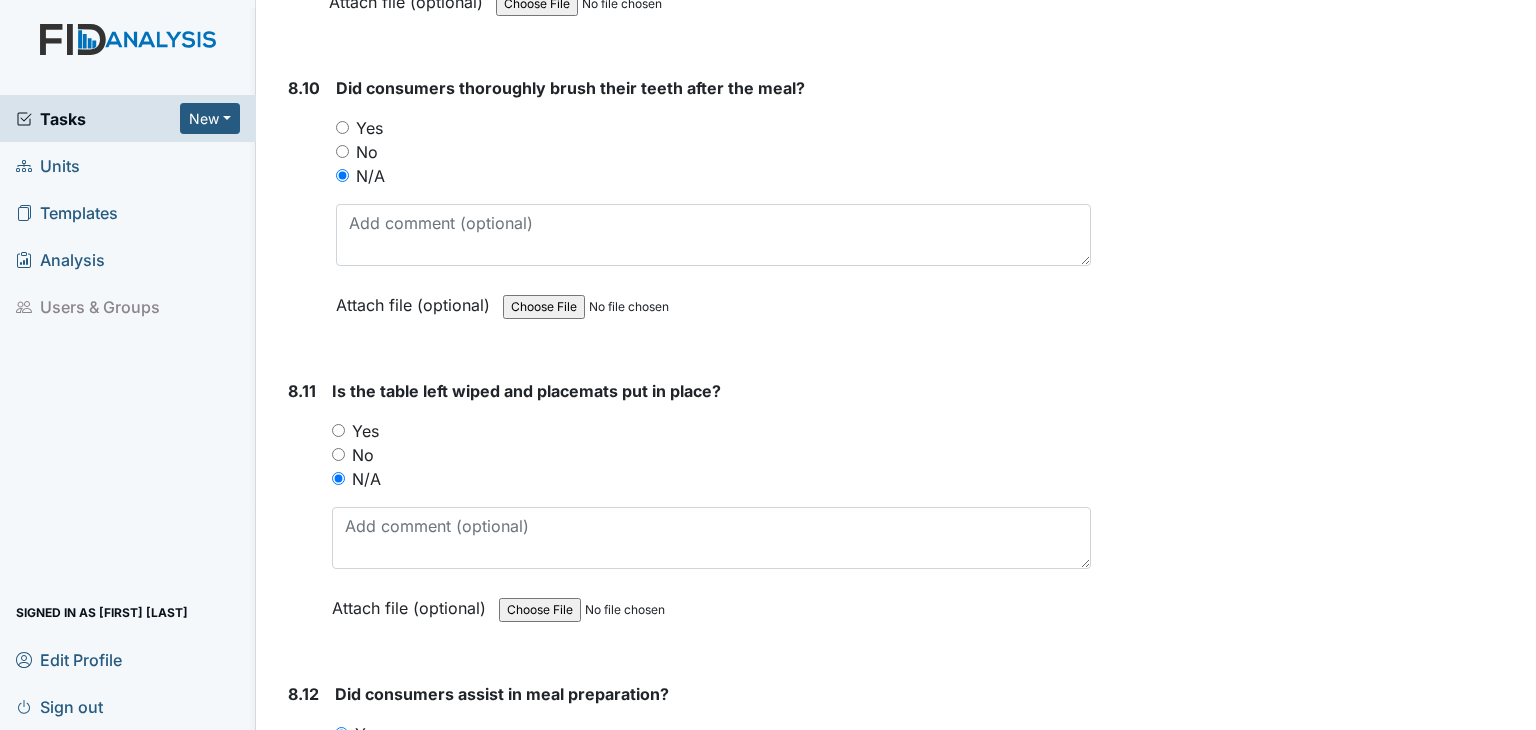 scroll, scrollTop: 17817, scrollLeft: 0, axis: vertical 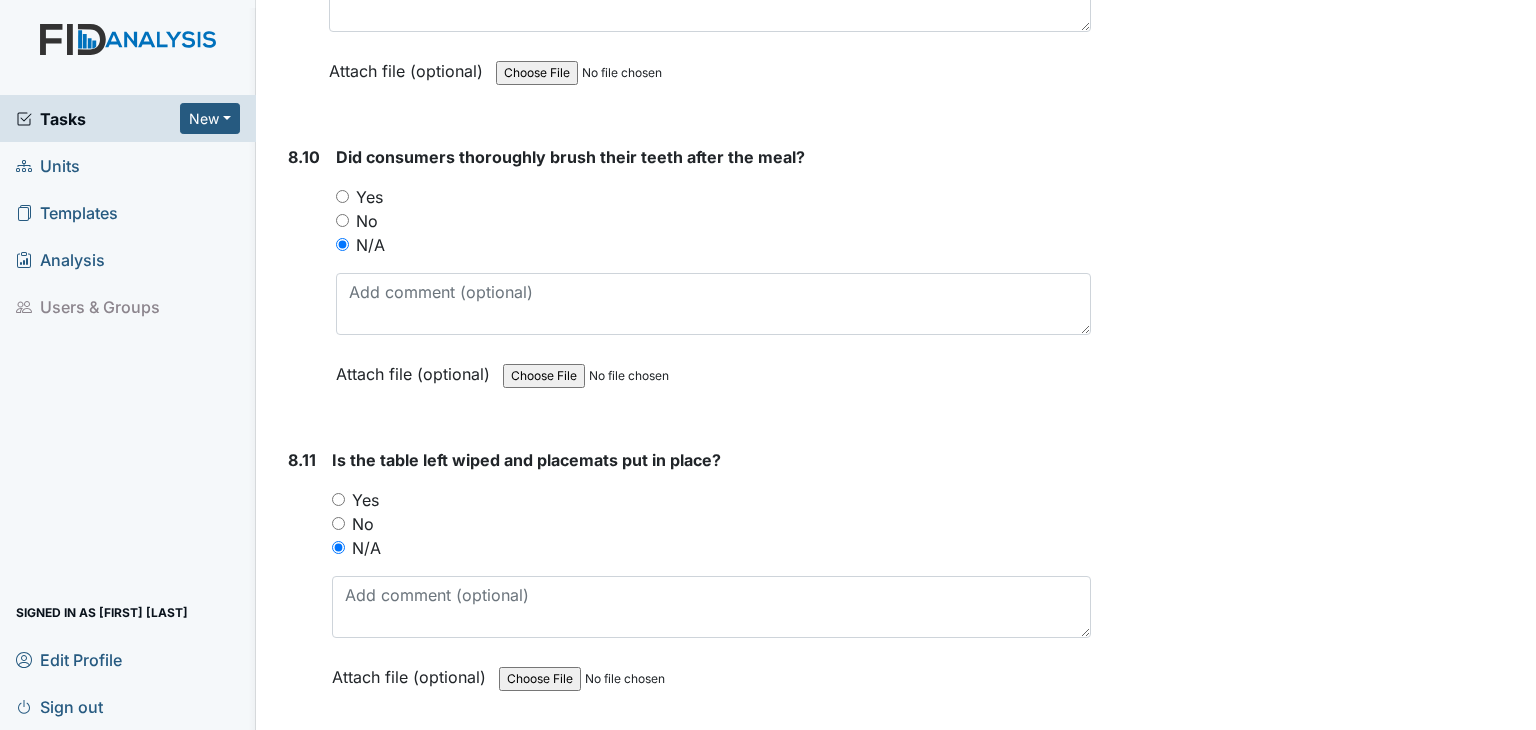 click on "Yes" at bounding box center (338, 499) 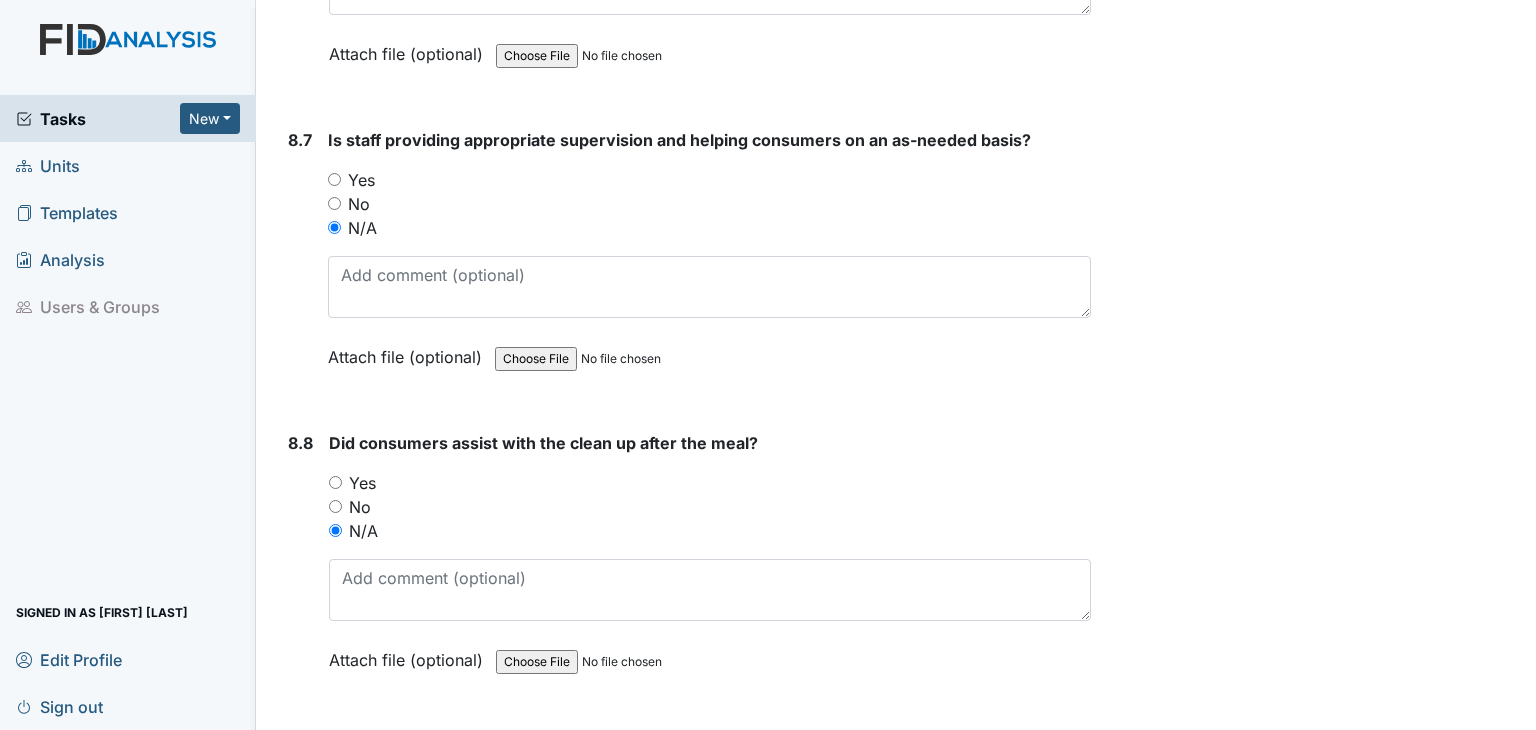 scroll, scrollTop: 16917, scrollLeft: 0, axis: vertical 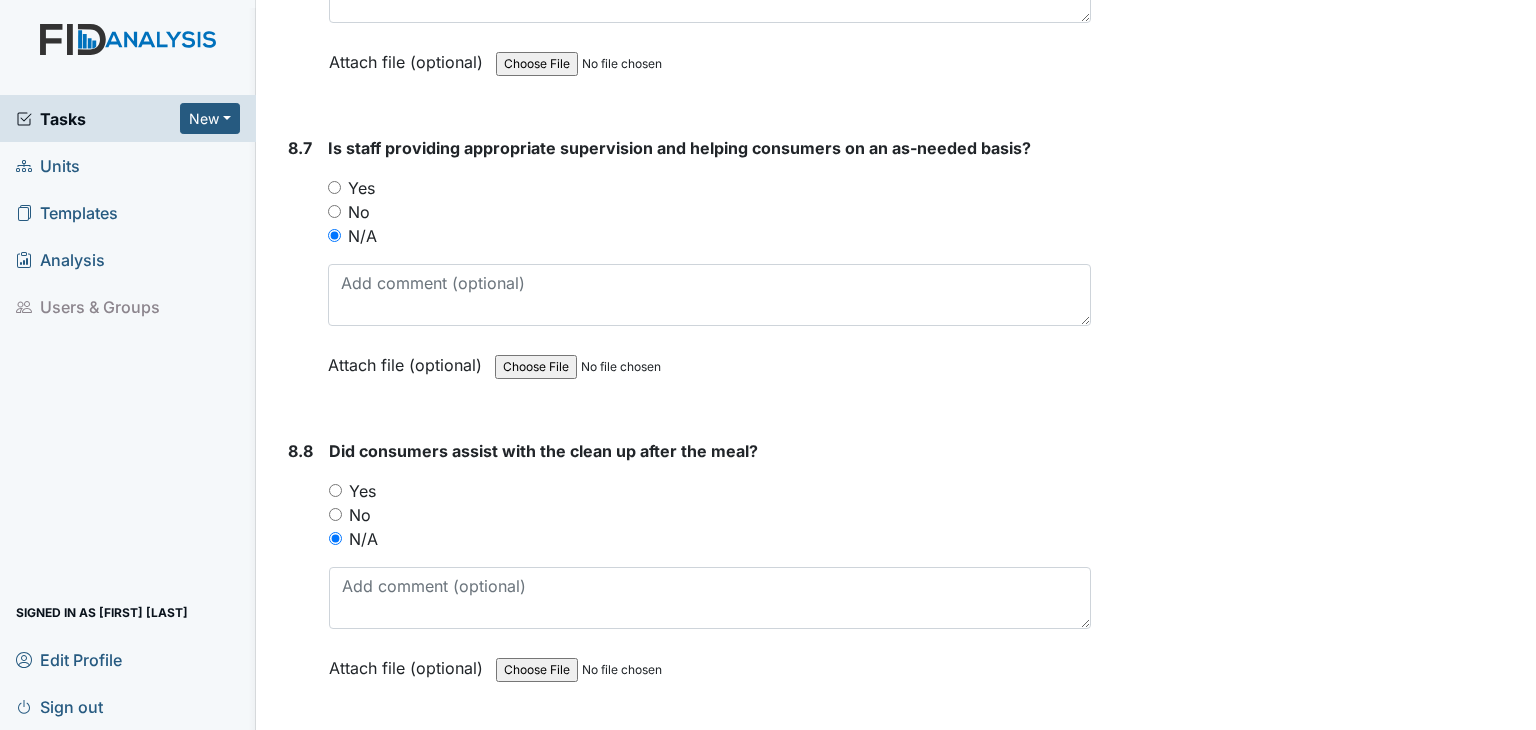 click on "Yes" at bounding box center [710, 491] 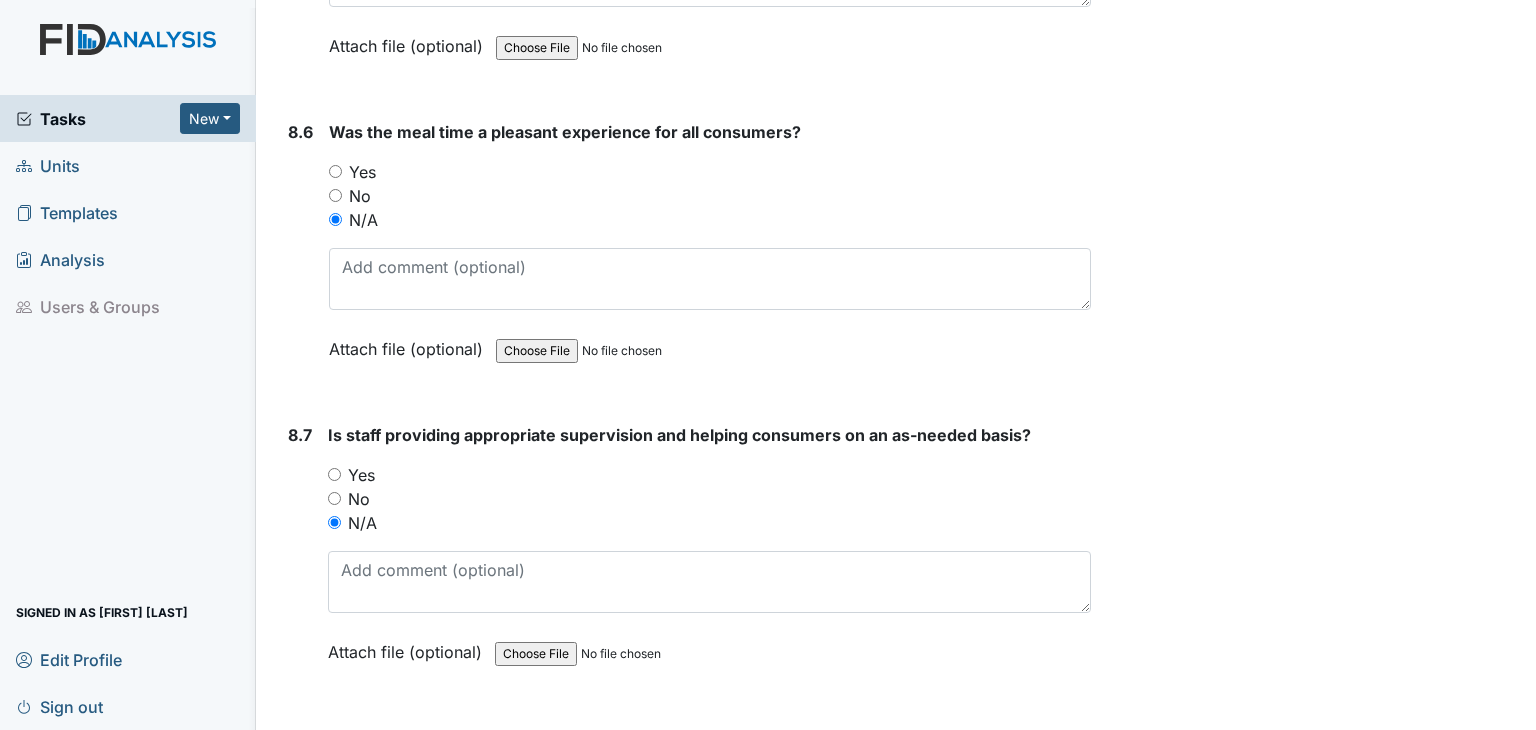 scroll, scrollTop: 16617, scrollLeft: 0, axis: vertical 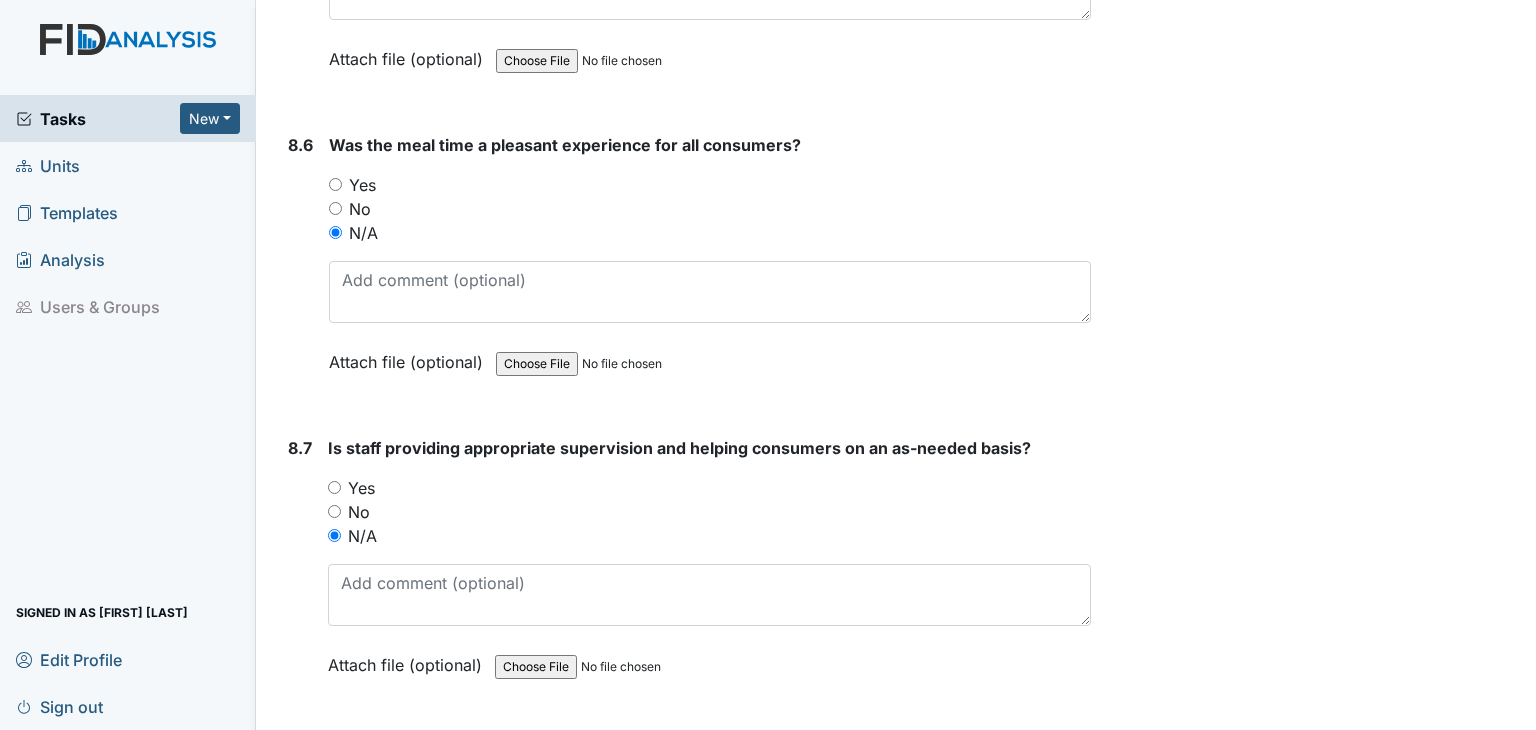 click on "Yes" at bounding box center [334, 487] 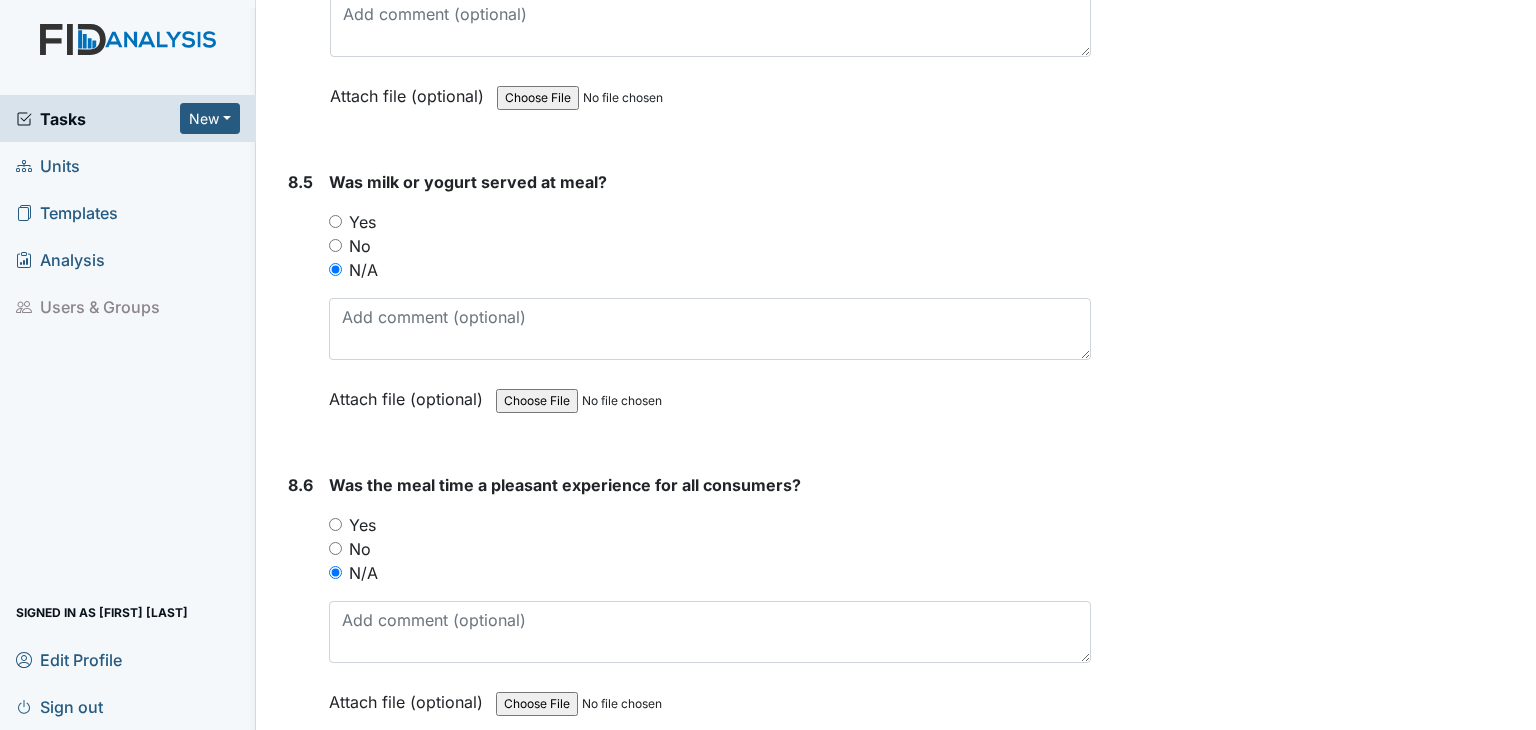 scroll, scrollTop: 16217, scrollLeft: 0, axis: vertical 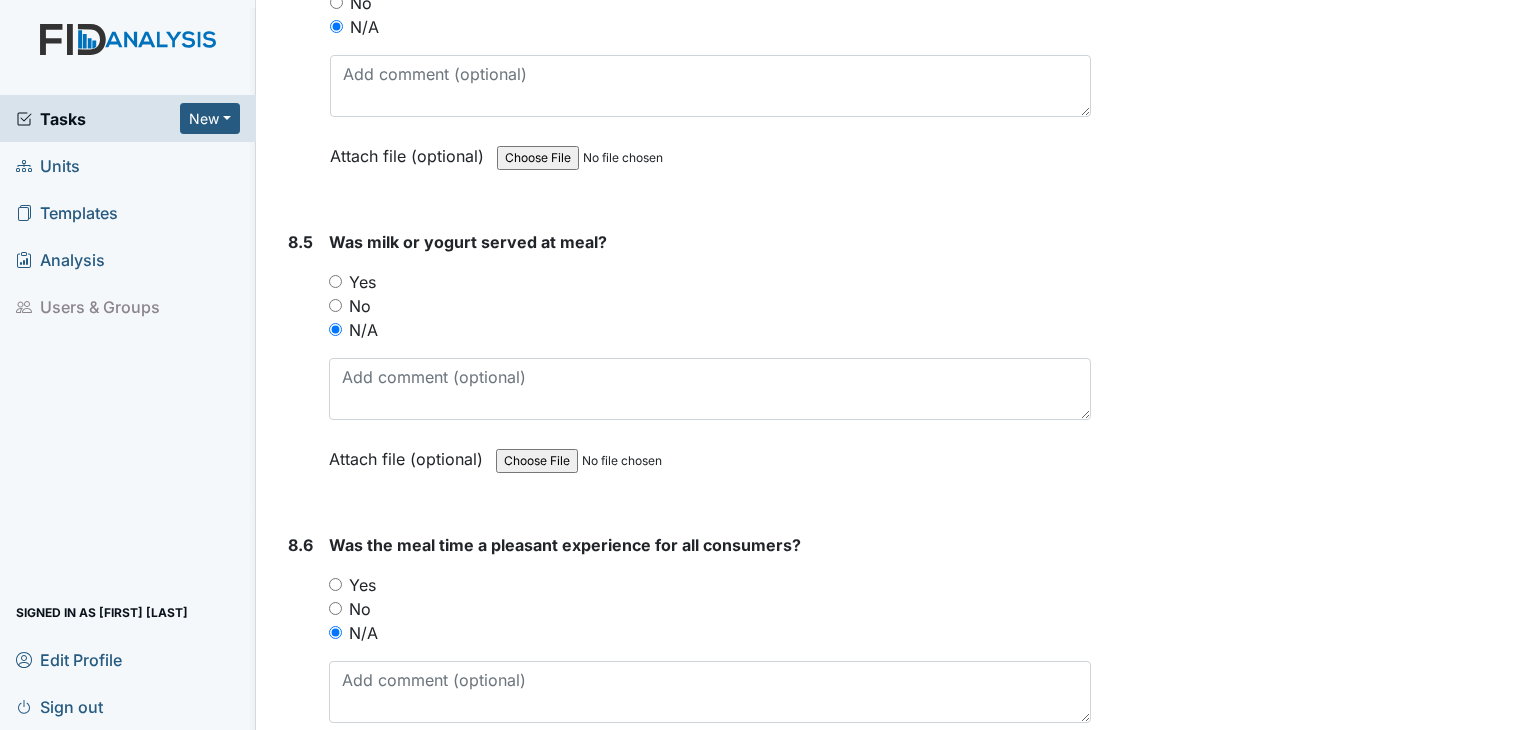 click on "Yes" at bounding box center [335, 584] 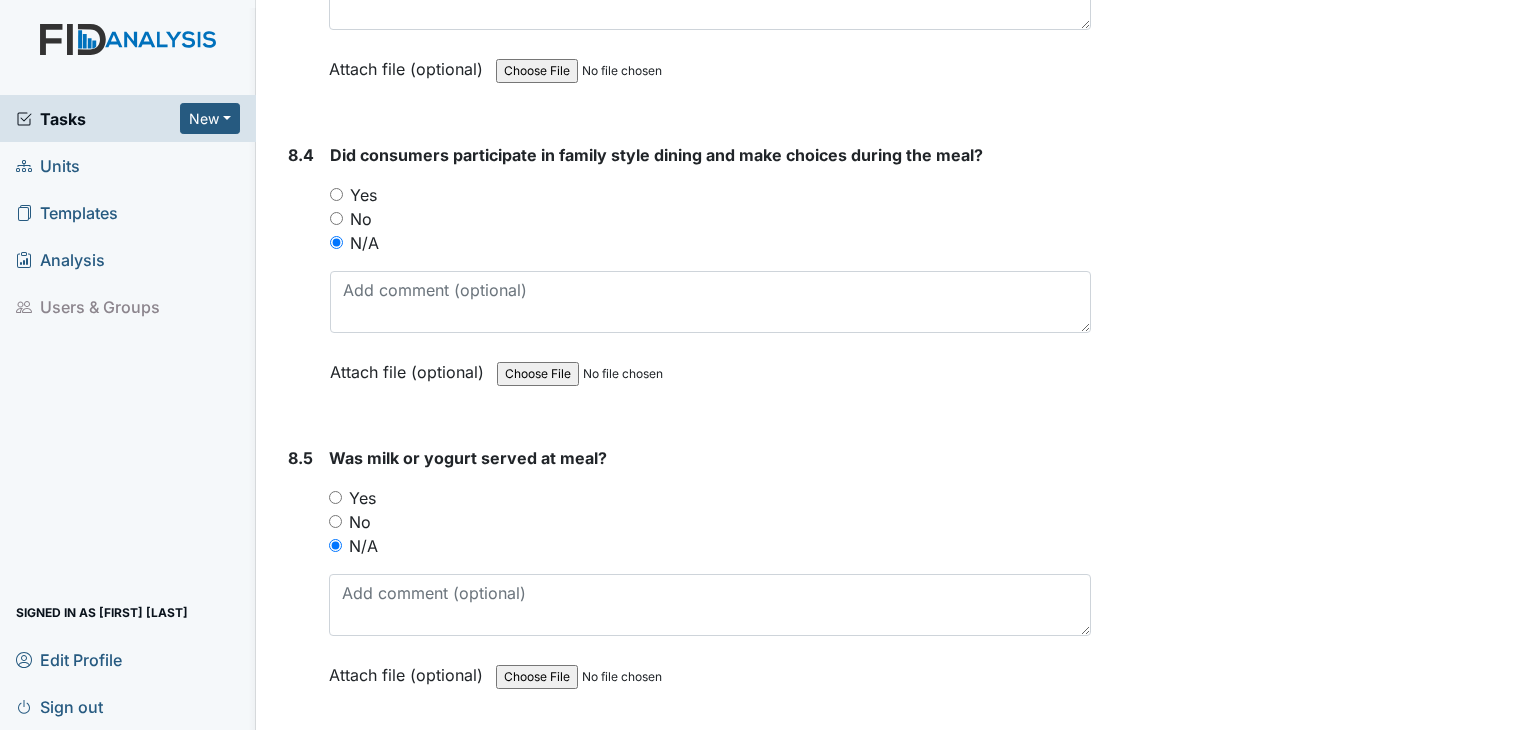 scroll, scrollTop: 15917, scrollLeft: 0, axis: vertical 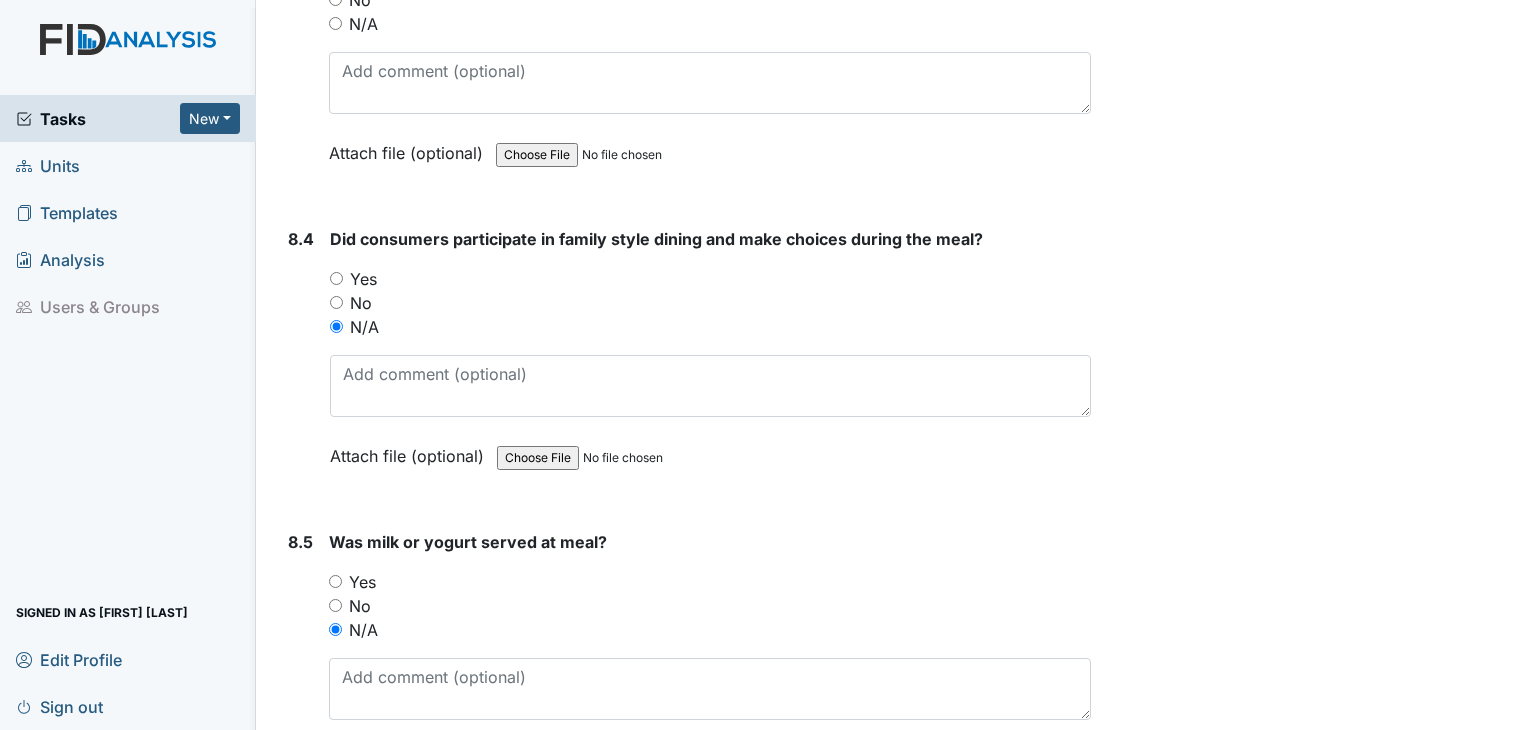click on "Yes" at bounding box center [335, 581] 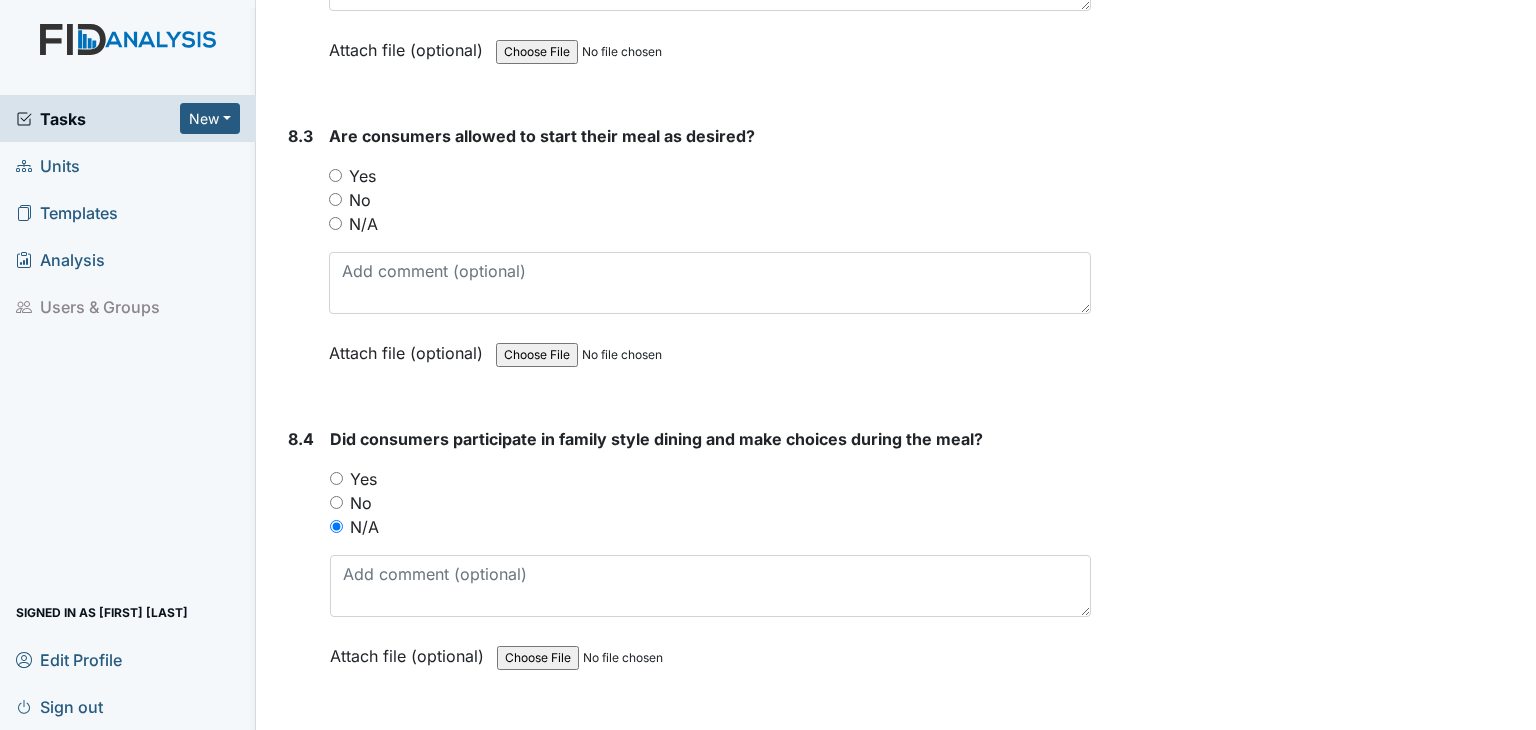scroll, scrollTop: 15617, scrollLeft: 0, axis: vertical 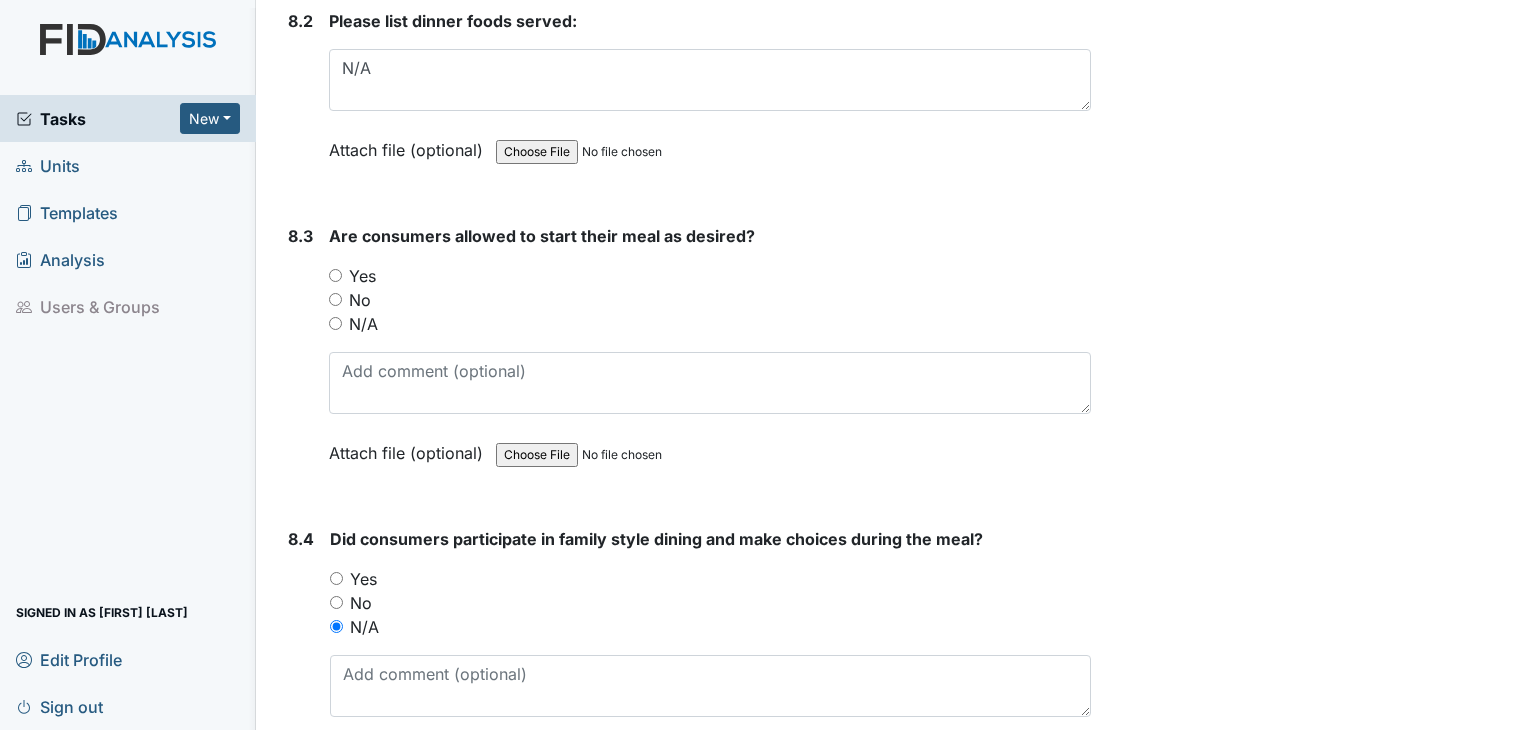 click on "Yes" at bounding box center (336, 578) 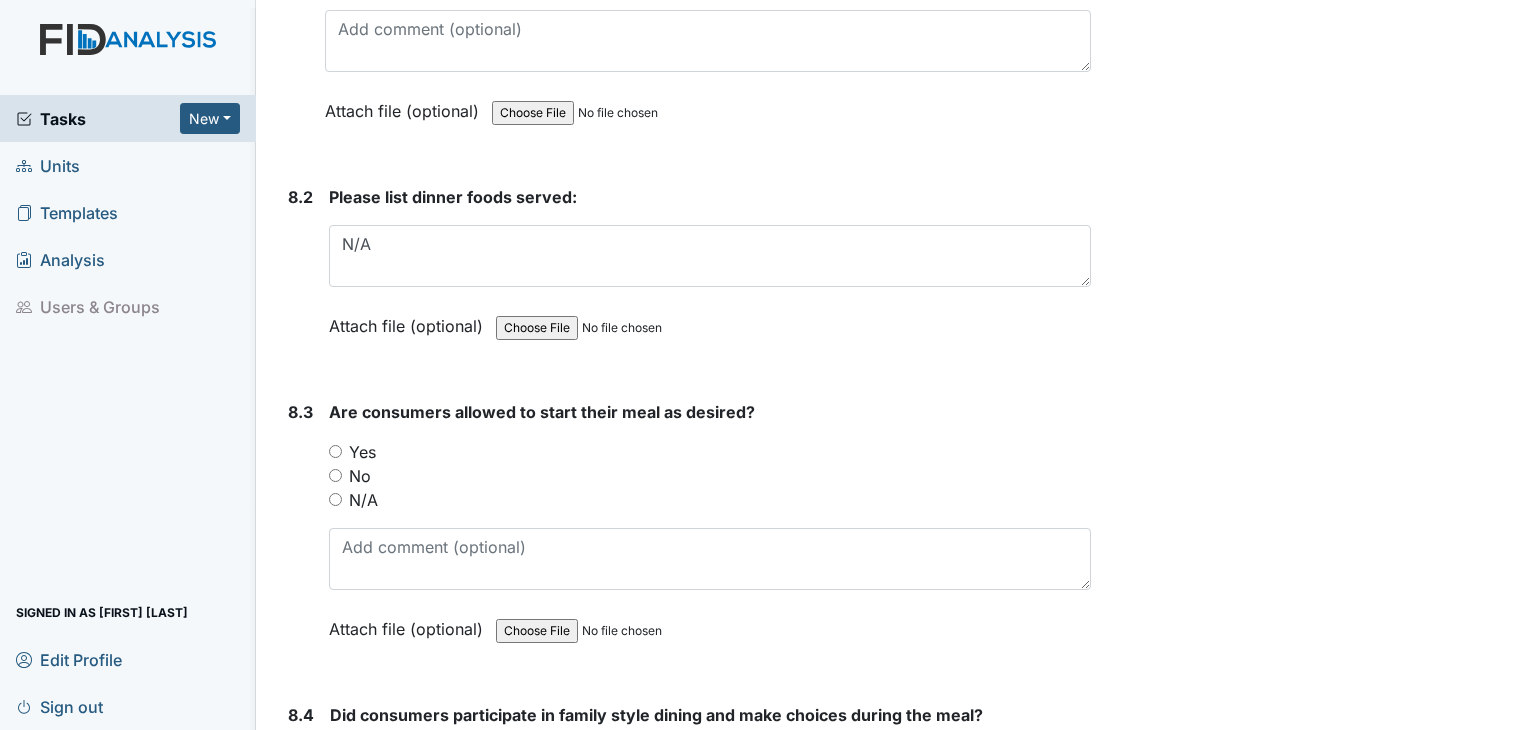 scroll, scrollTop: 15417, scrollLeft: 0, axis: vertical 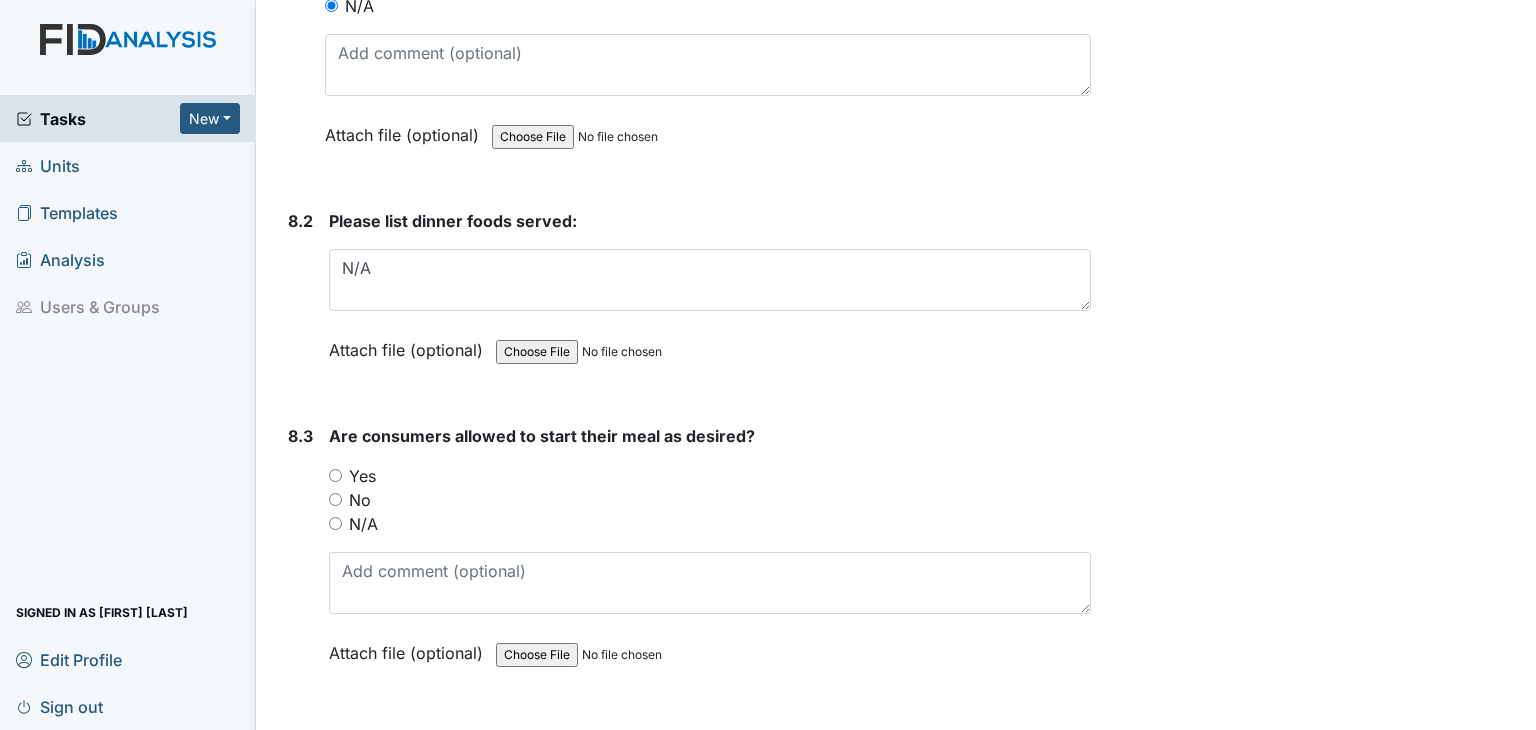 click on "N/A" at bounding box center [335, 523] 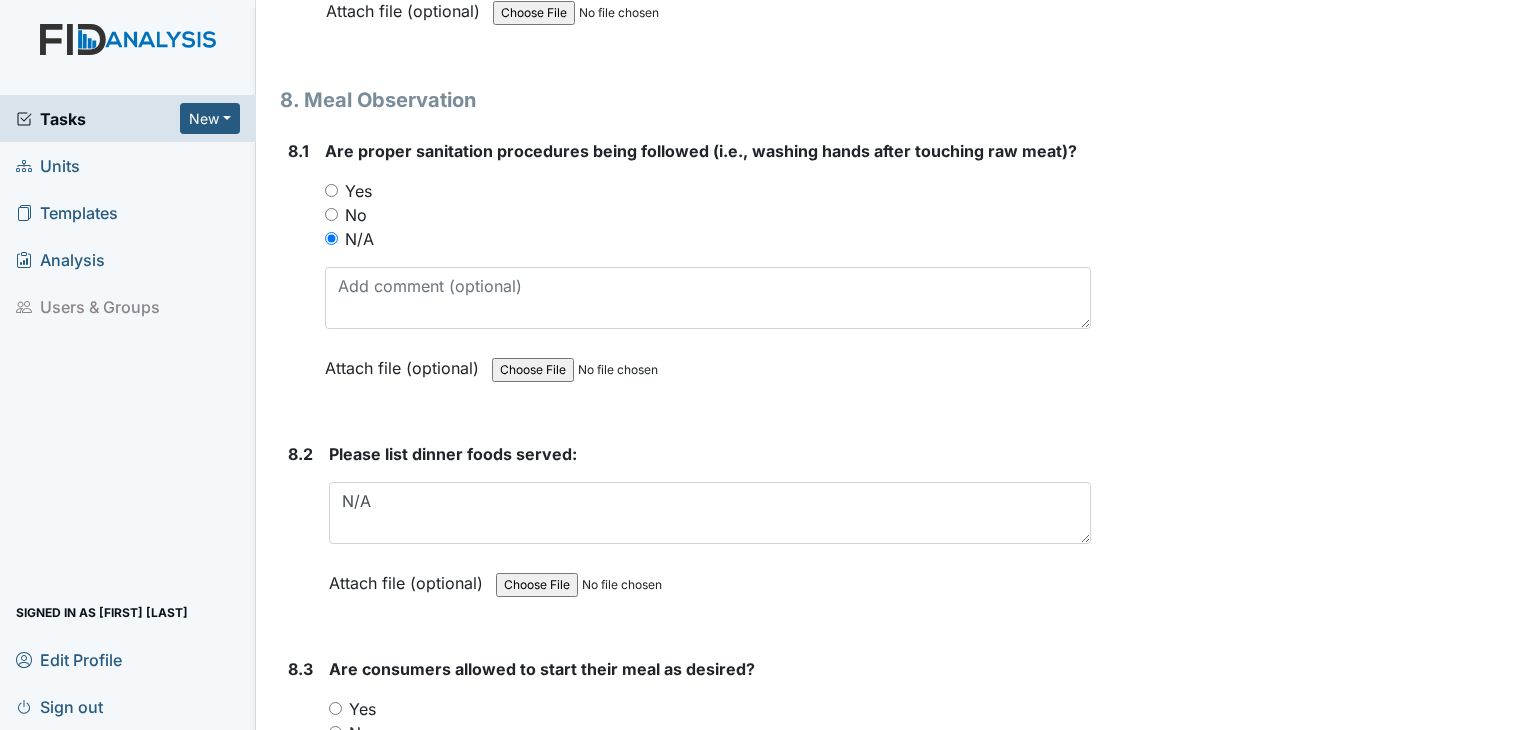 scroll, scrollTop: 15117, scrollLeft: 0, axis: vertical 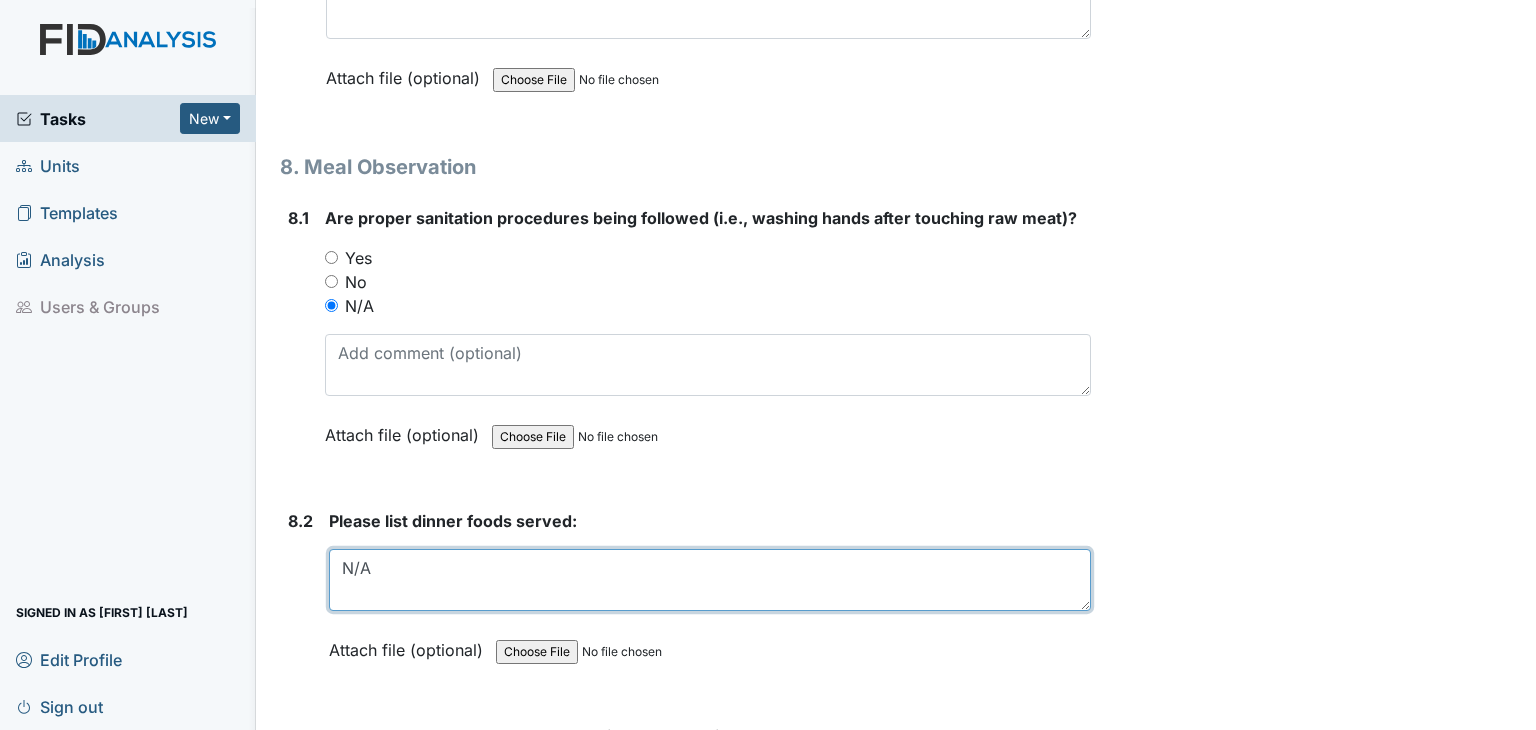 drag, startPoint x: 374, startPoint y: 520, endPoint x: 323, endPoint y: 513, distance: 51.47815 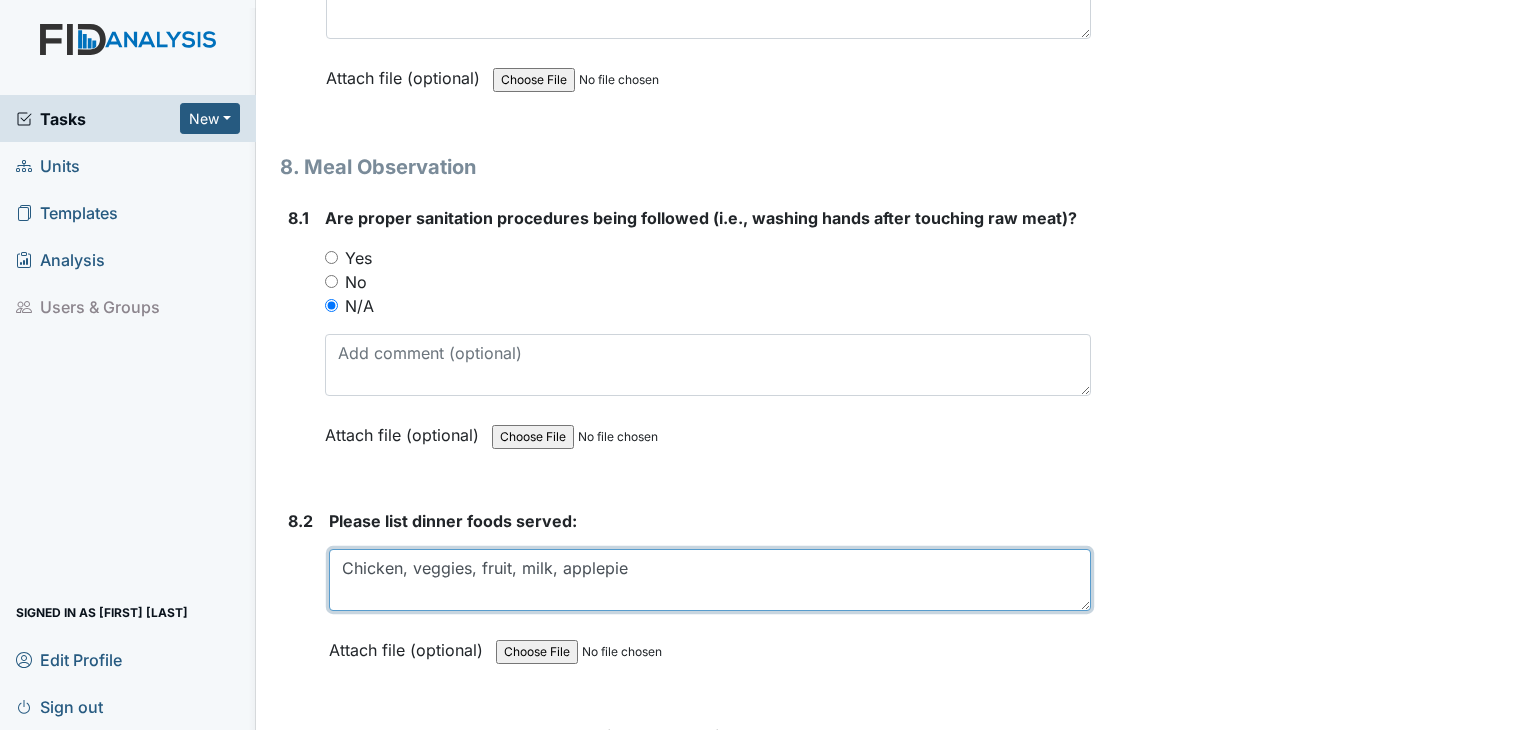 click on "Chicken, veggies, fruit, milk, applepie" at bounding box center (710, 580) 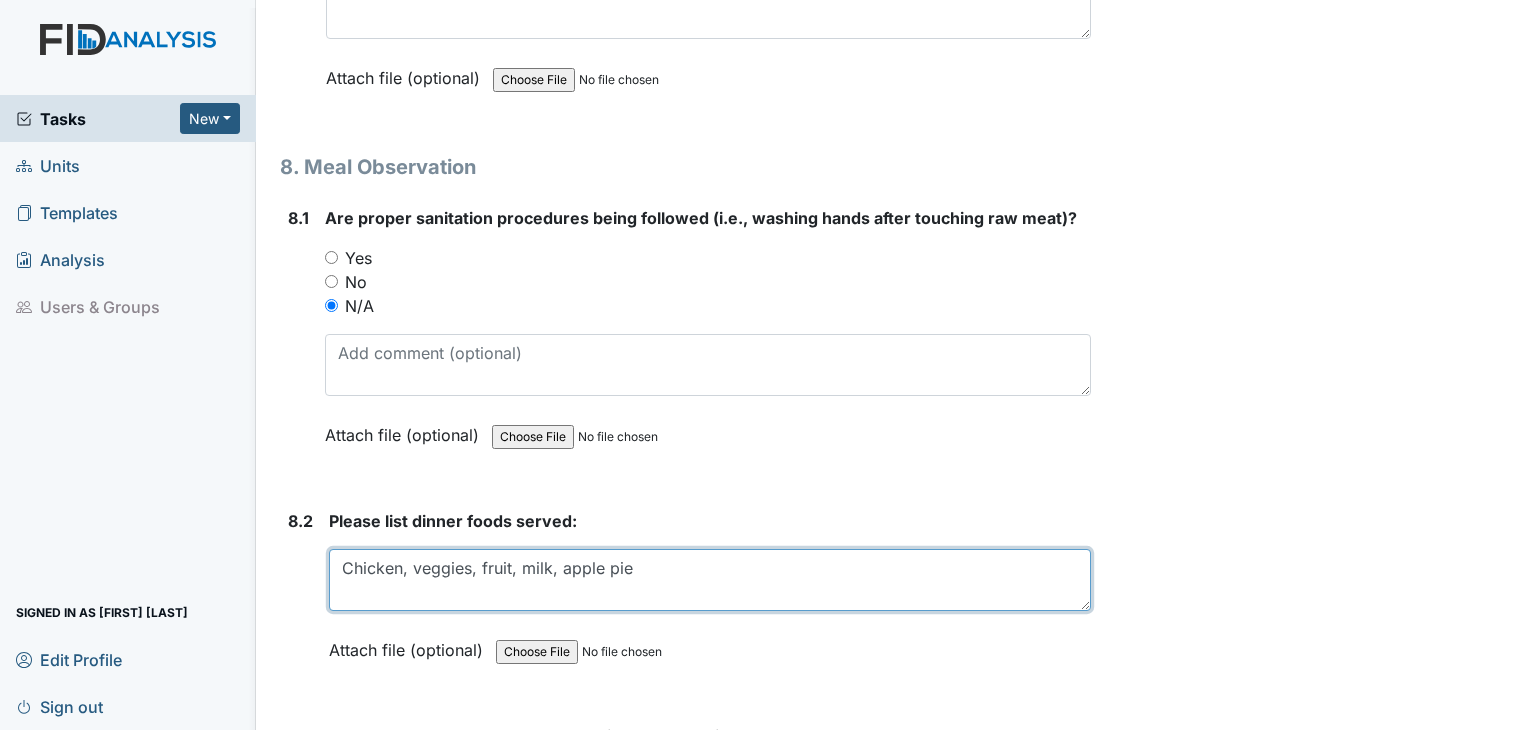 click on "Chicken, veggies, fruit, milk, apple pie" at bounding box center [710, 580] 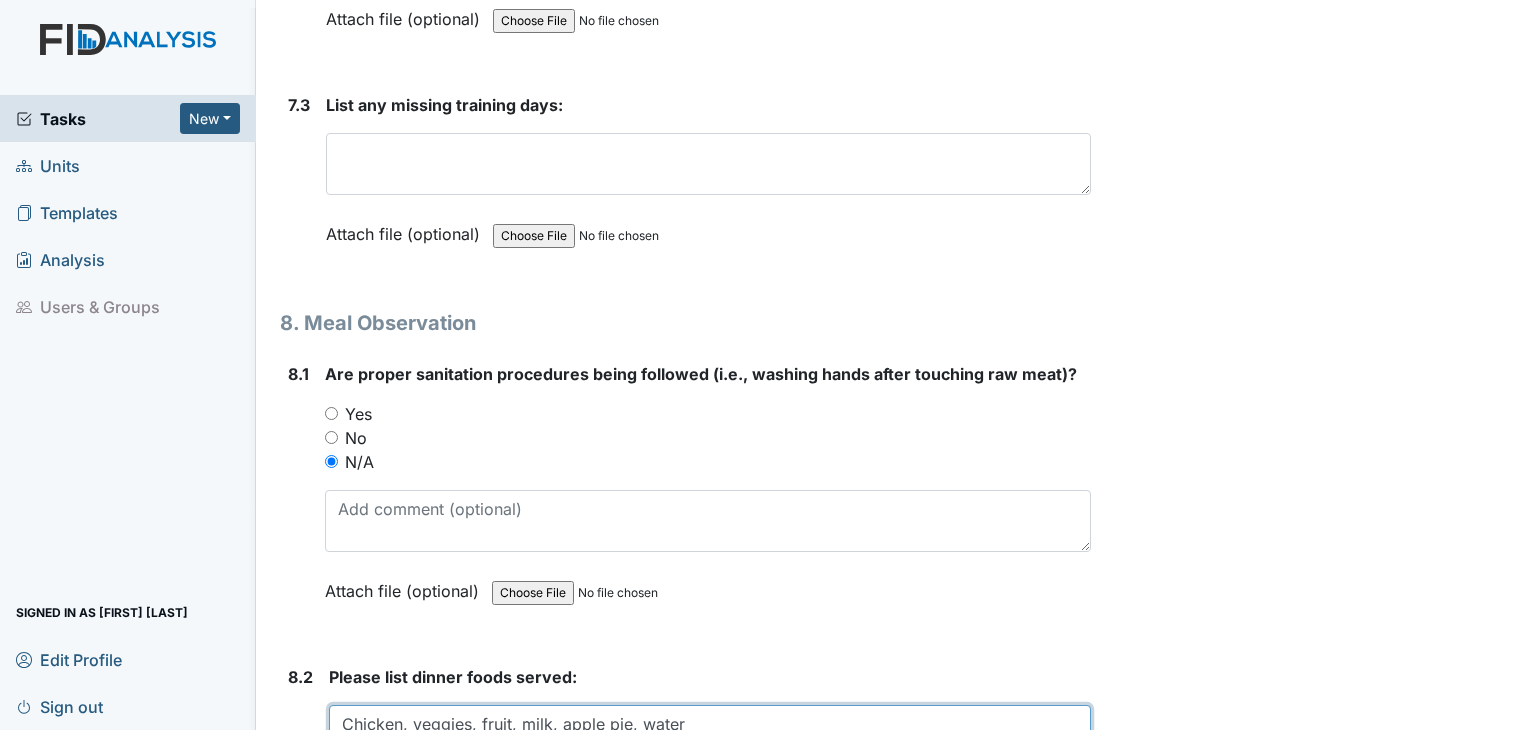 scroll, scrollTop: 14917, scrollLeft: 0, axis: vertical 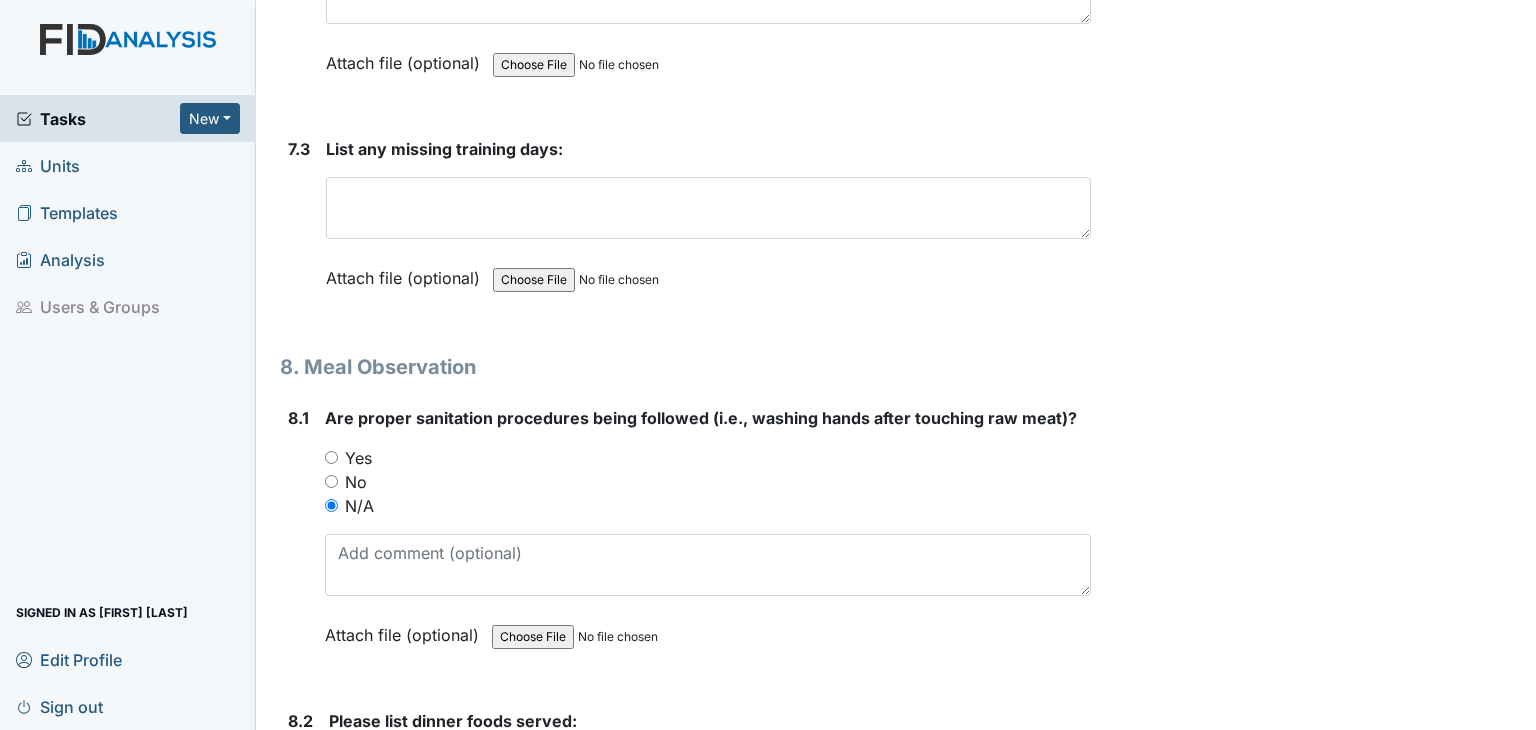 type on "Chicken, veggies, fruit, milk, apple pie, water" 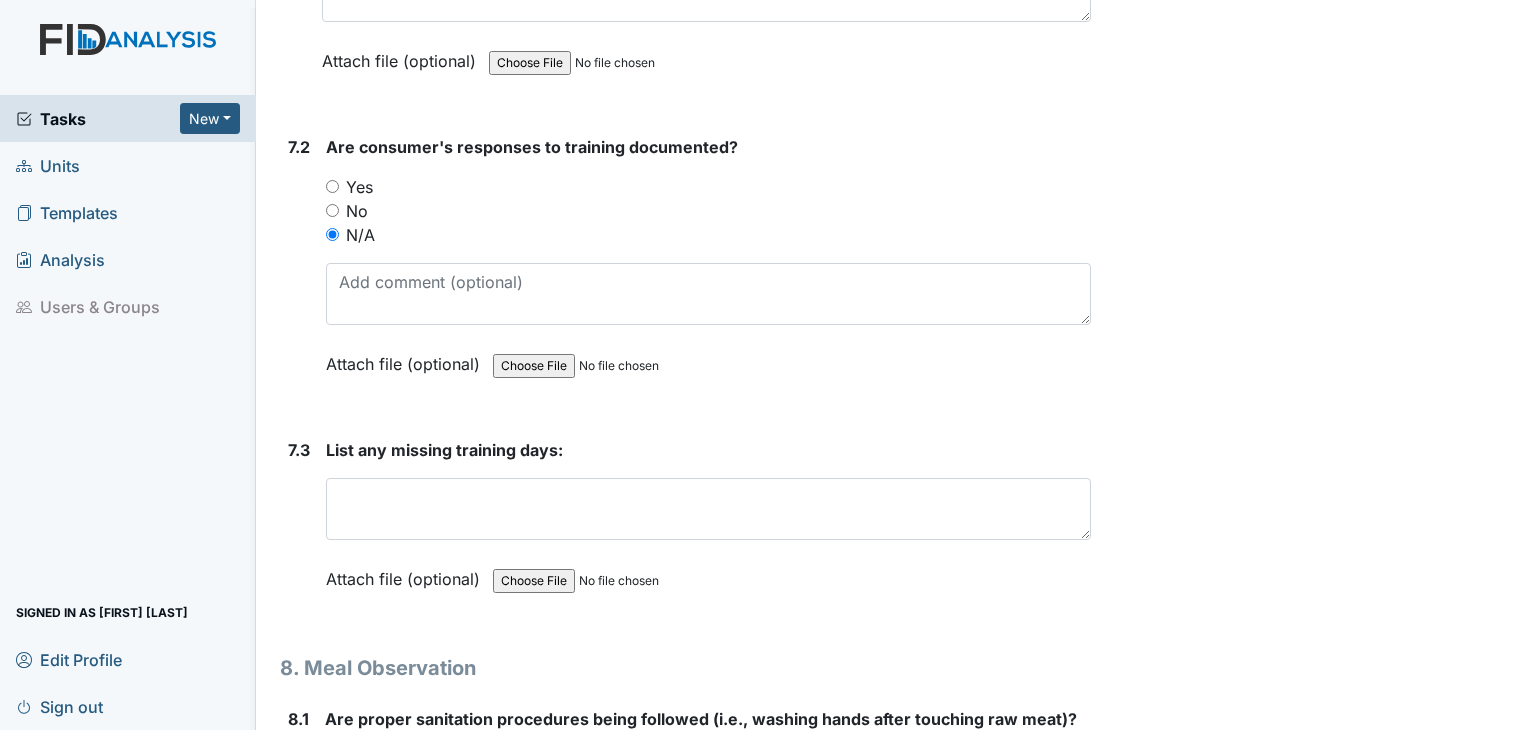 scroll, scrollTop: 14617, scrollLeft: 0, axis: vertical 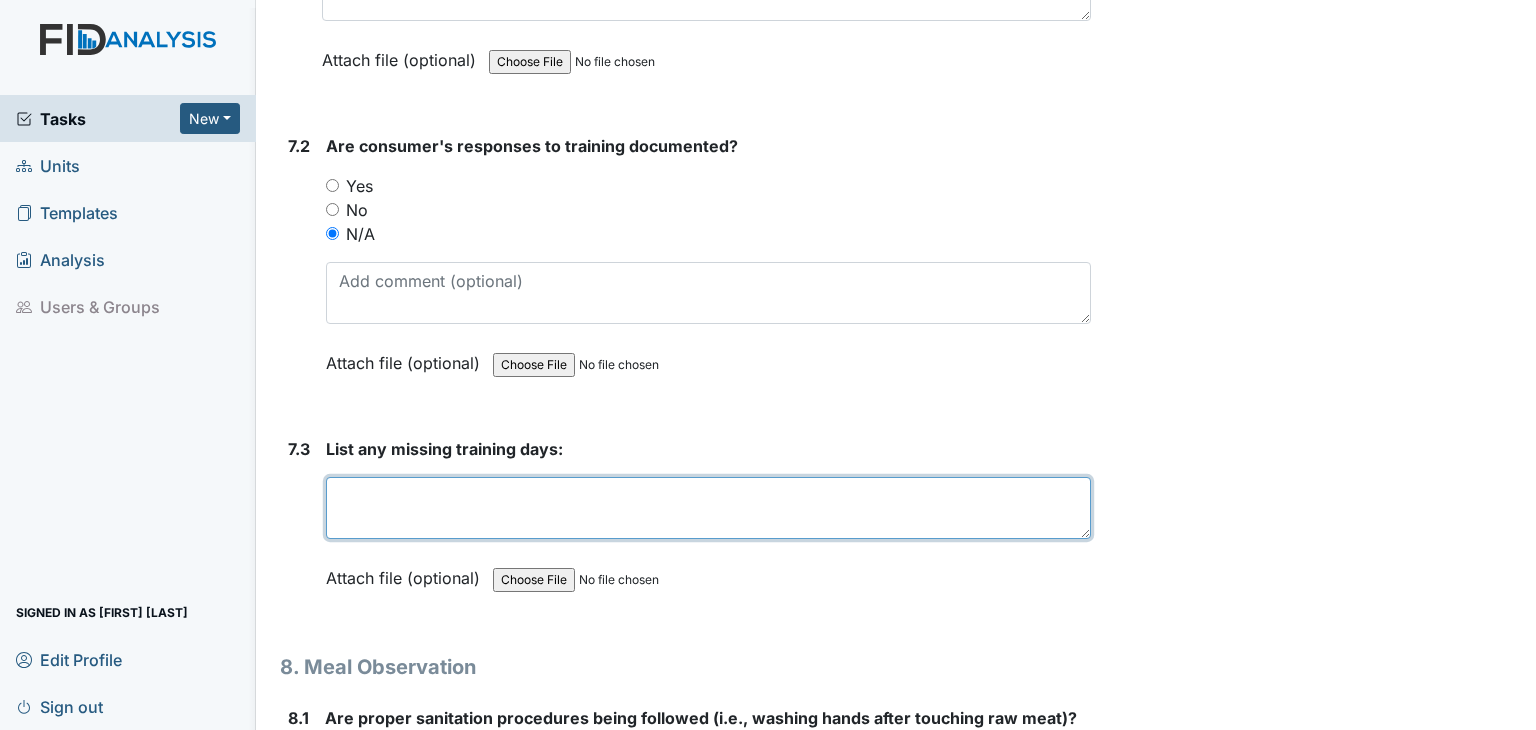 click at bounding box center (708, 508) 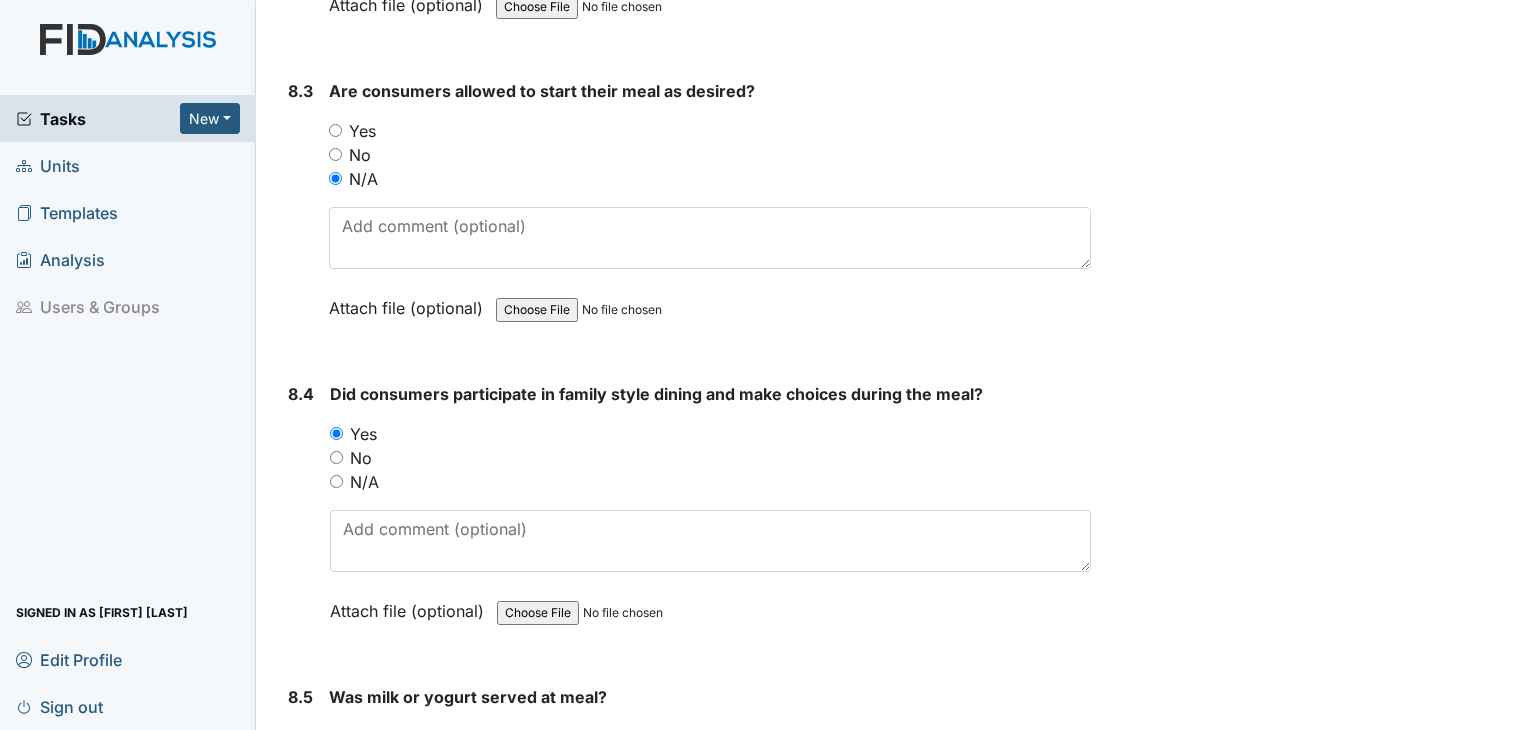 scroll, scrollTop: 16117, scrollLeft: 0, axis: vertical 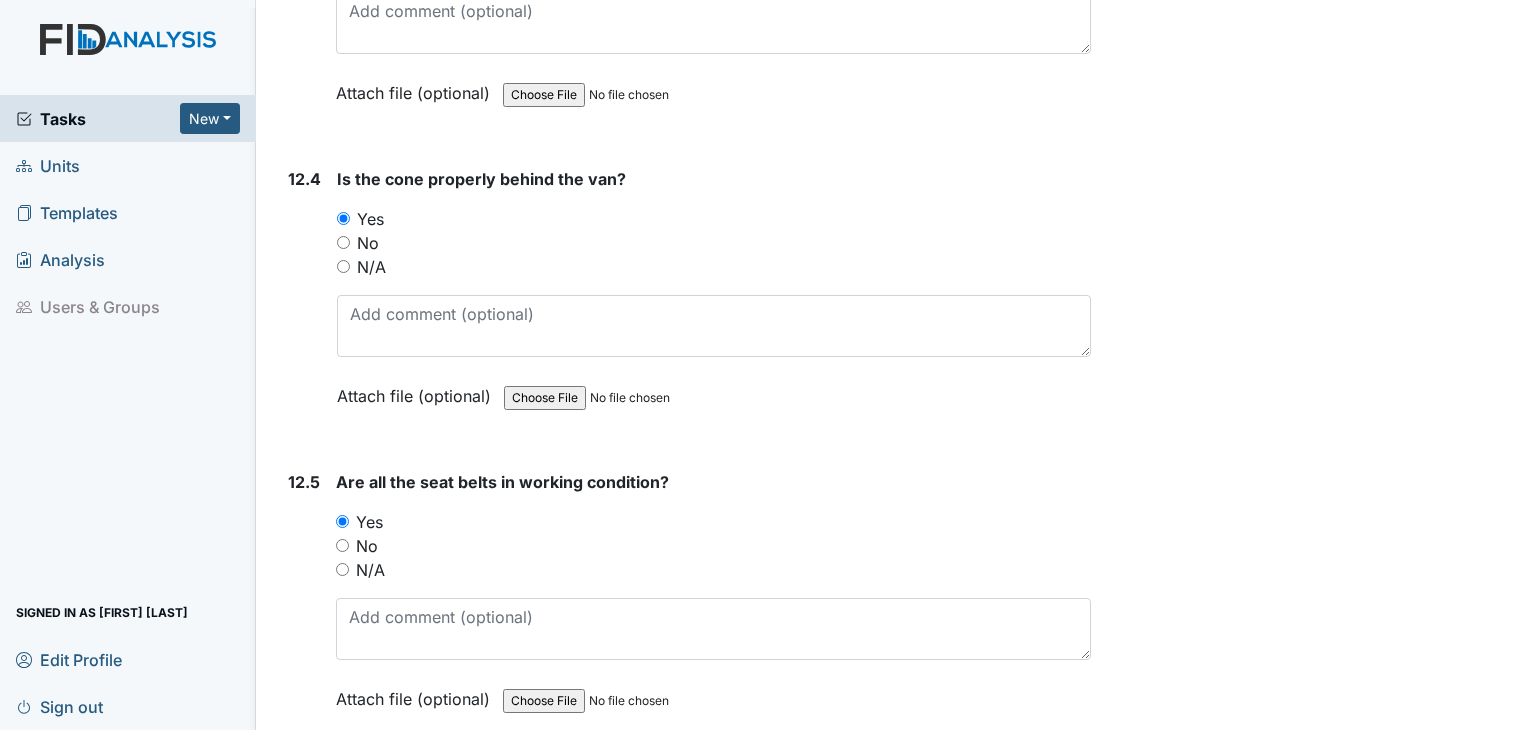 type on "N/A" 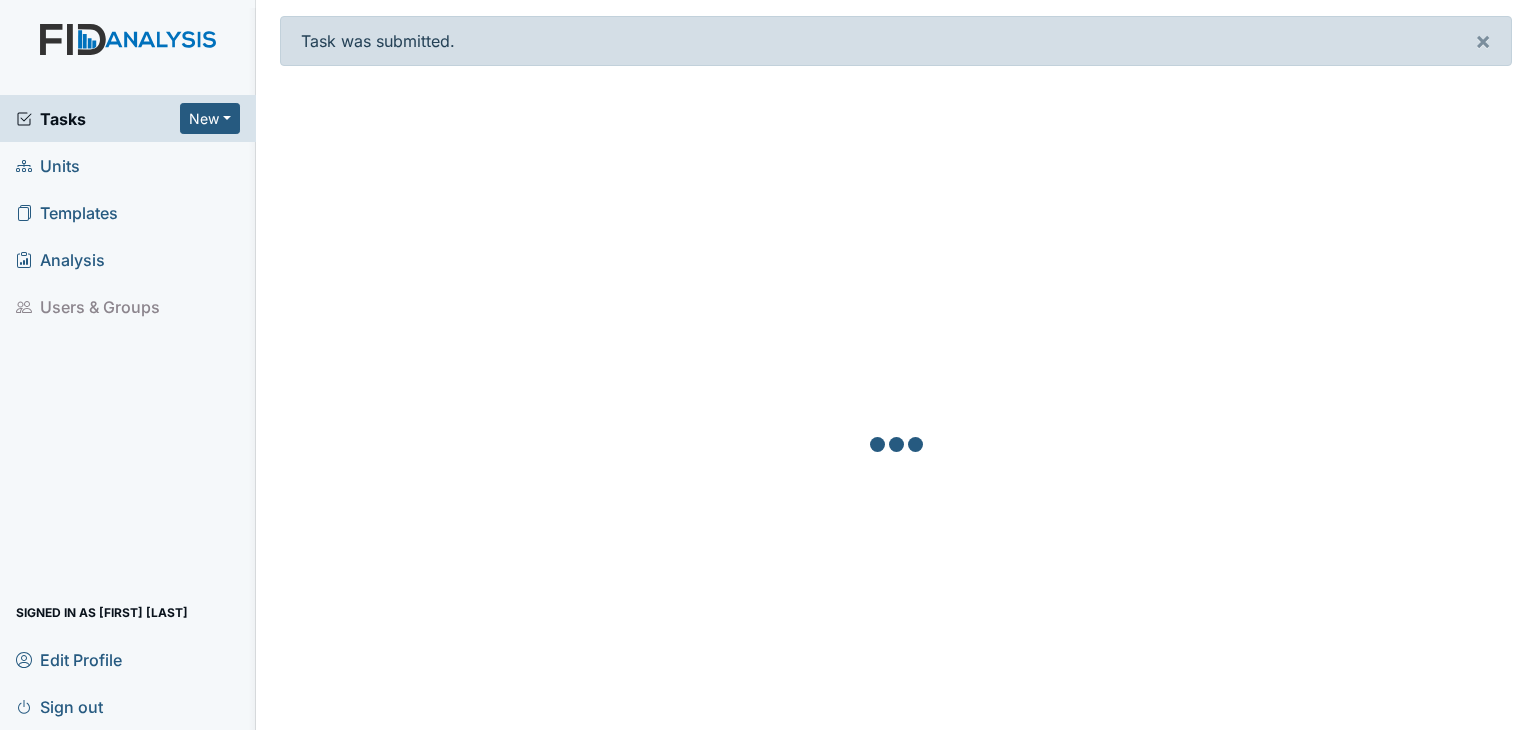 scroll, scrollTop: 0, scrollLeft: 0, axis: both 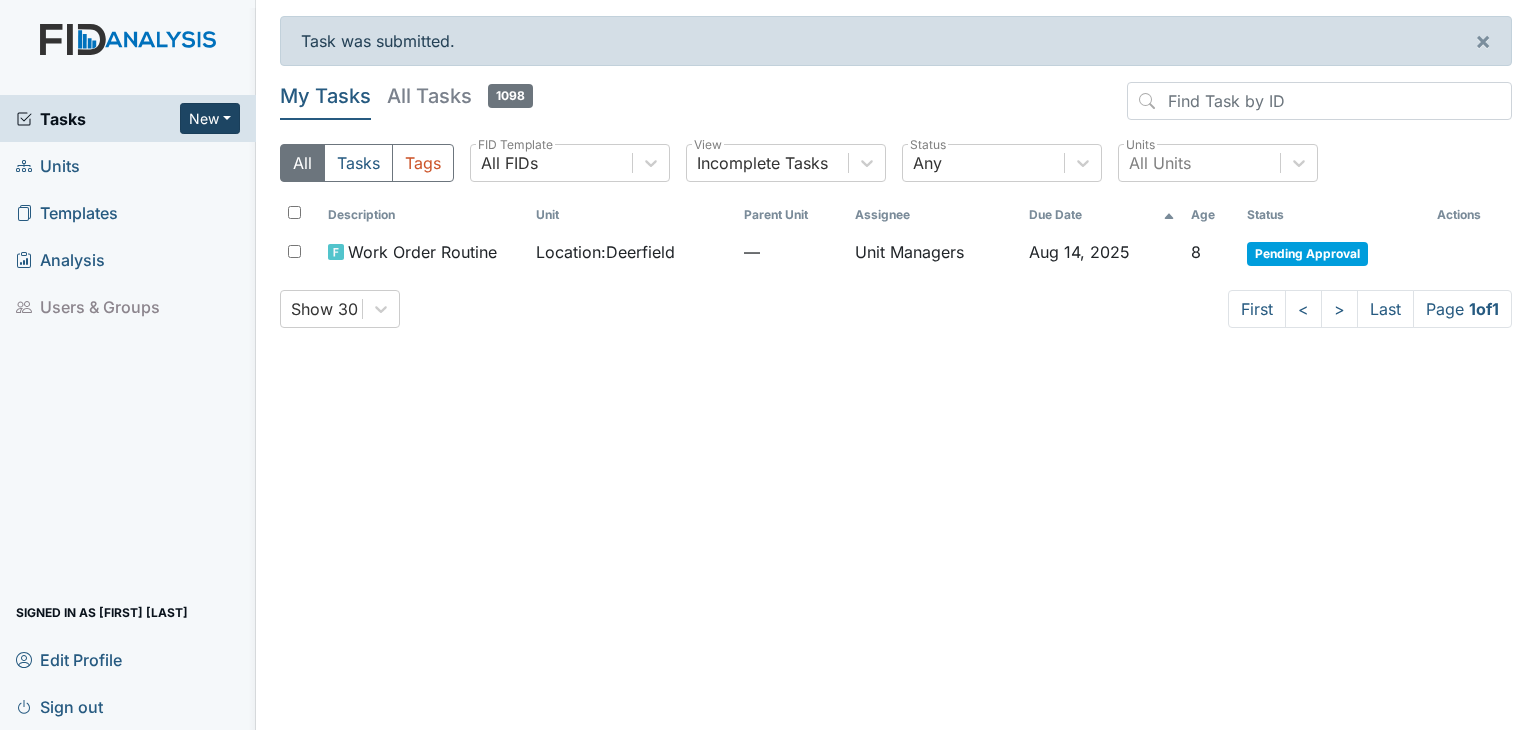 click on "New" at bounding box center (210, 118) 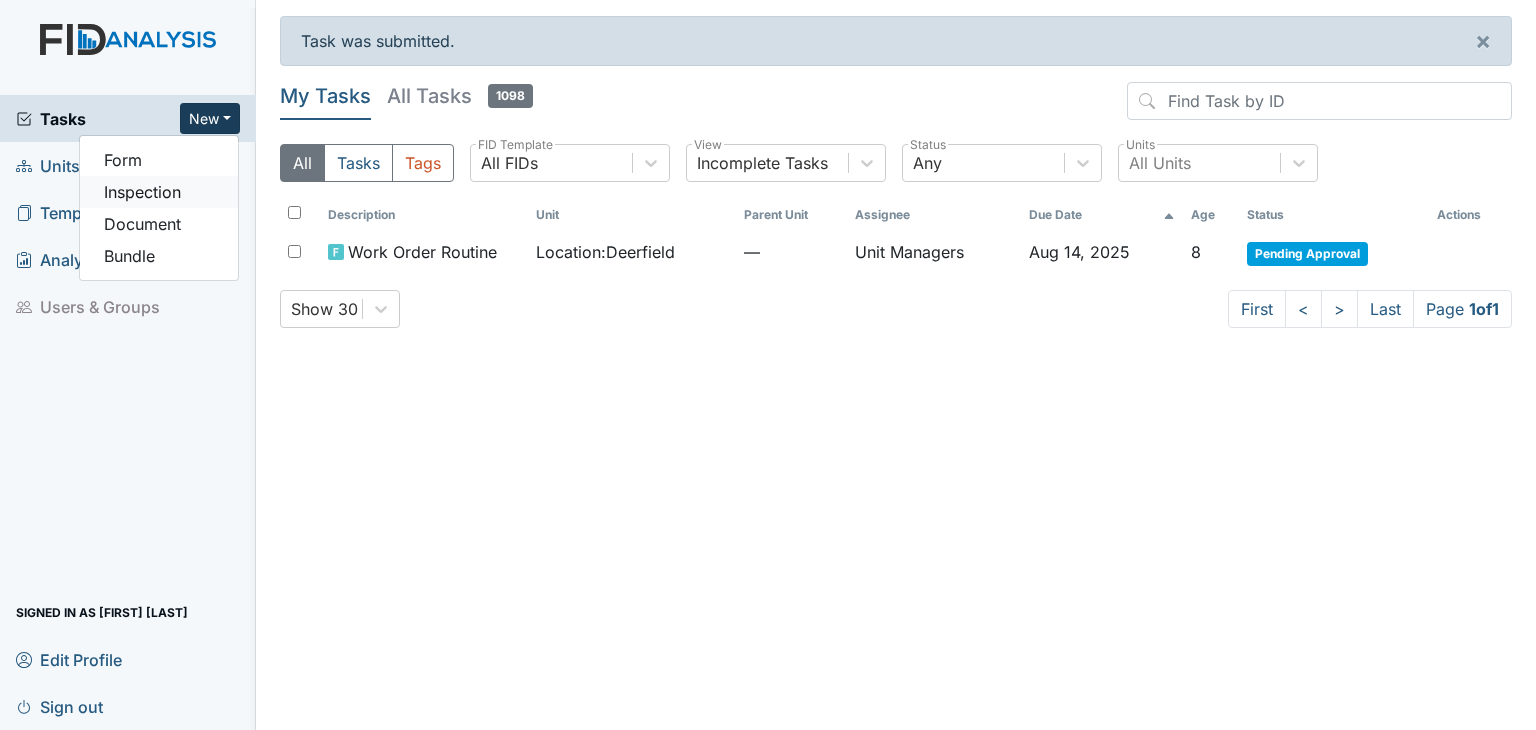 click on "Inspection" at bounding box center (159, 192) 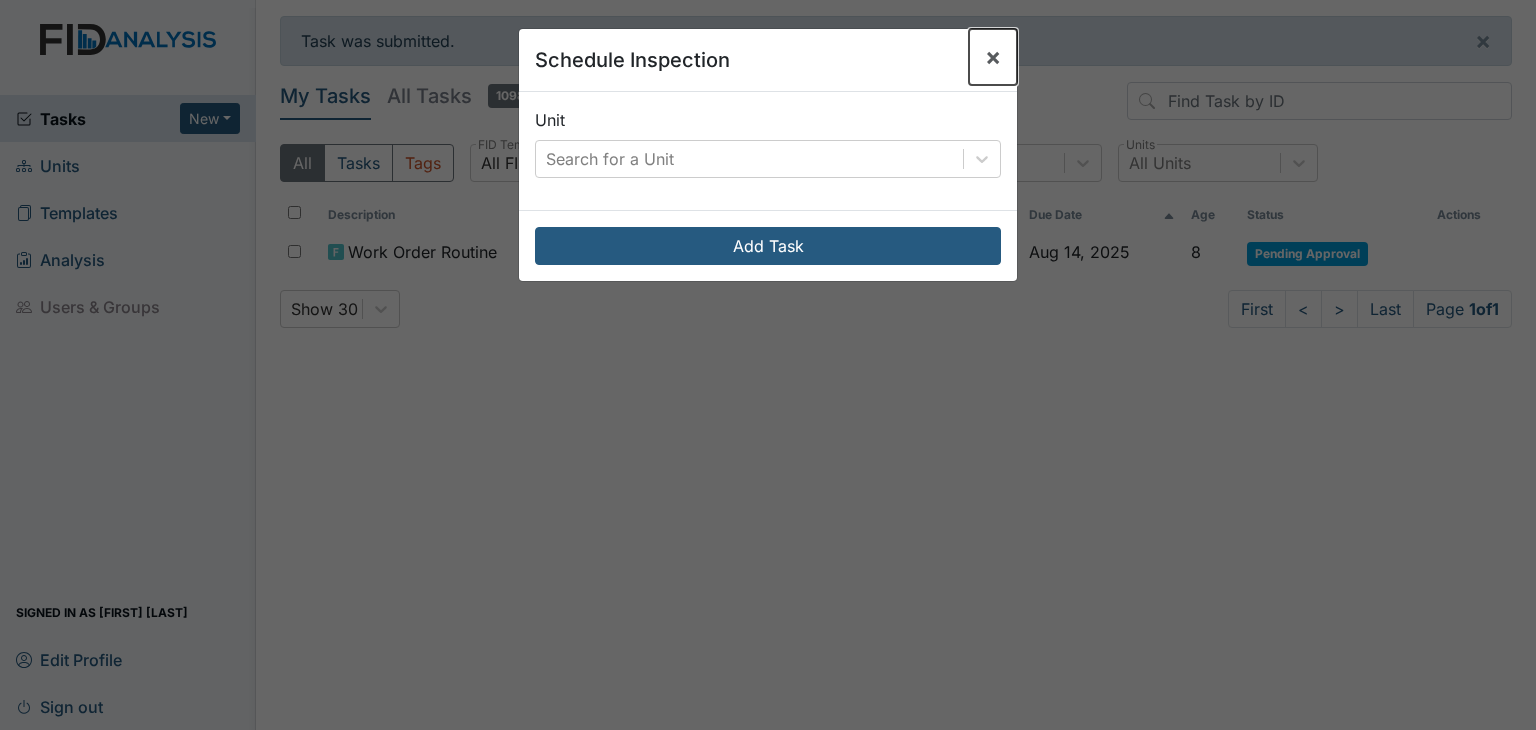 click on "×" at bounding box center (993, 56) 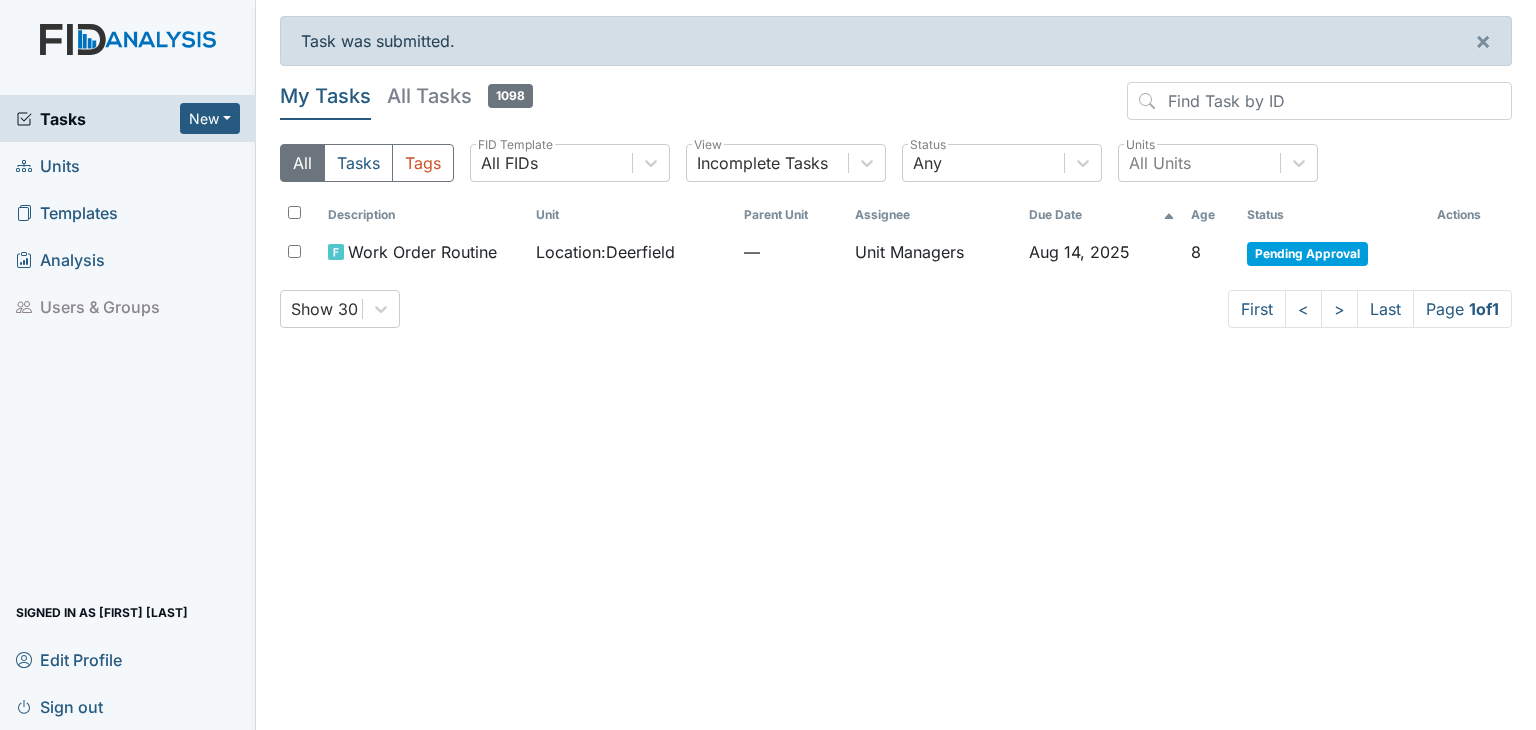 click on "Tasks" at bounding box center [98, 119] 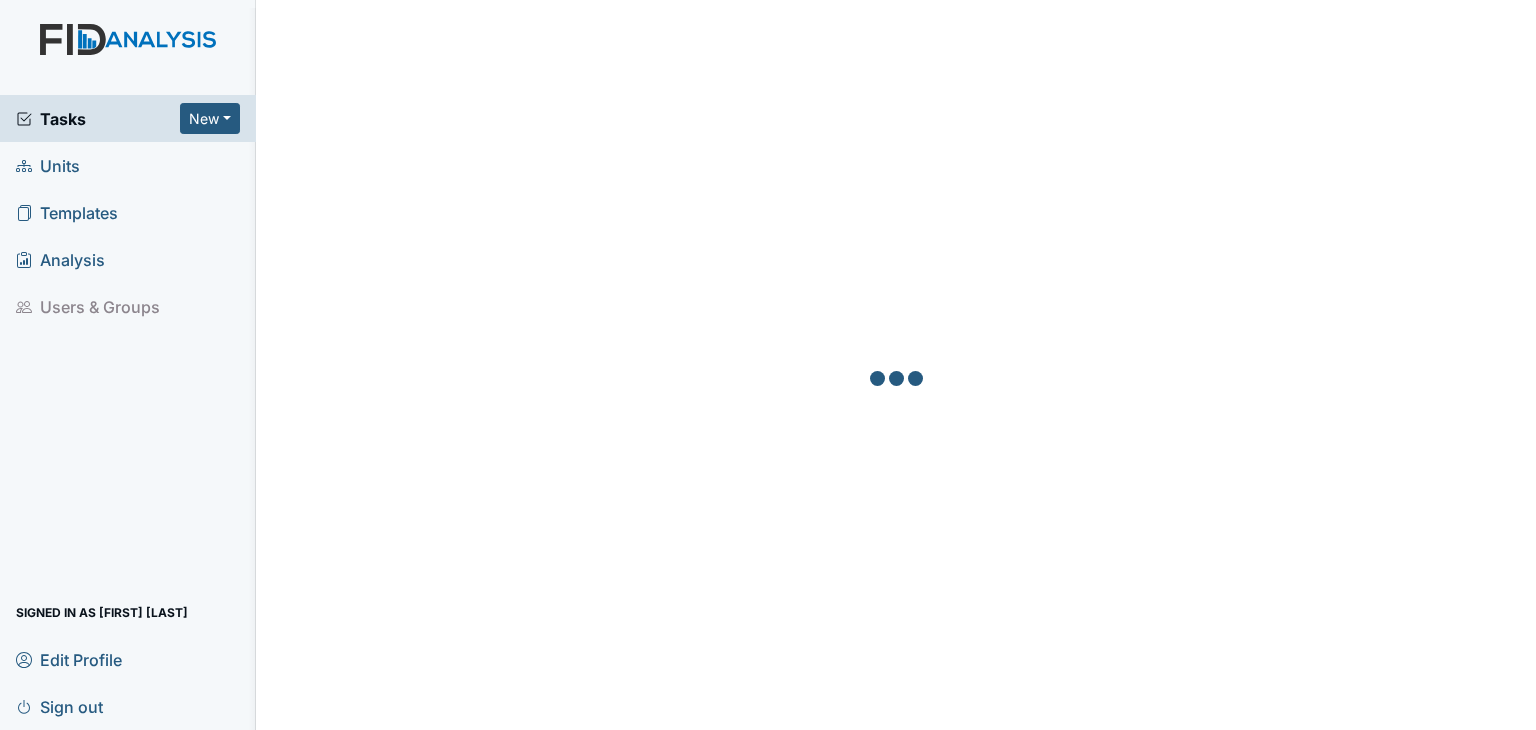 scroll, scrollTop: 0, scrollLeft: 0, axis: both 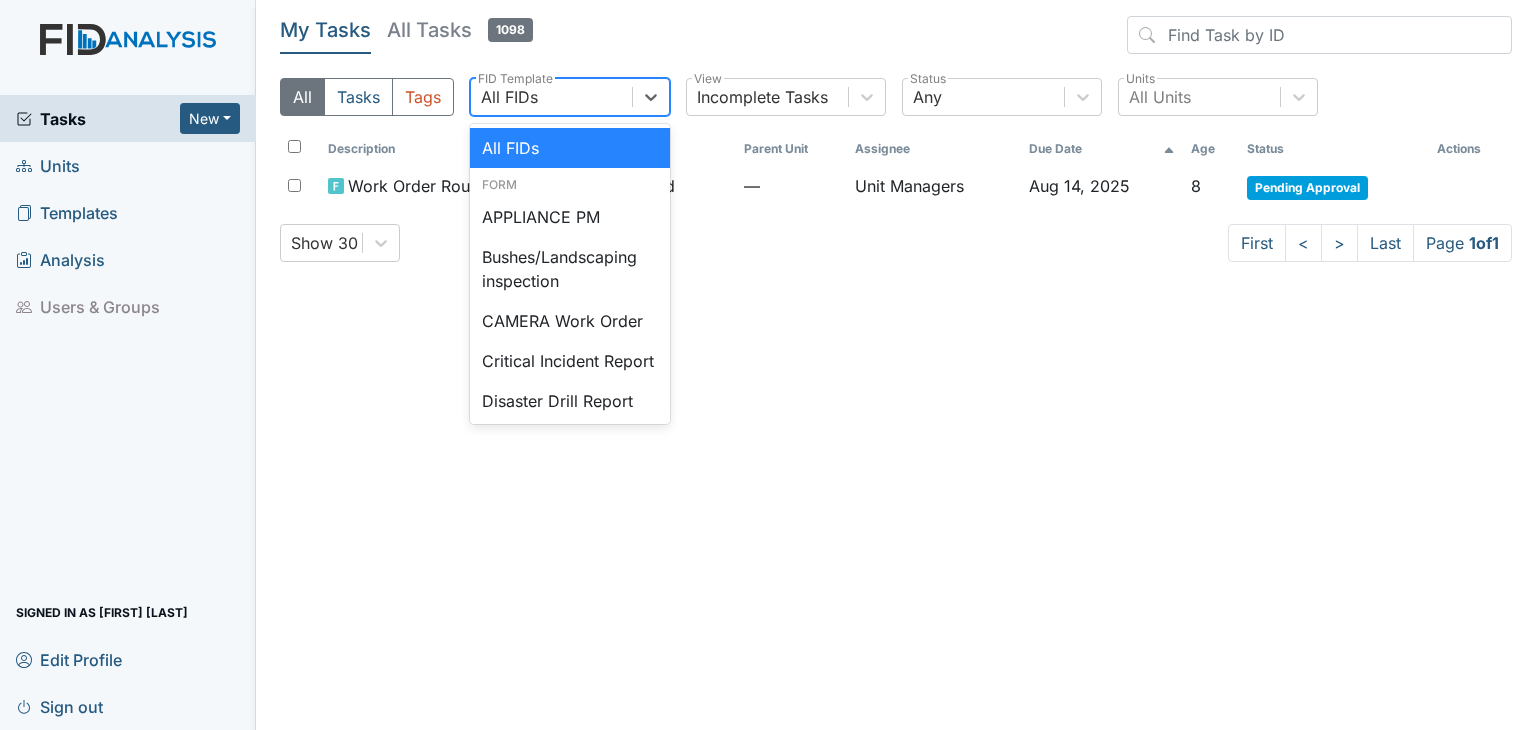 click on "All FIDs" at bounding box center [551, 97] 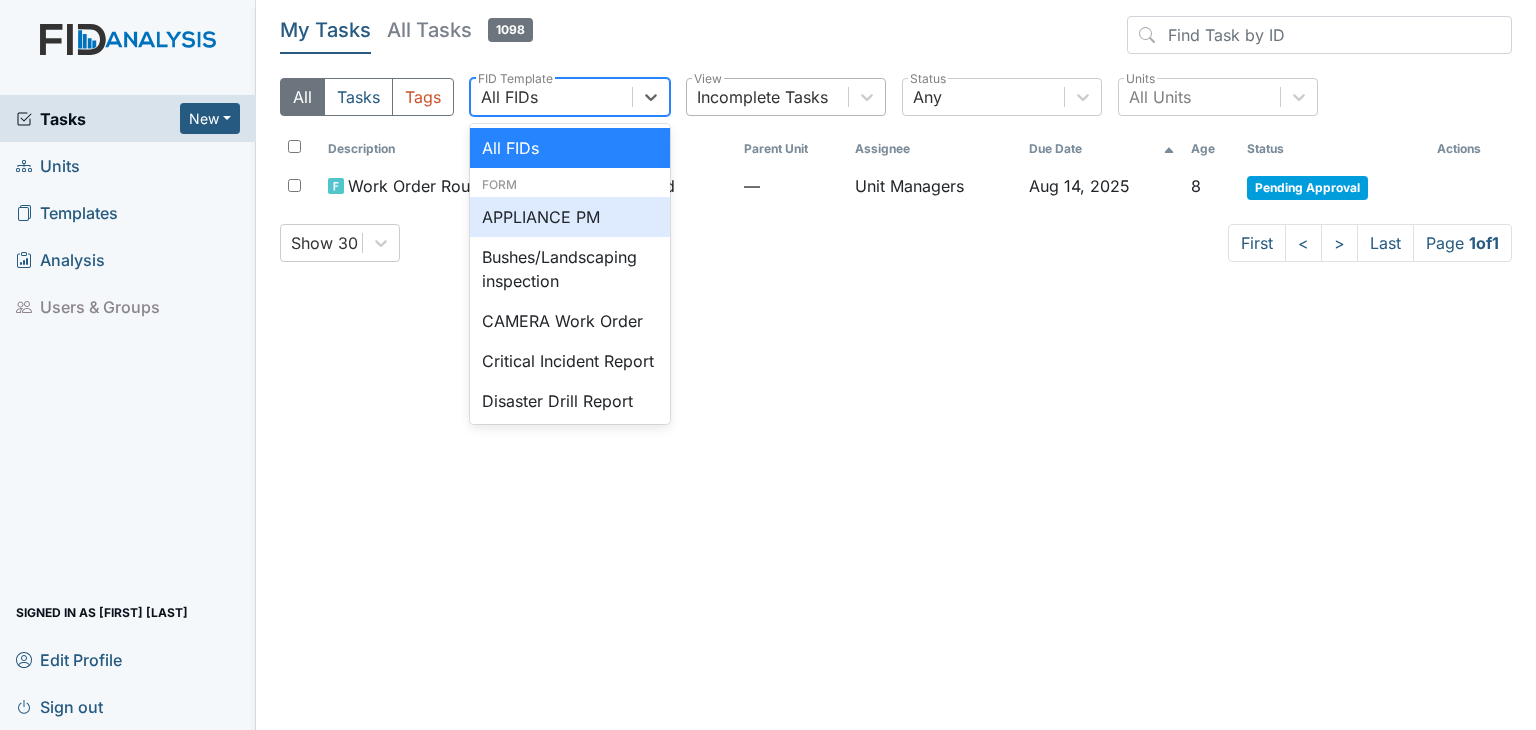 click on "Incomplete Tasks" at bounding box center [762, 97] 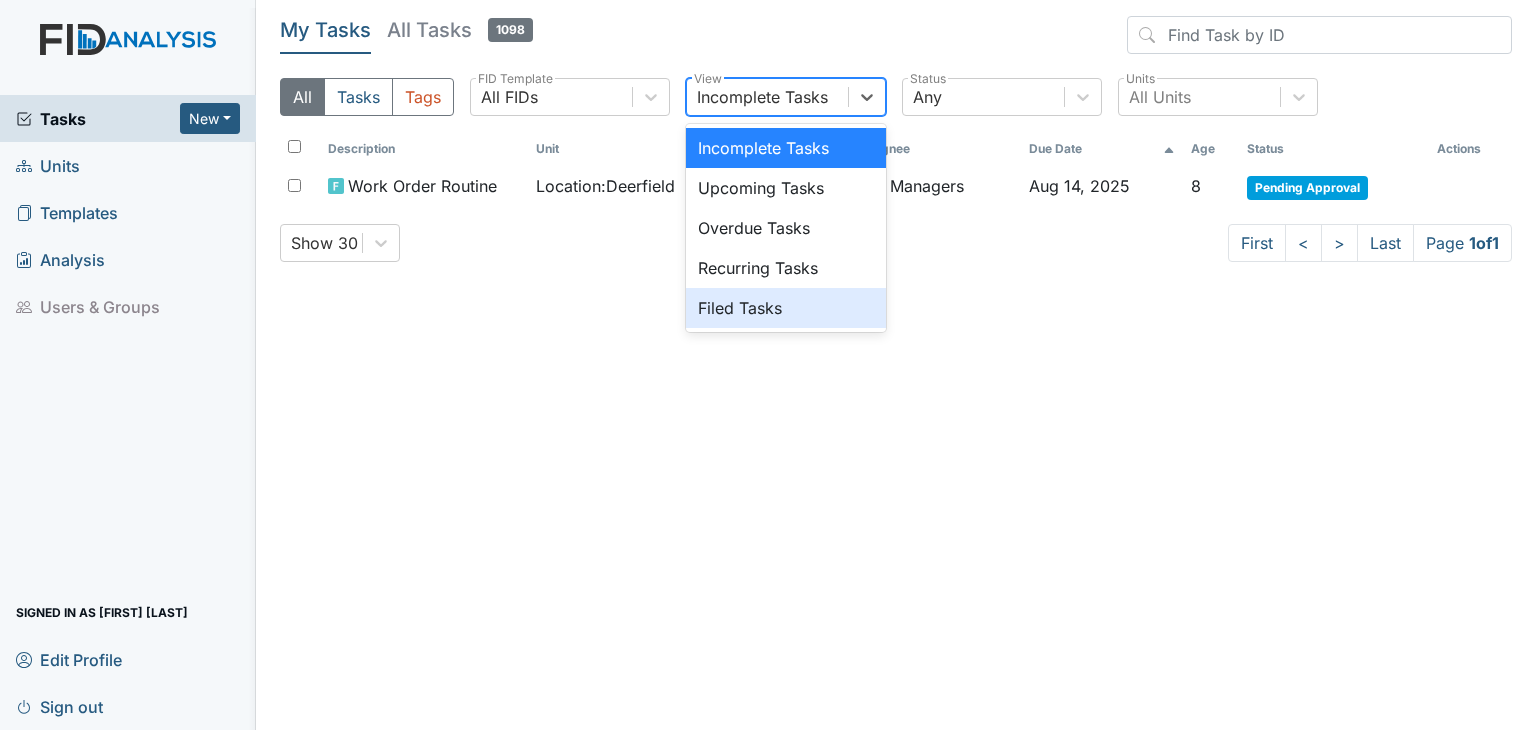 click on "Filed Tasks" at bounding box center [786, 308] 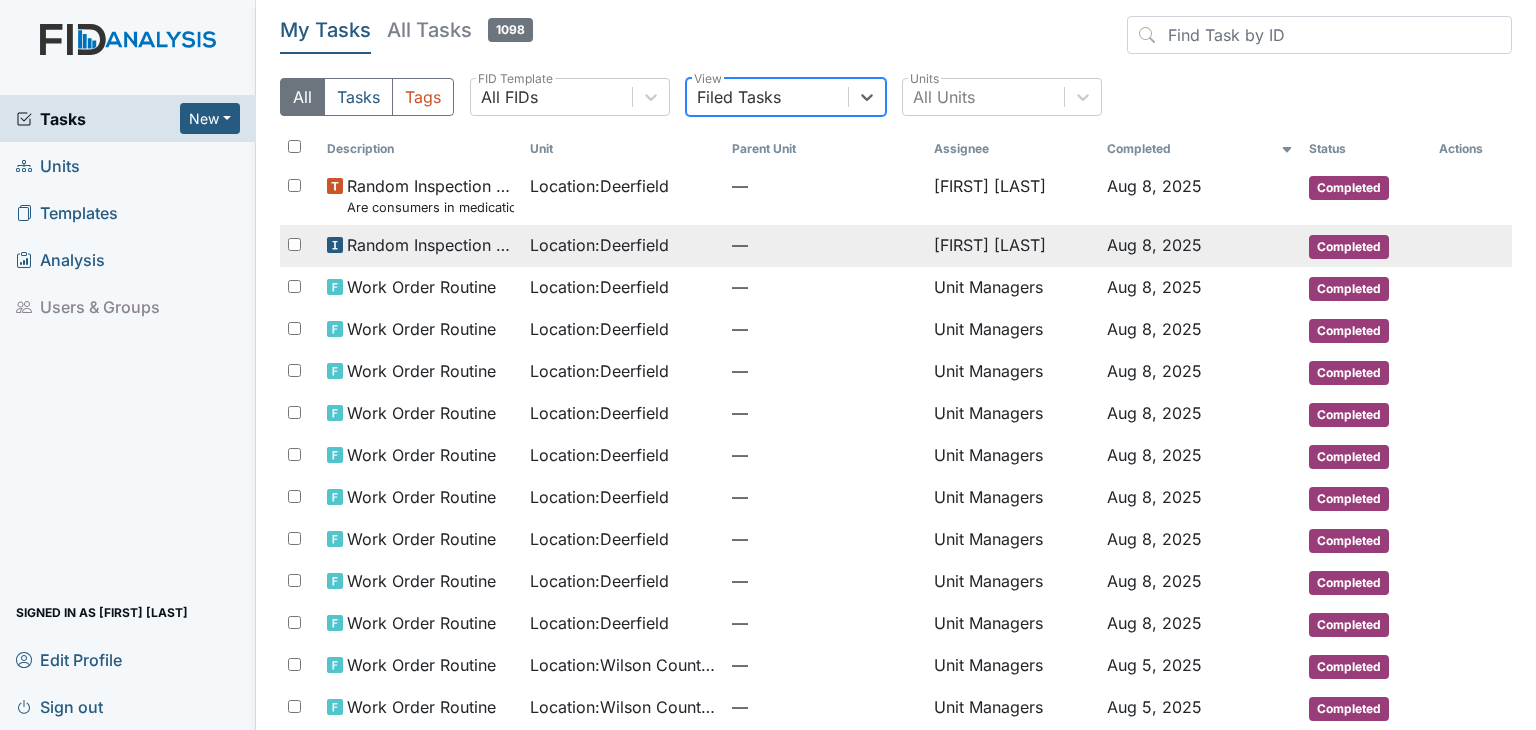 click on "Location :  Deerfield" at bounding box center [599, 245] 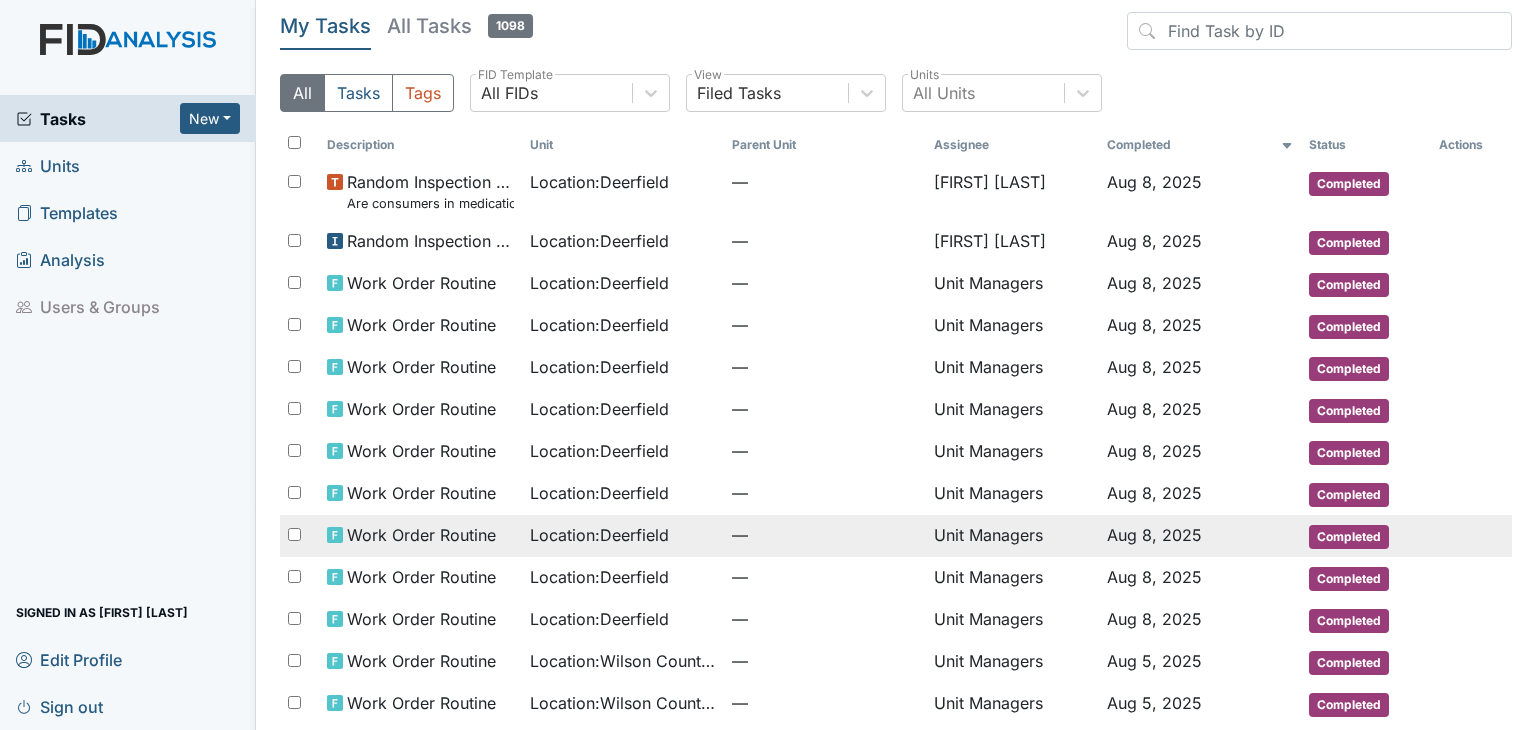 scroll, scrollTop: 0, scrollLeft: 0, axis: both 